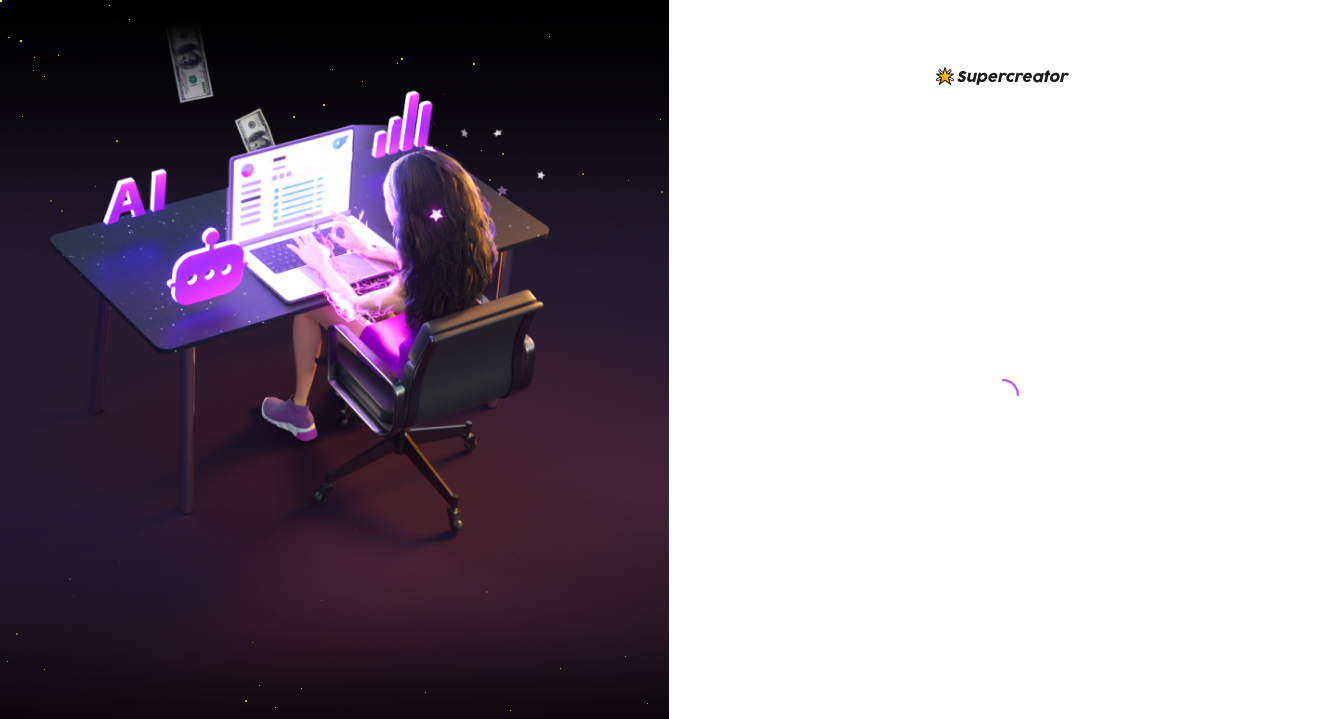 scroll, scrollTop: 0, scrollLeft: 0, axis: both 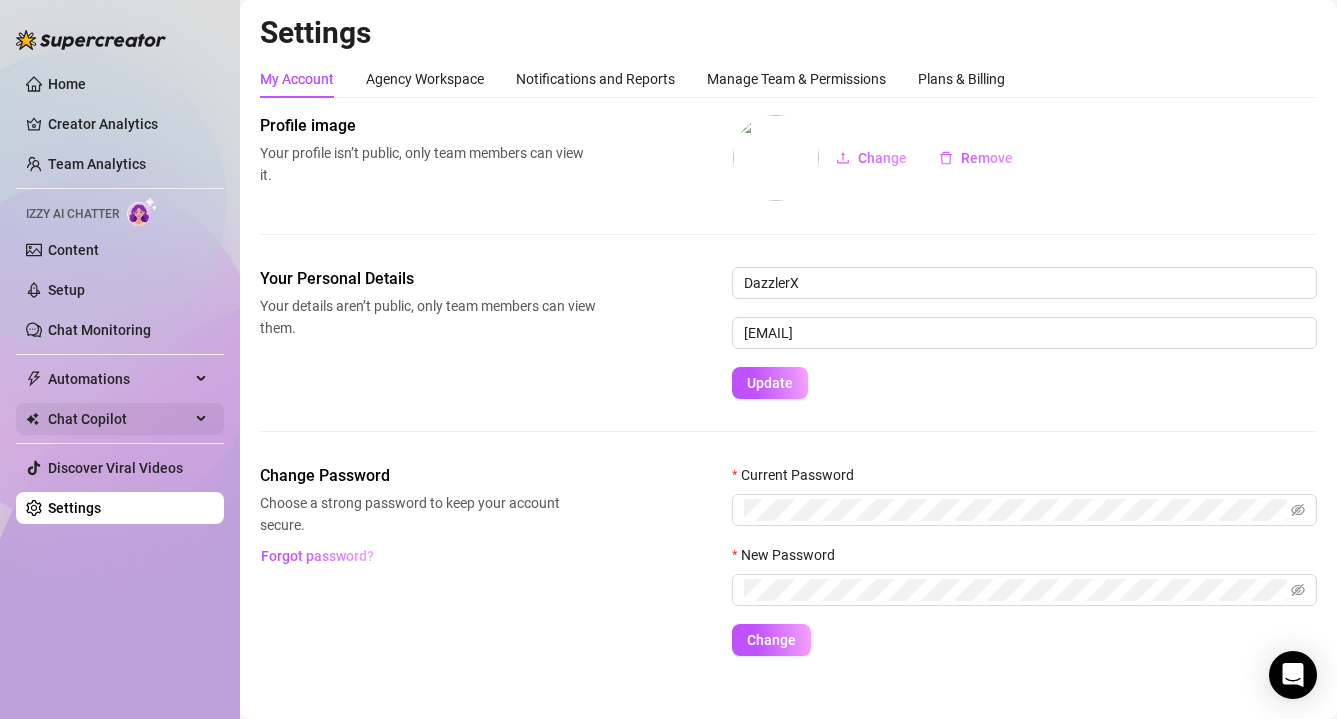 click on "Chat Copilot" at bounding box center (119, 419) 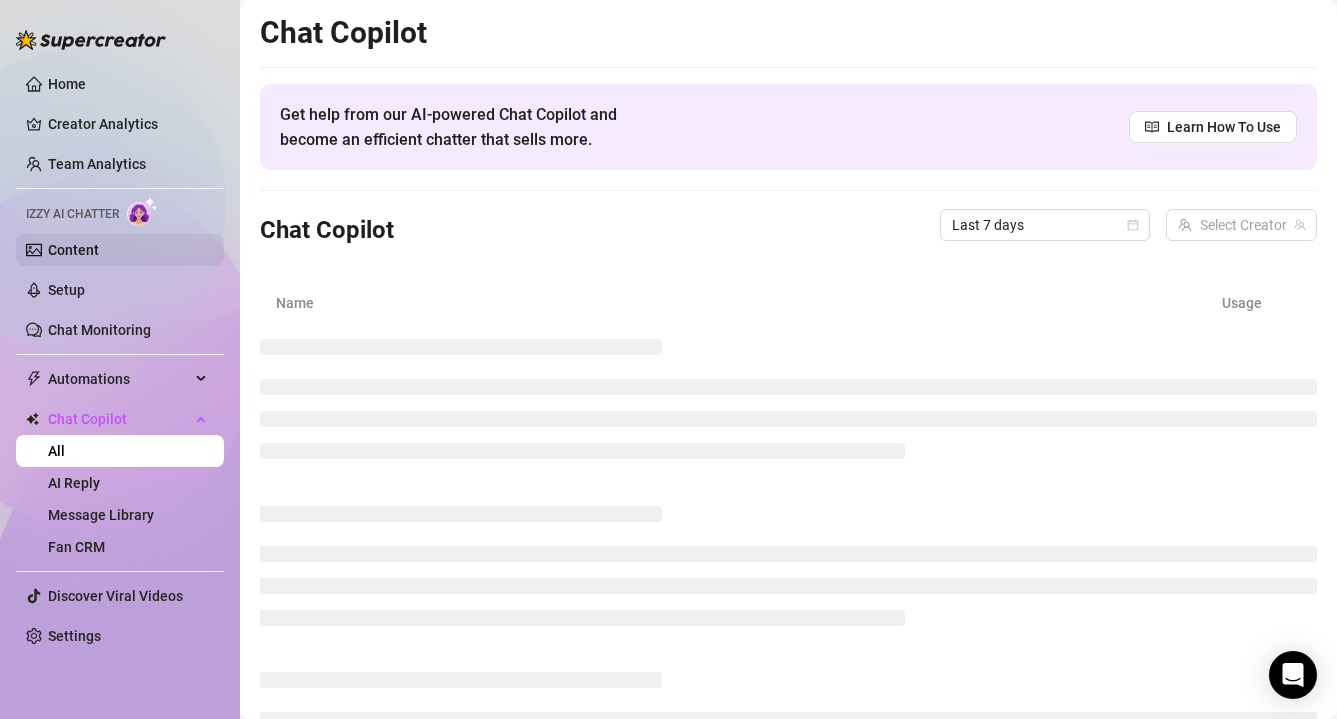 click on "Content" at bounding box center (73, 250) 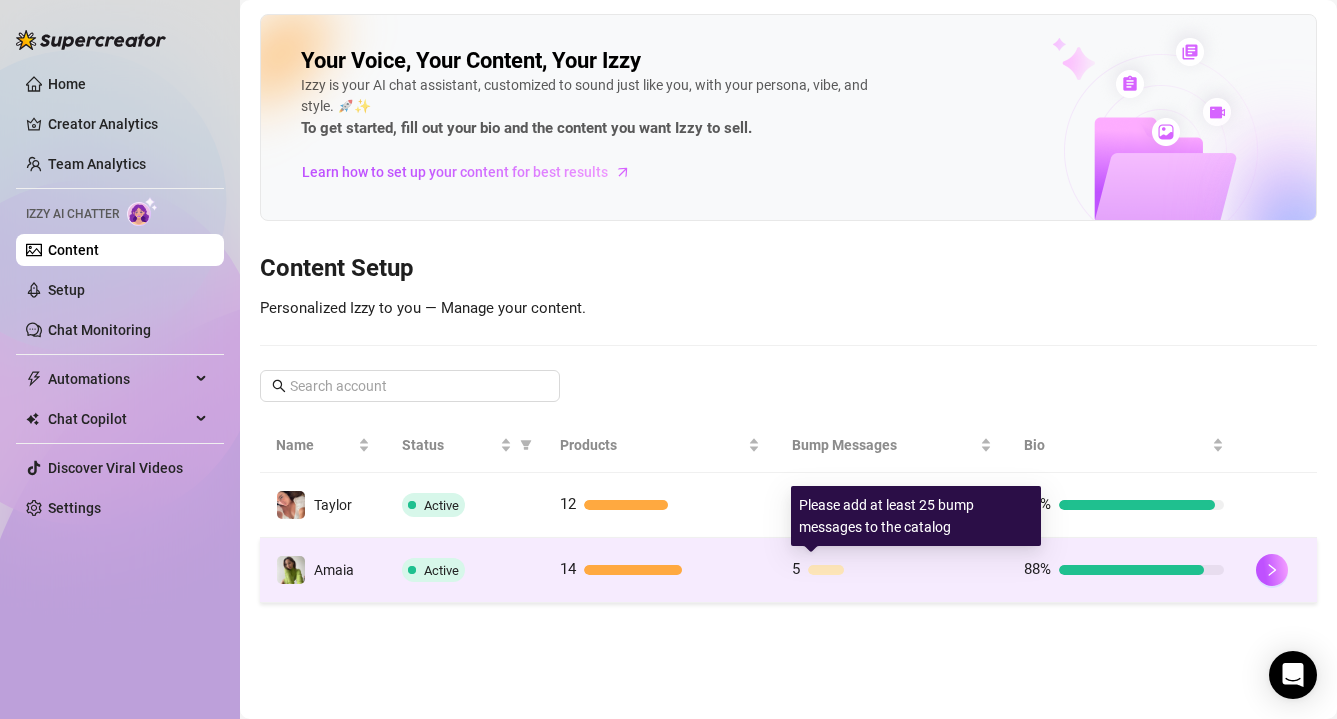 click at bounding box center (826, 570) 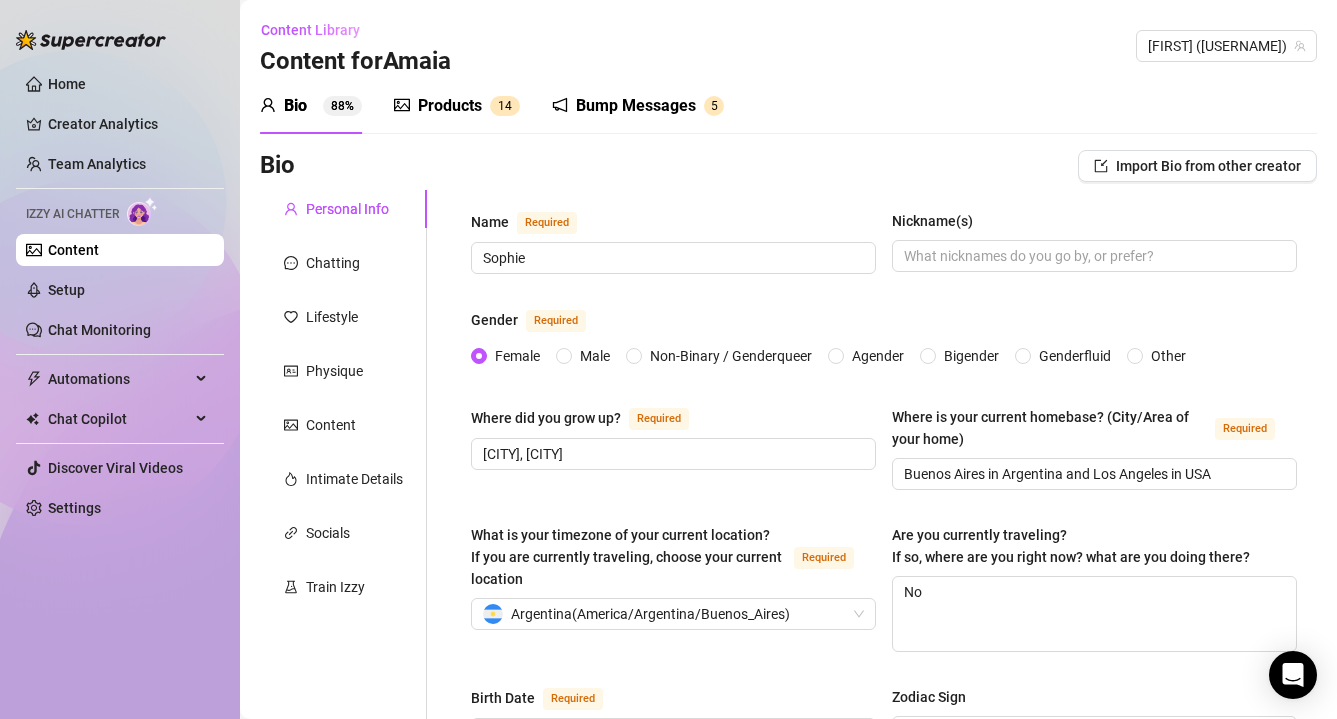 click on "Products" at bounding box center (450, 106) 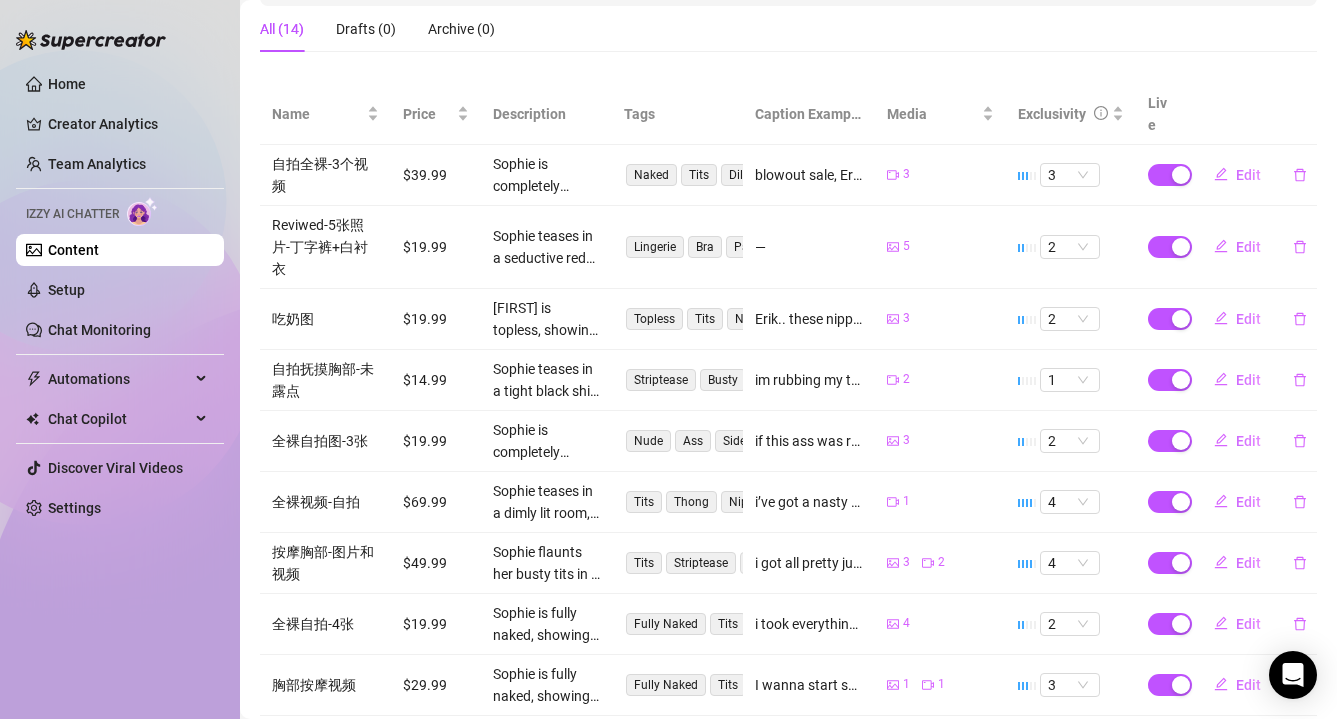 scroll, scrollTop: 0, scrollLeft: 0, axis: both 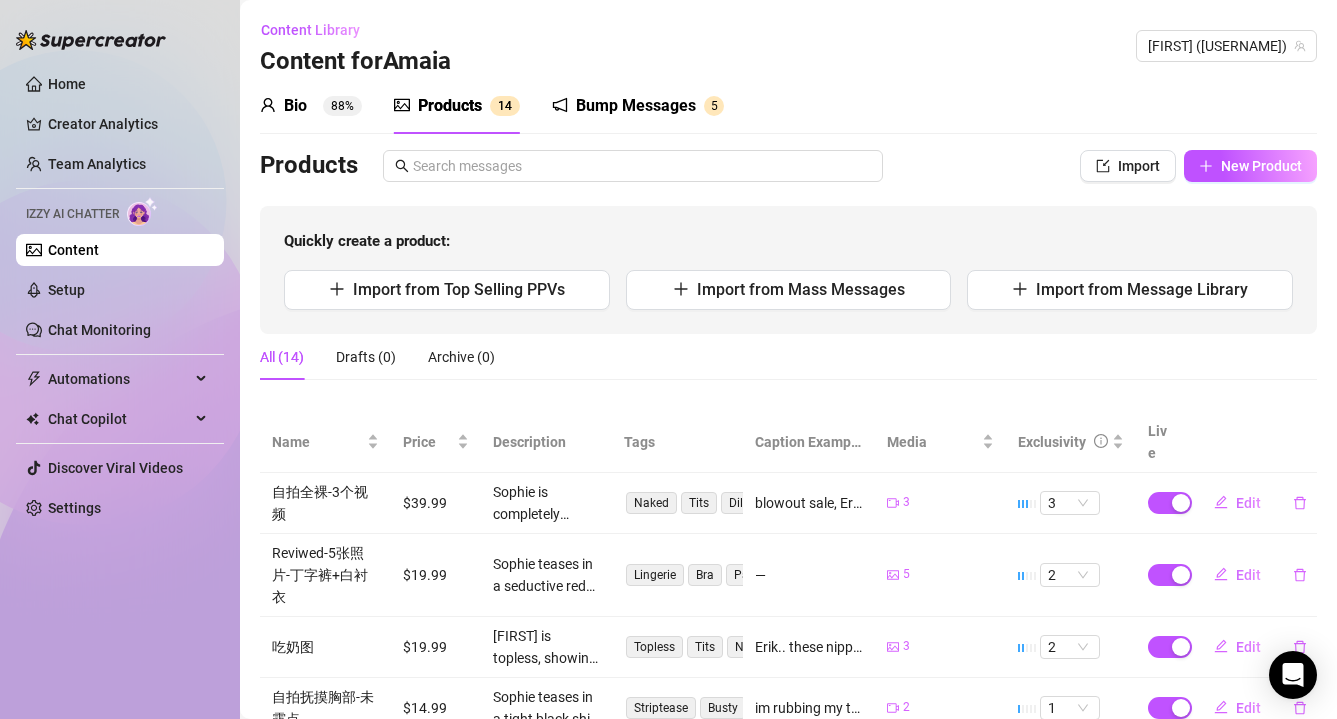 click on "Bump Messages" at bounding box center (636, 106) 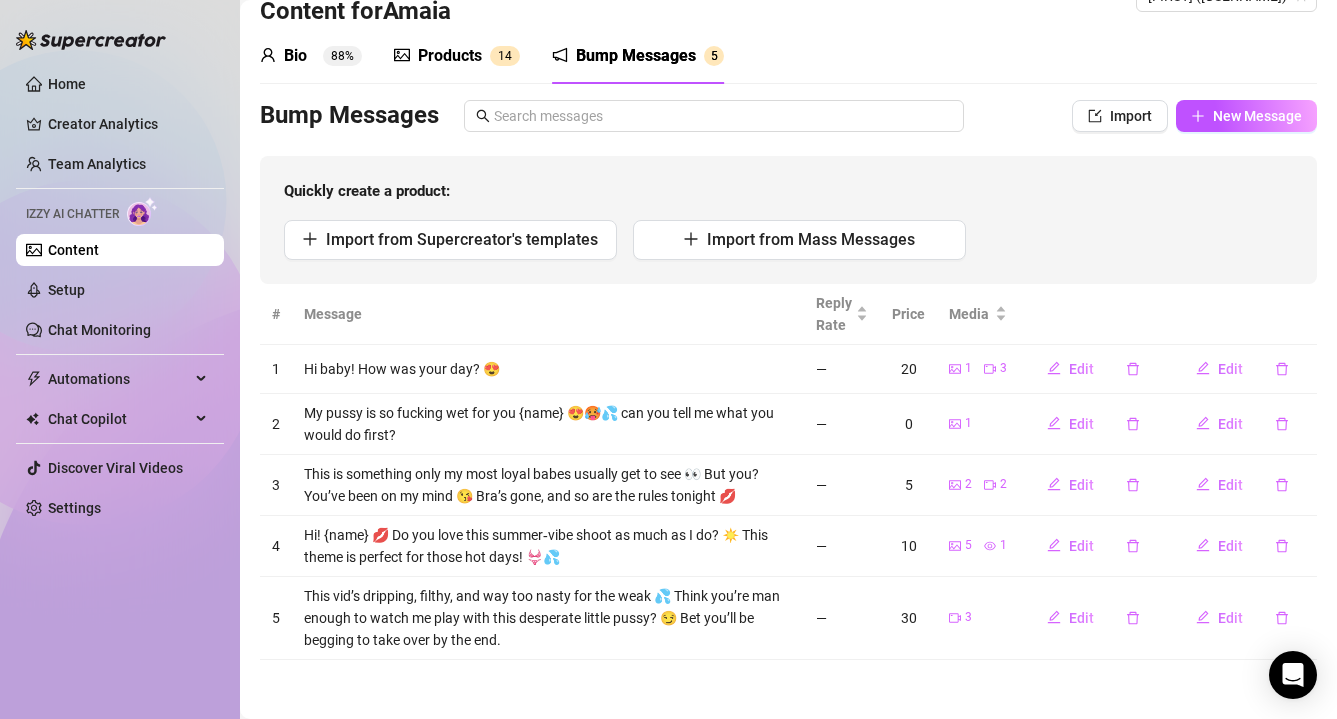scroll, scrollTop: 0, scrollLeft: 0, axis: both 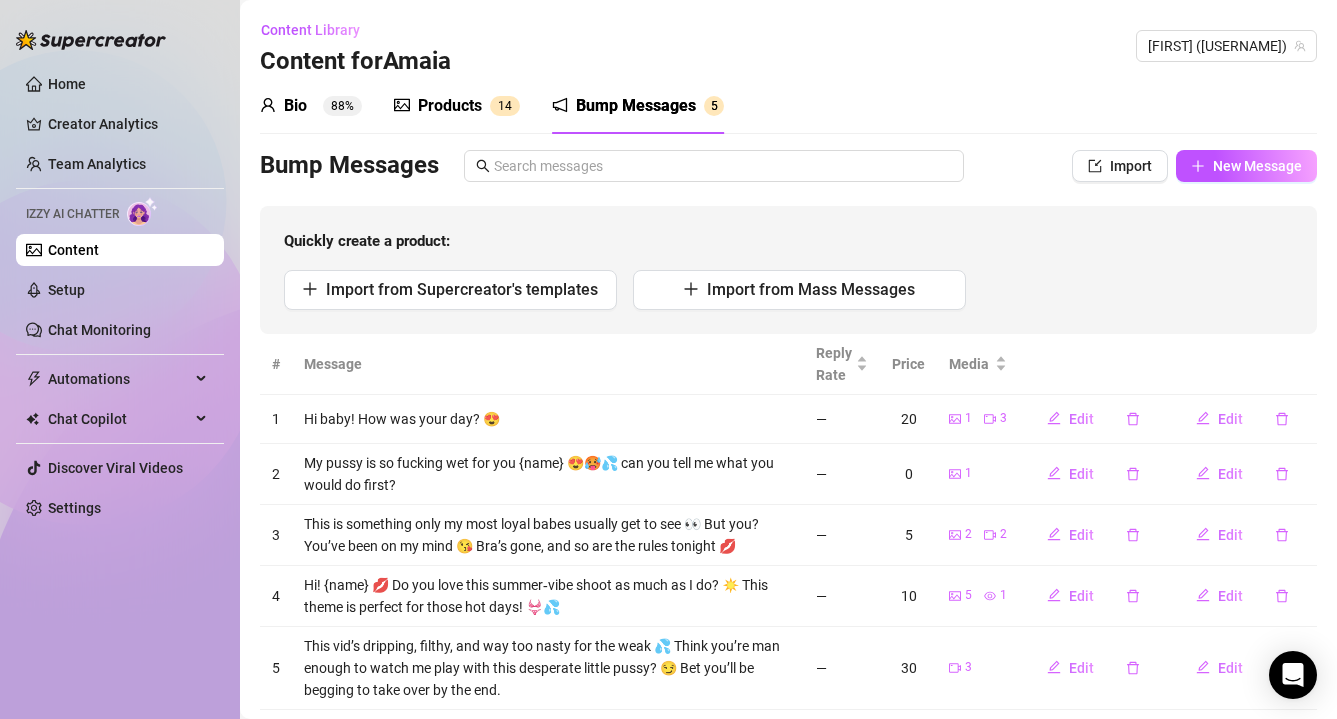 click on "Products" at bounding box center (450, 106) 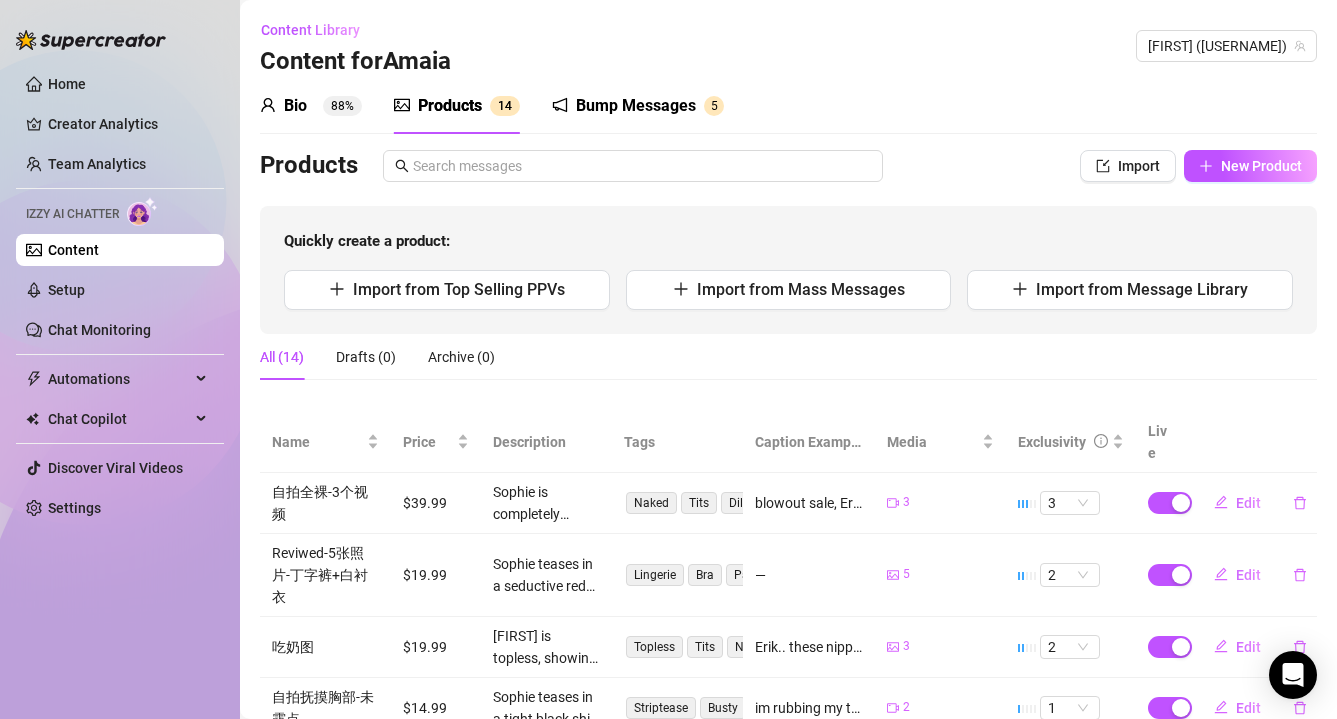 click on "Bump Messages" at bounding box center [636, 106] 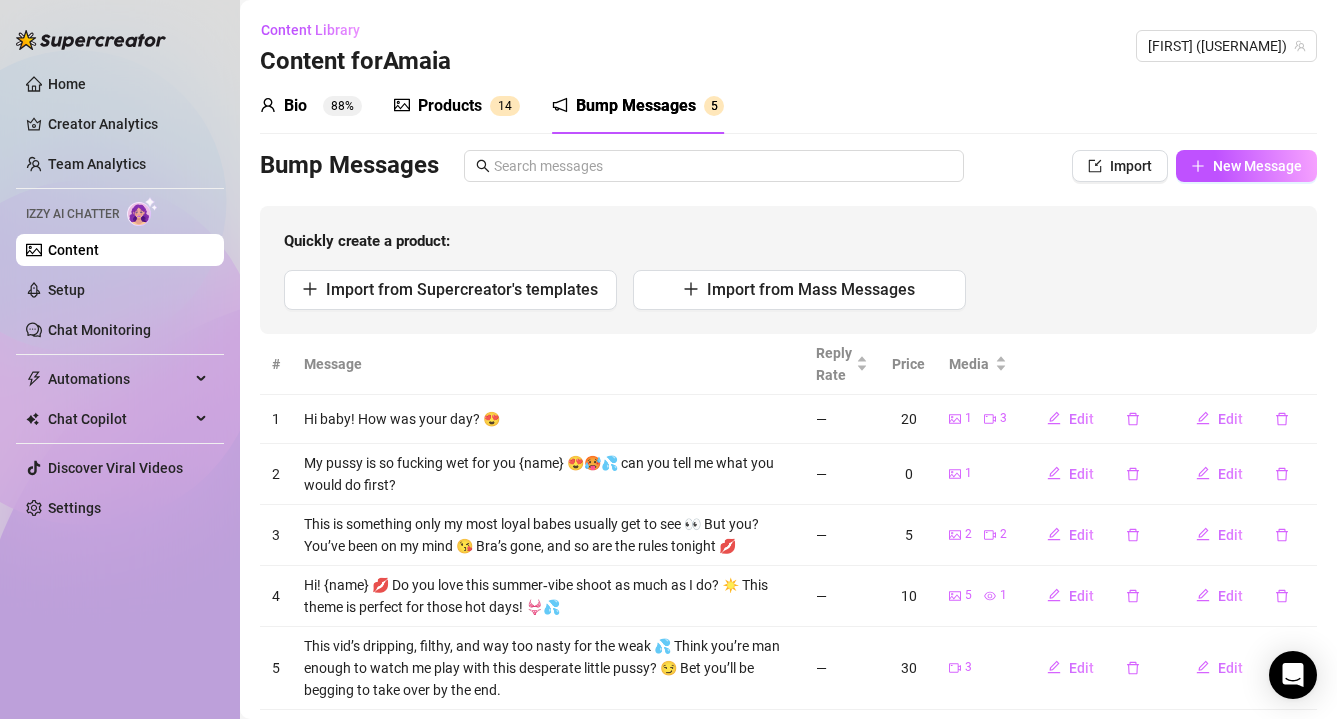 click on "Products" at bounding box center (450, 106) 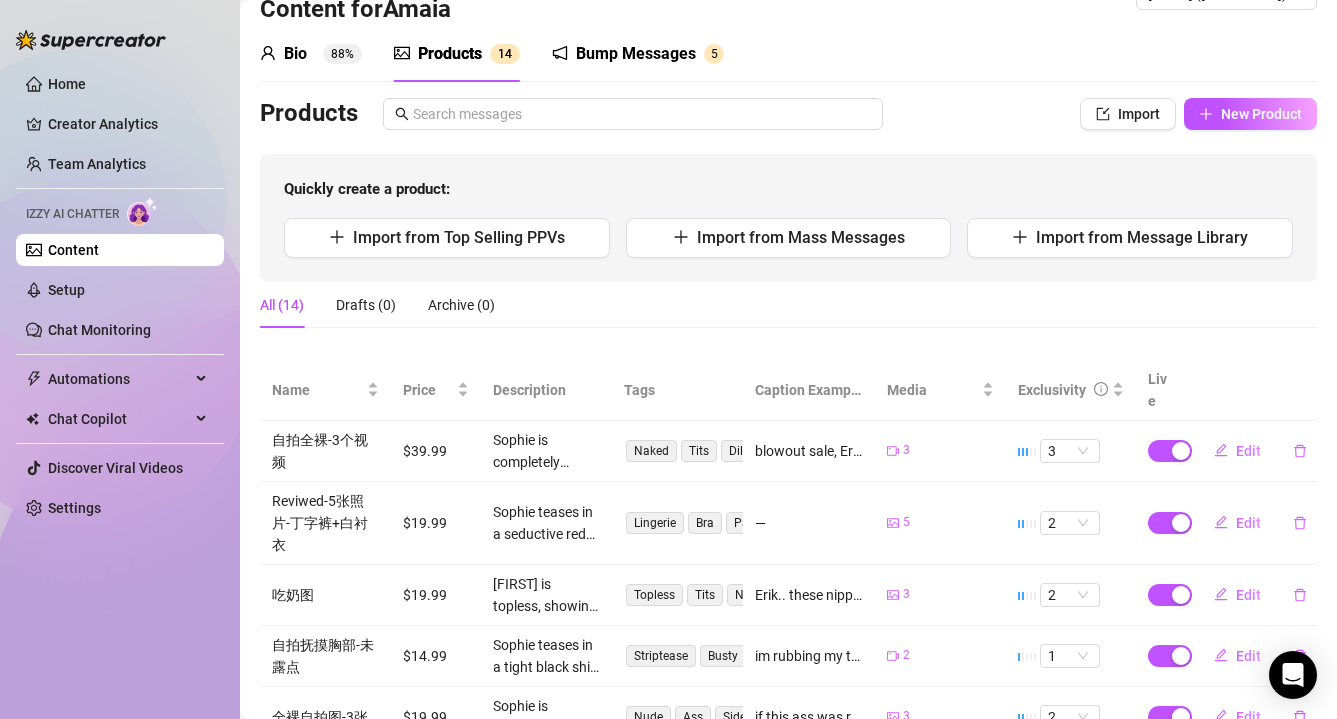 scroll, scrollTop: 55, scrollLeft: 0, axis: vertical 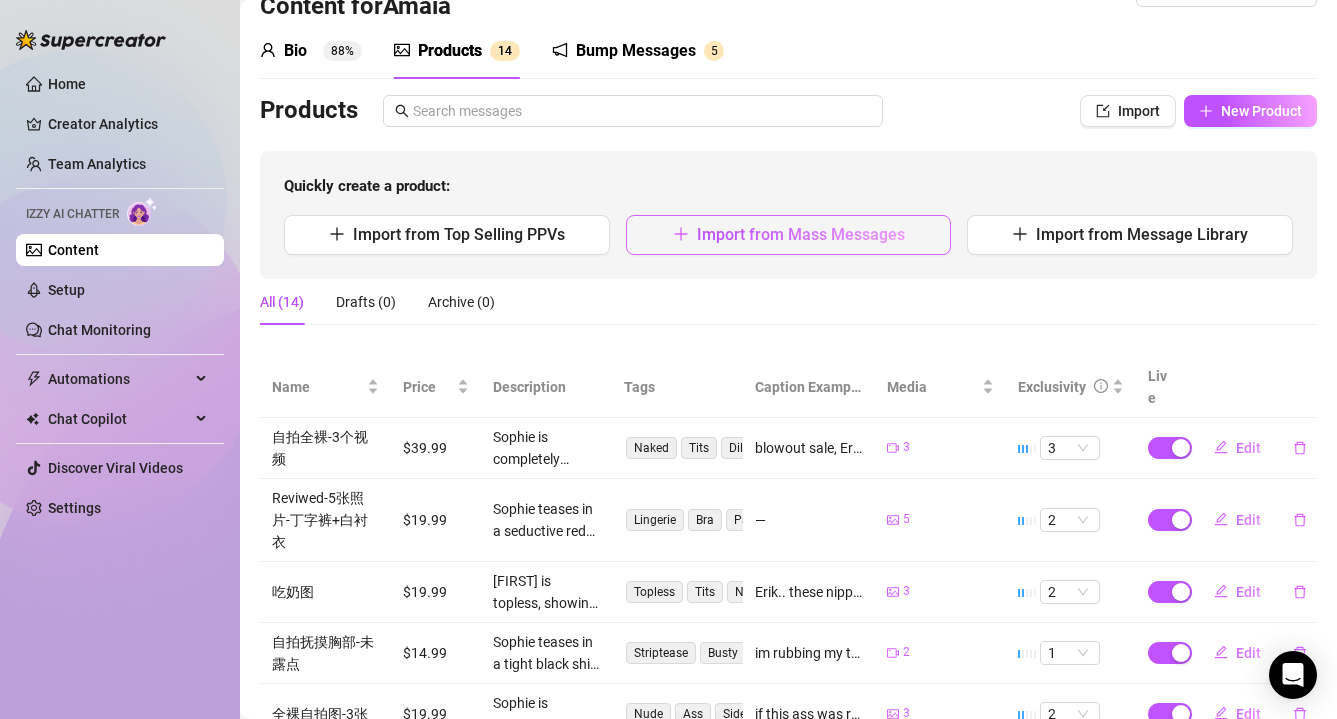 click on "Import from Mass Messages" at bounding box center (801, 234) 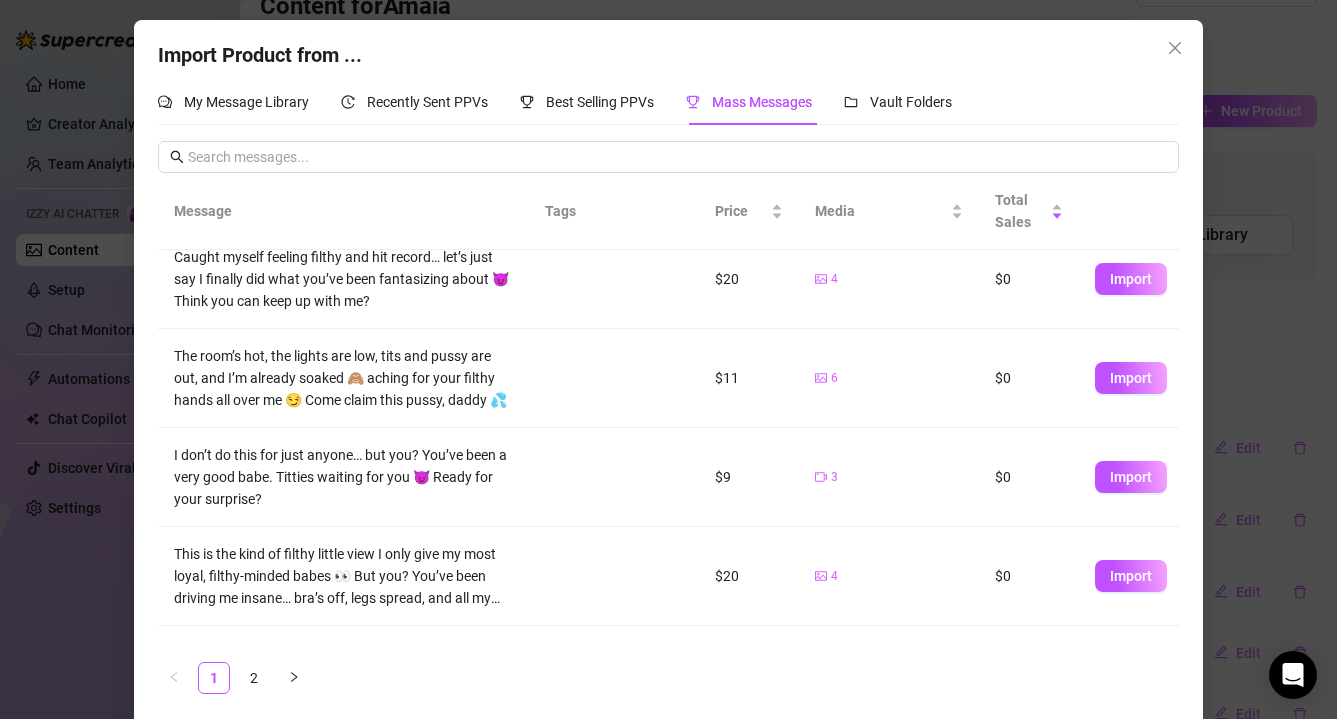 scroll, scrollTop: 572, scrollLeft: 0, axis: vertical 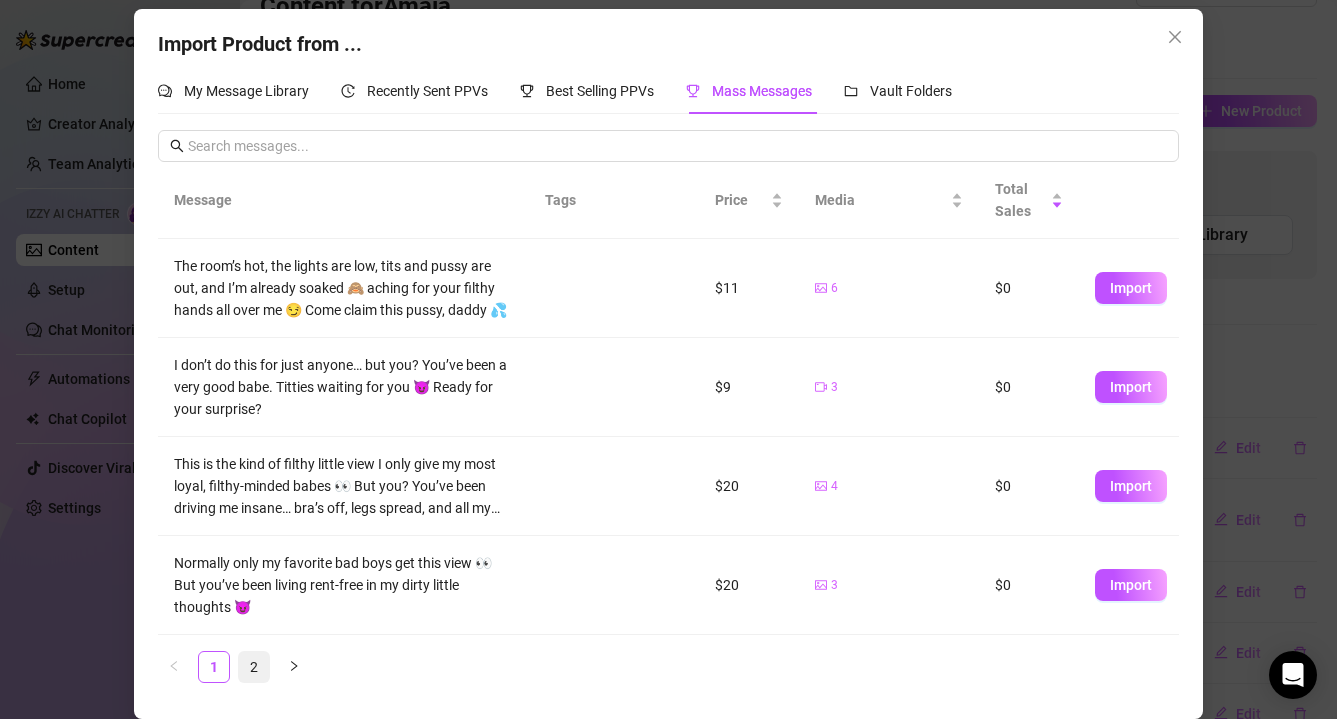 click on "2" at bounding box center (254, 667) 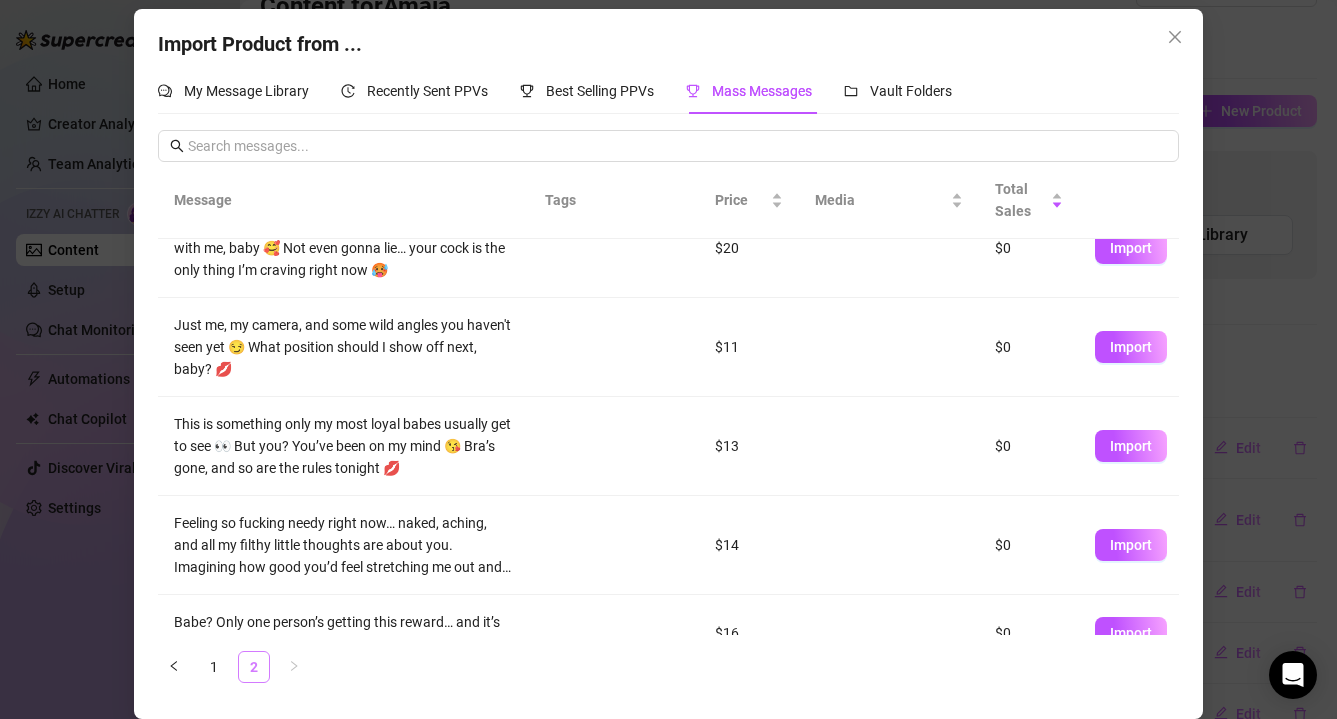 scroll, scrollTop: 0, scrollLeft: 0, axis: both 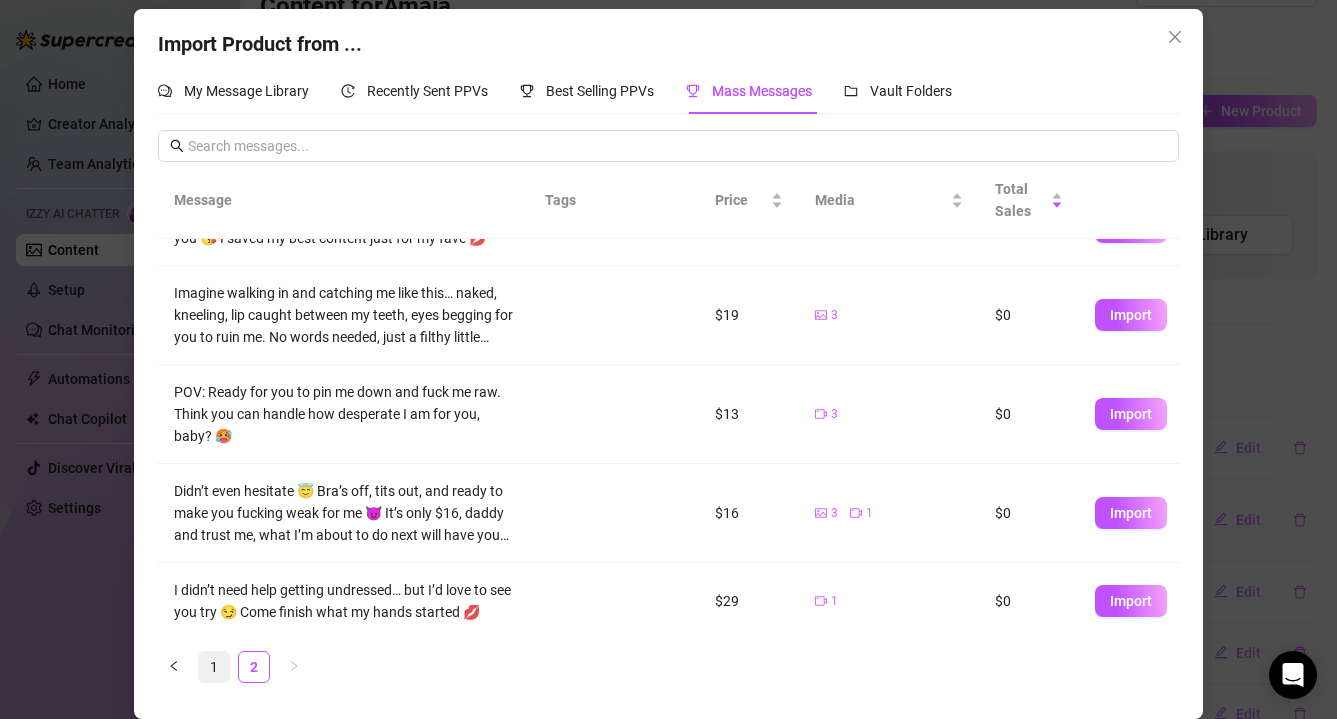 click on "1" at bounding box center (214, 667) 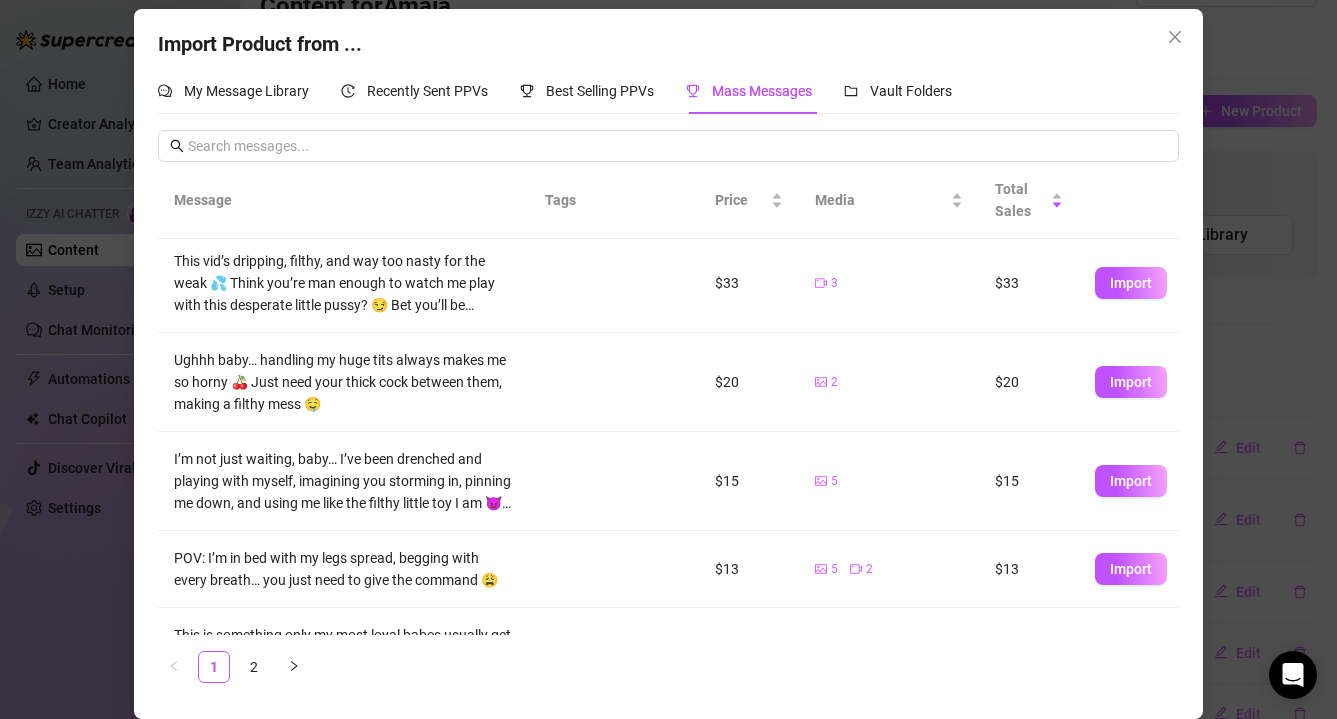 scroll, scrollTop: 0, scrollLeft: 0, axis: both 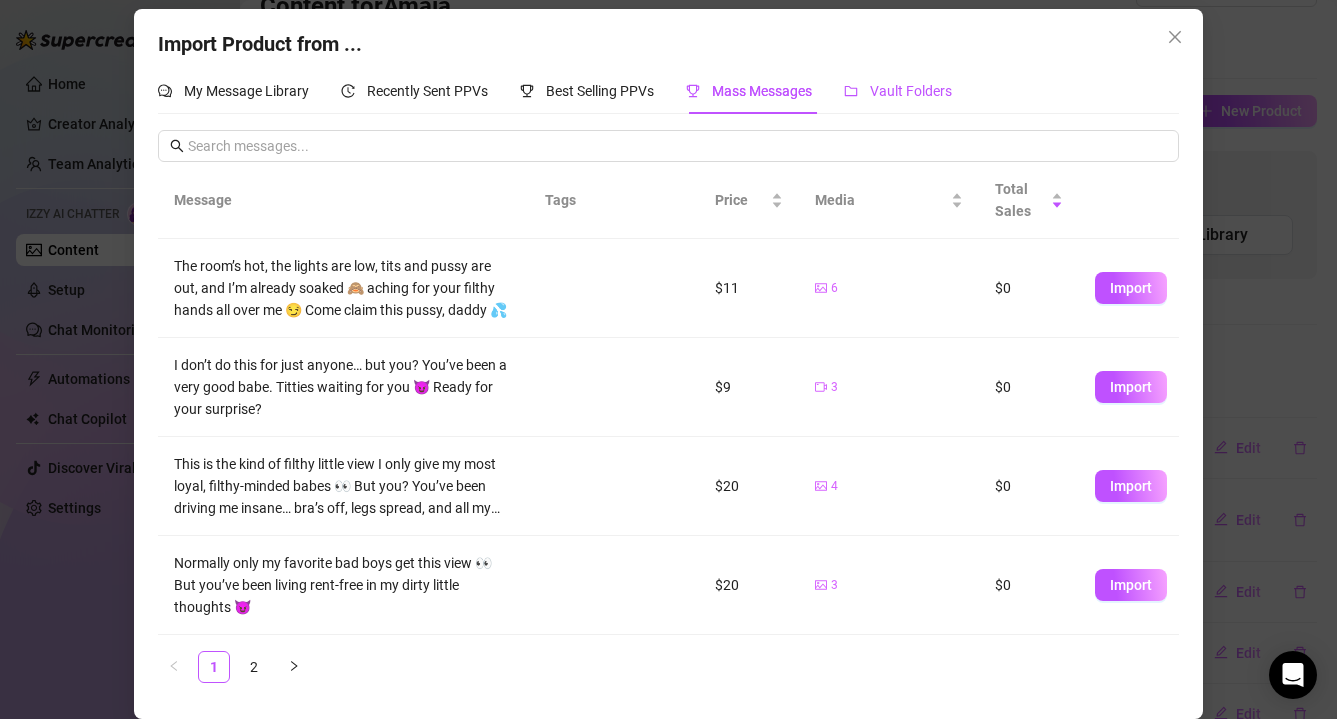 click on "Vault Folders" at bounding box center [911, 91] 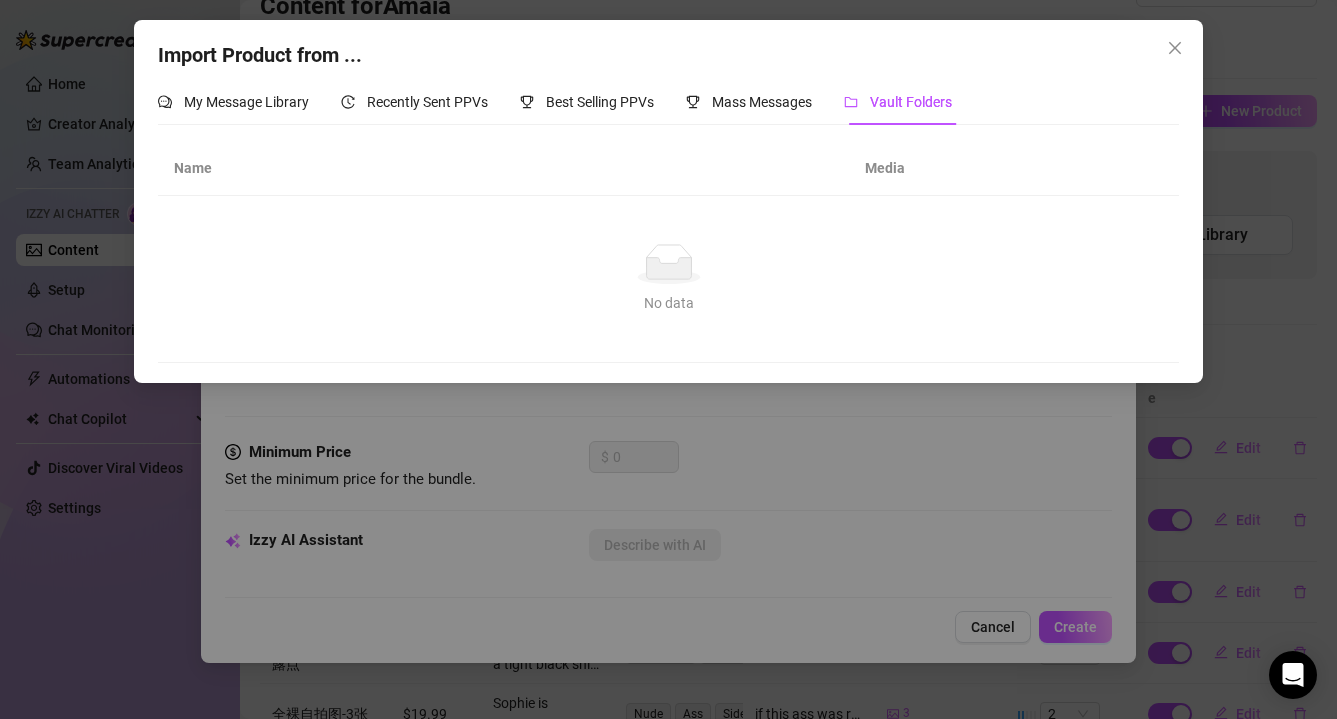 scroll, scrollTop: 0, scrollLeft: 0, axis: both 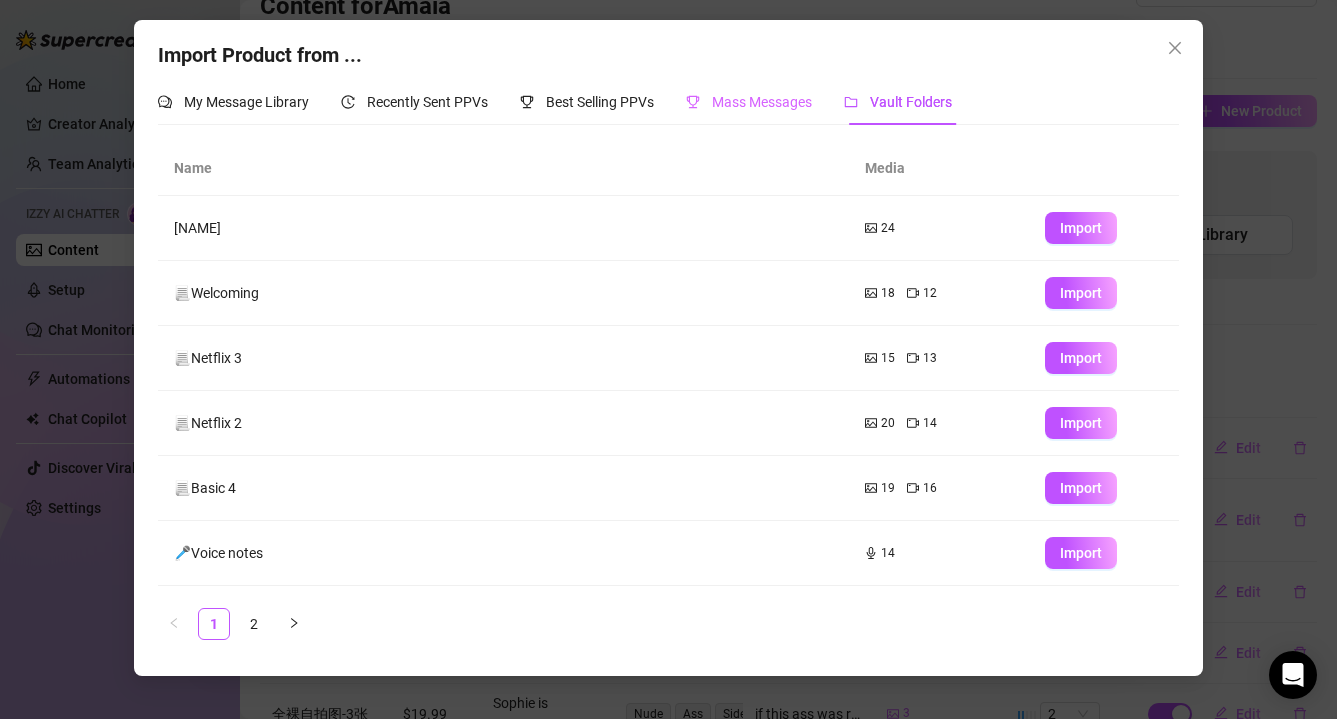 click on "Mass Messages" at bounding box center [749, 102] 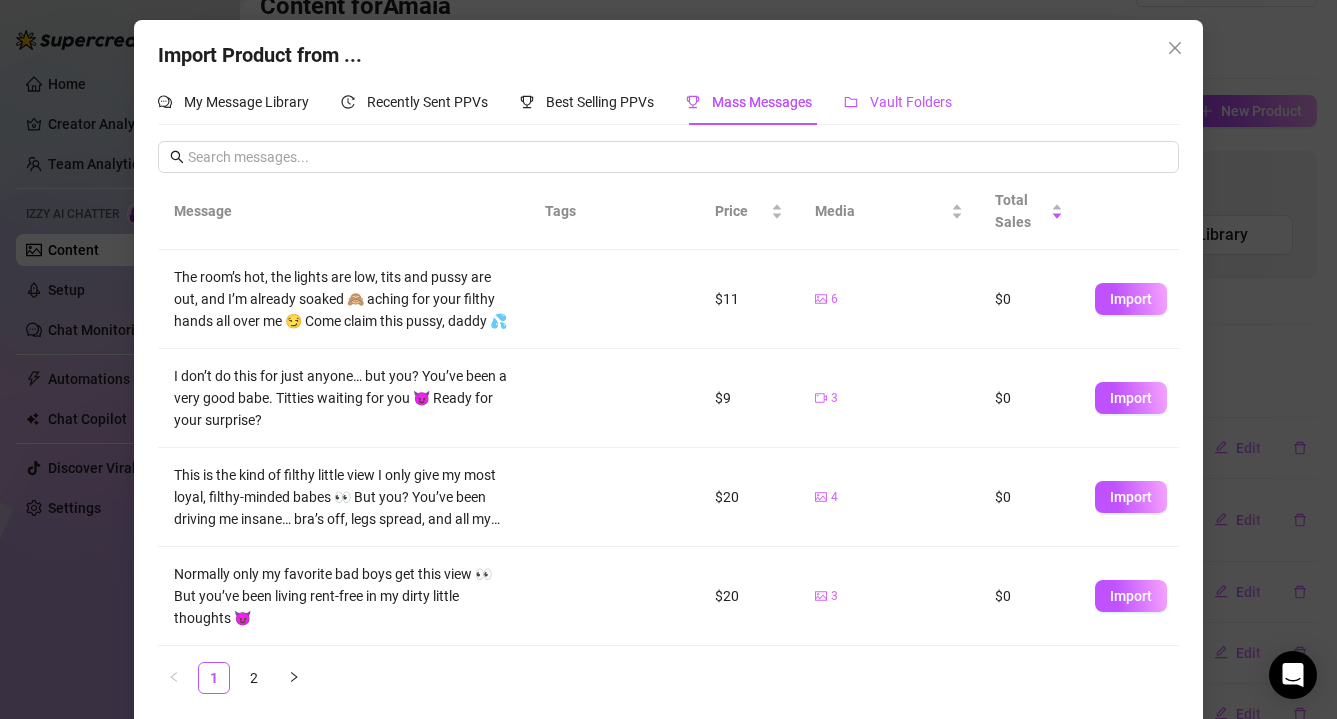 click on "Vault Folders" at bounding box center [911, 102] 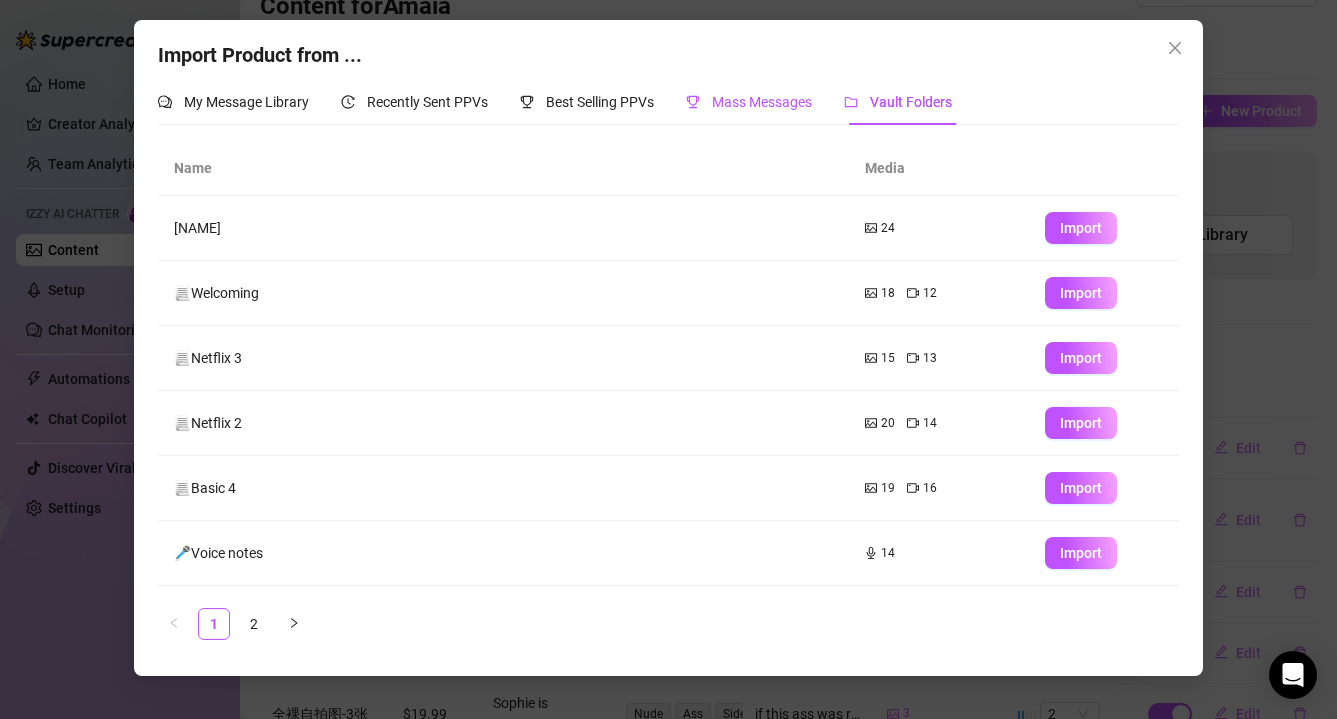 click on "Mass Messages" at bounding box center [749, 102] 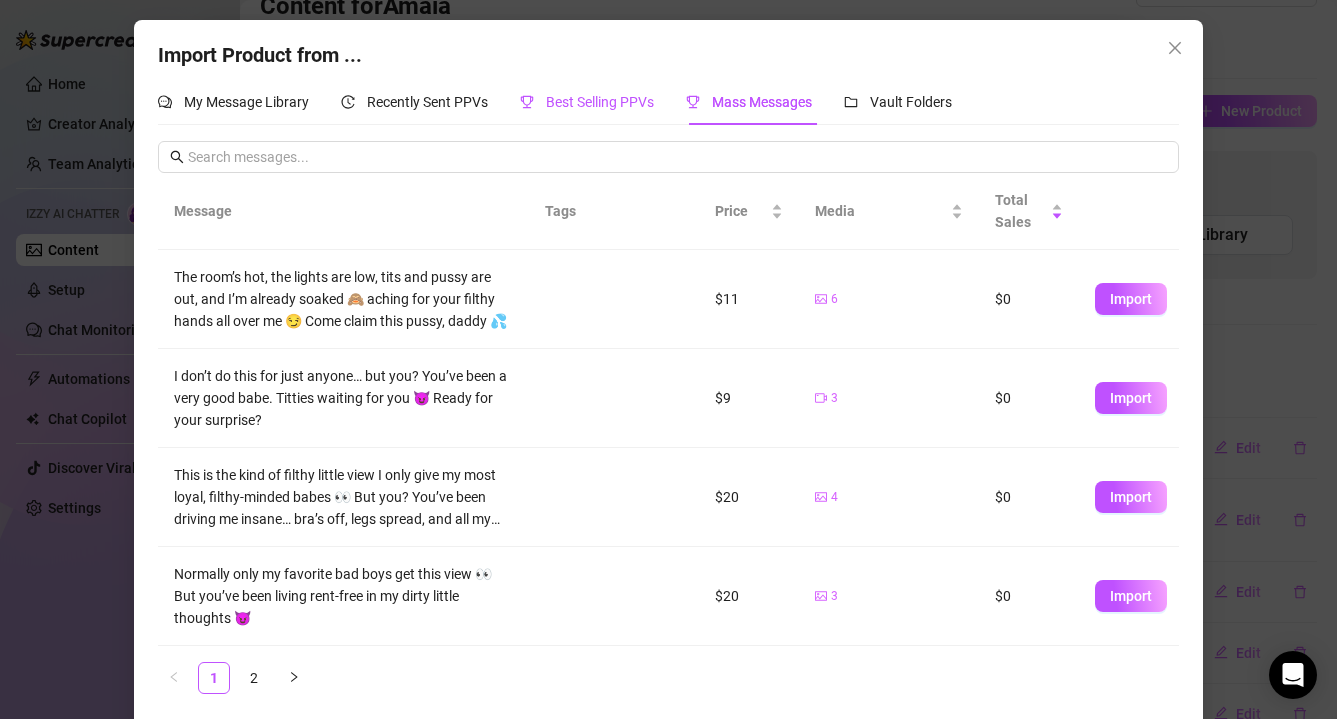 click on "Best Selling PPVs" at bounding box center [600, 102] 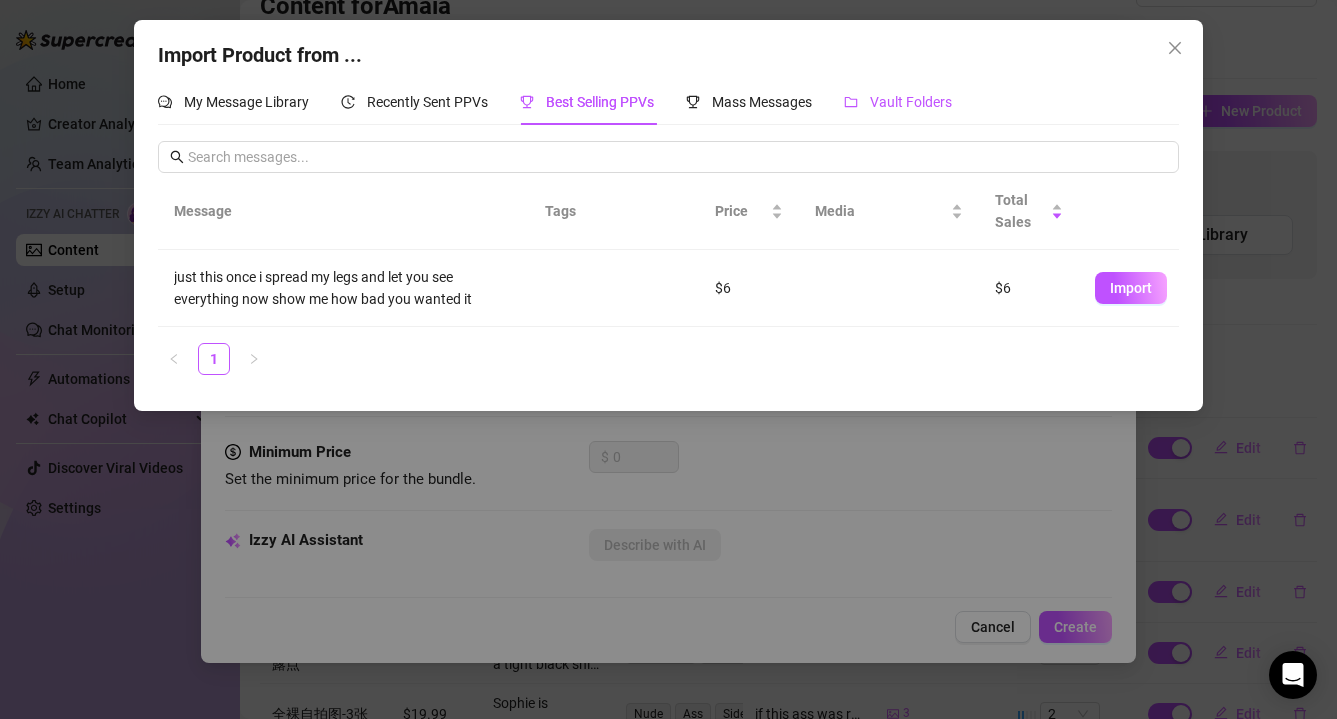 click on "Vault Folders" at bounding box center (898, 102) 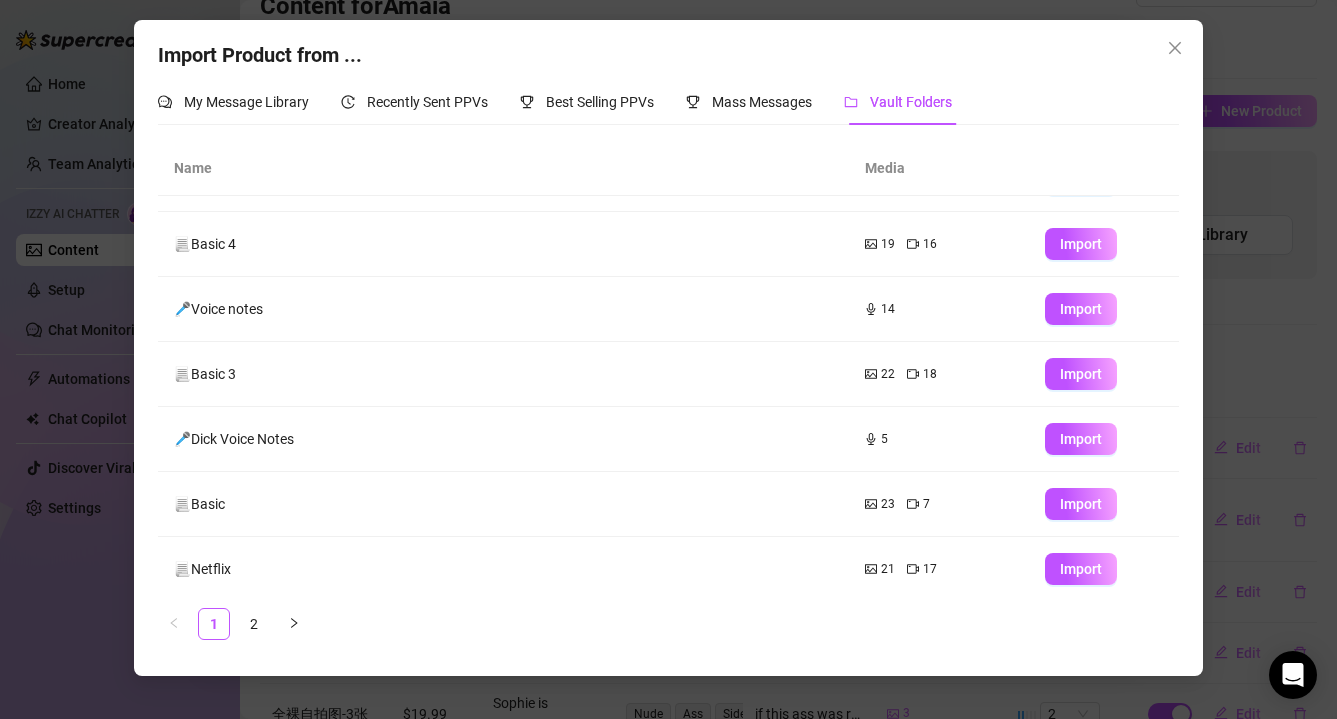 scroll, scrollTop: 254, scrollLeft: 0, axis: vertical 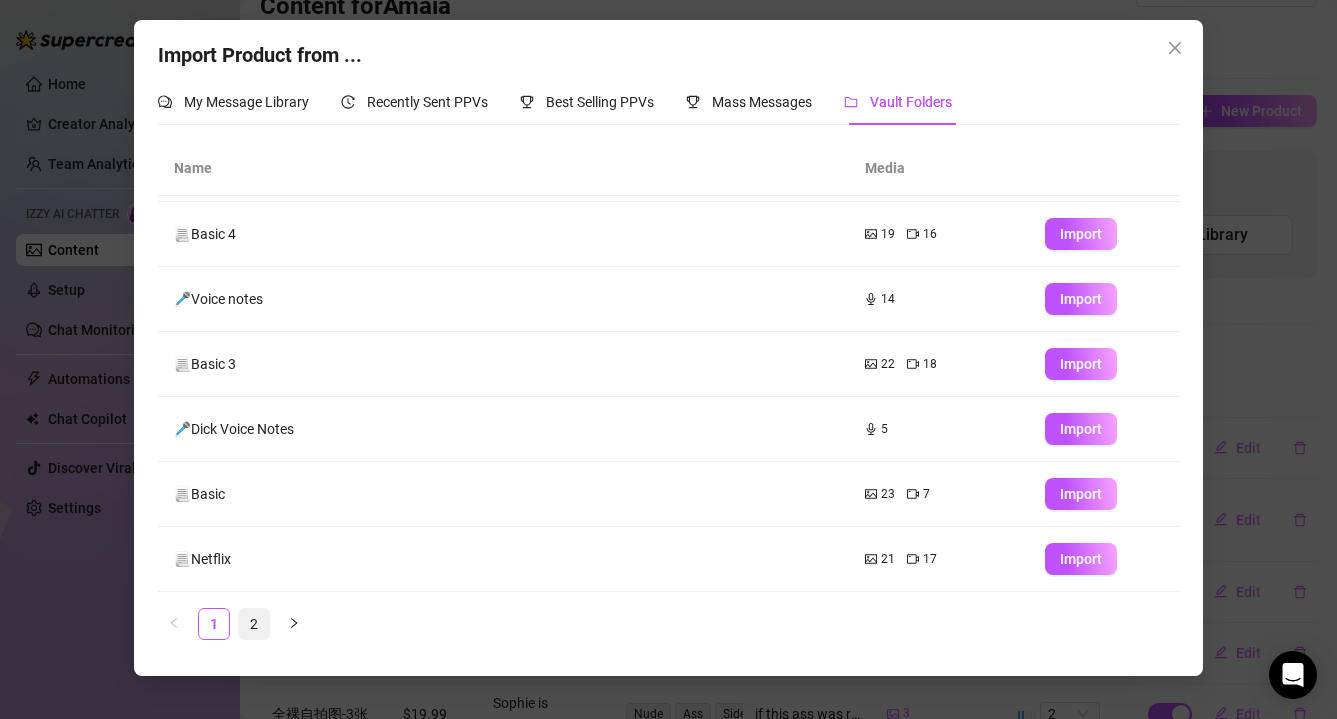 click on "2" at bounding box center (254, 624) 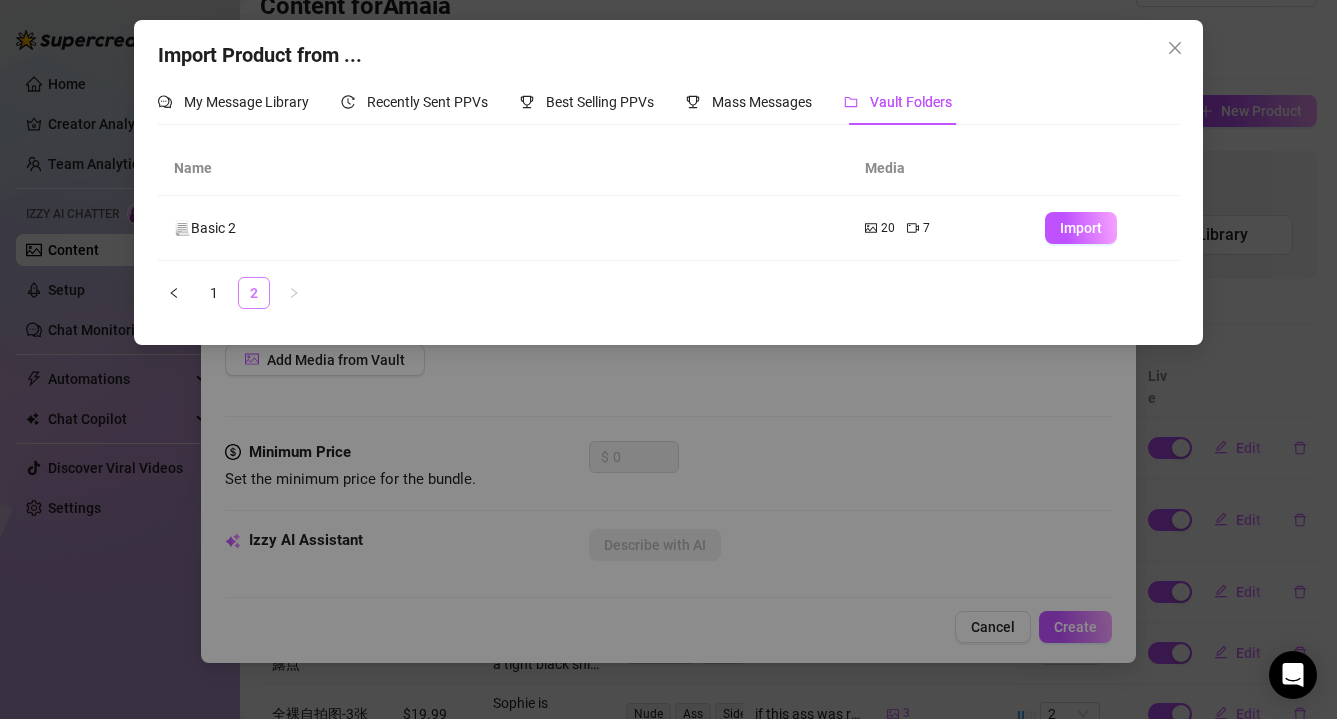 scroll, scrollTop: 0, scrollLeft: 0, axis: both 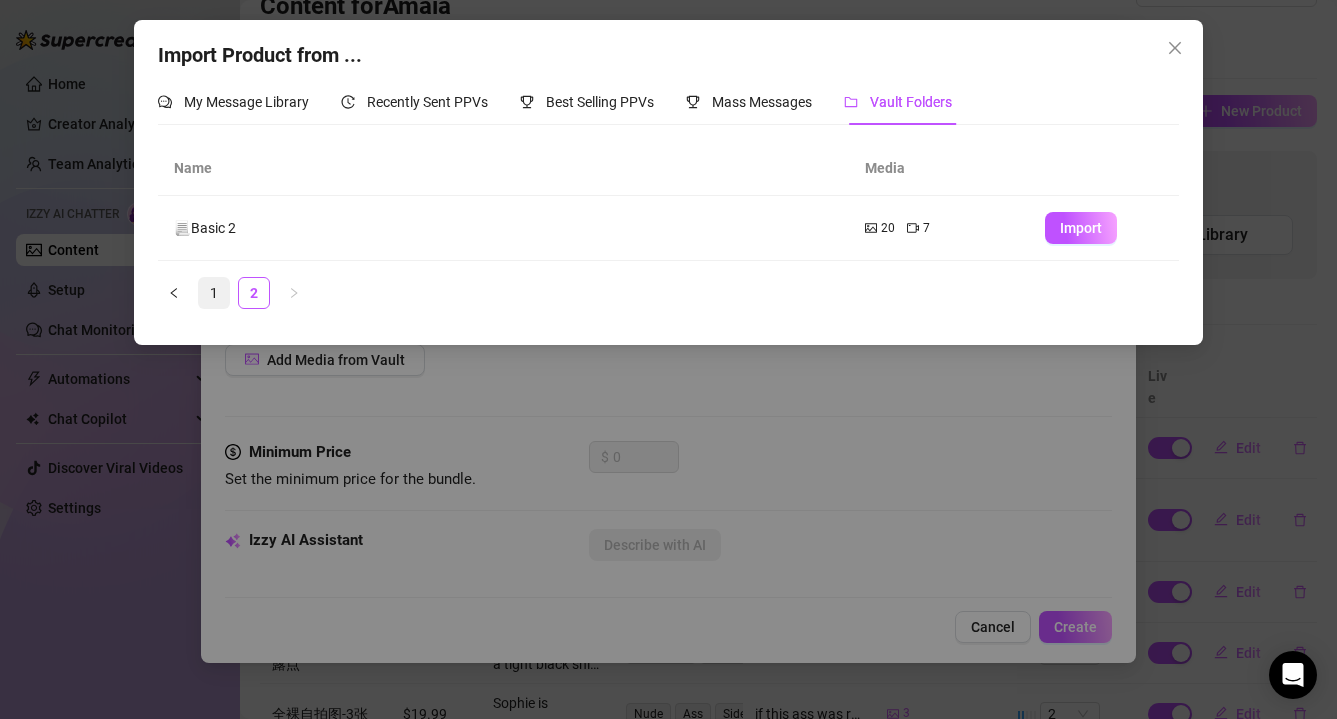 click on "1" at bounding box center [214, 293] 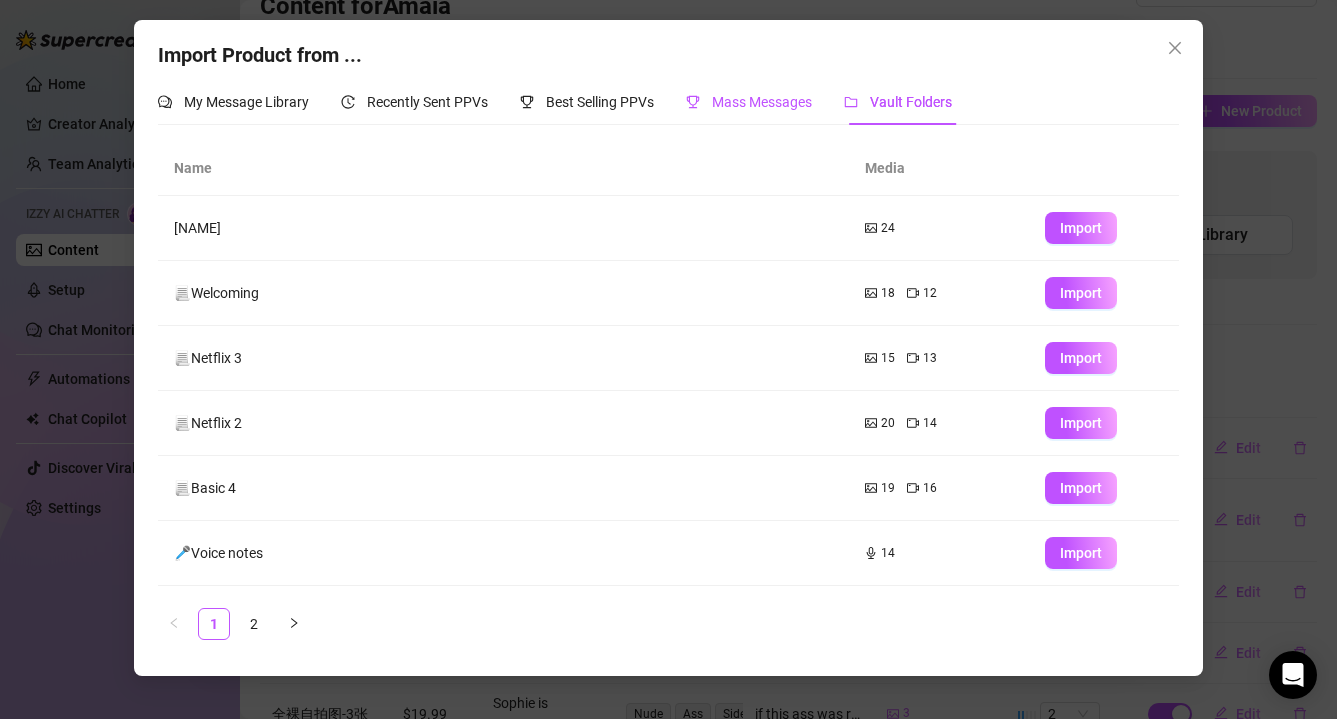 click on "Mass Messages" at bounding box center (762, 102) 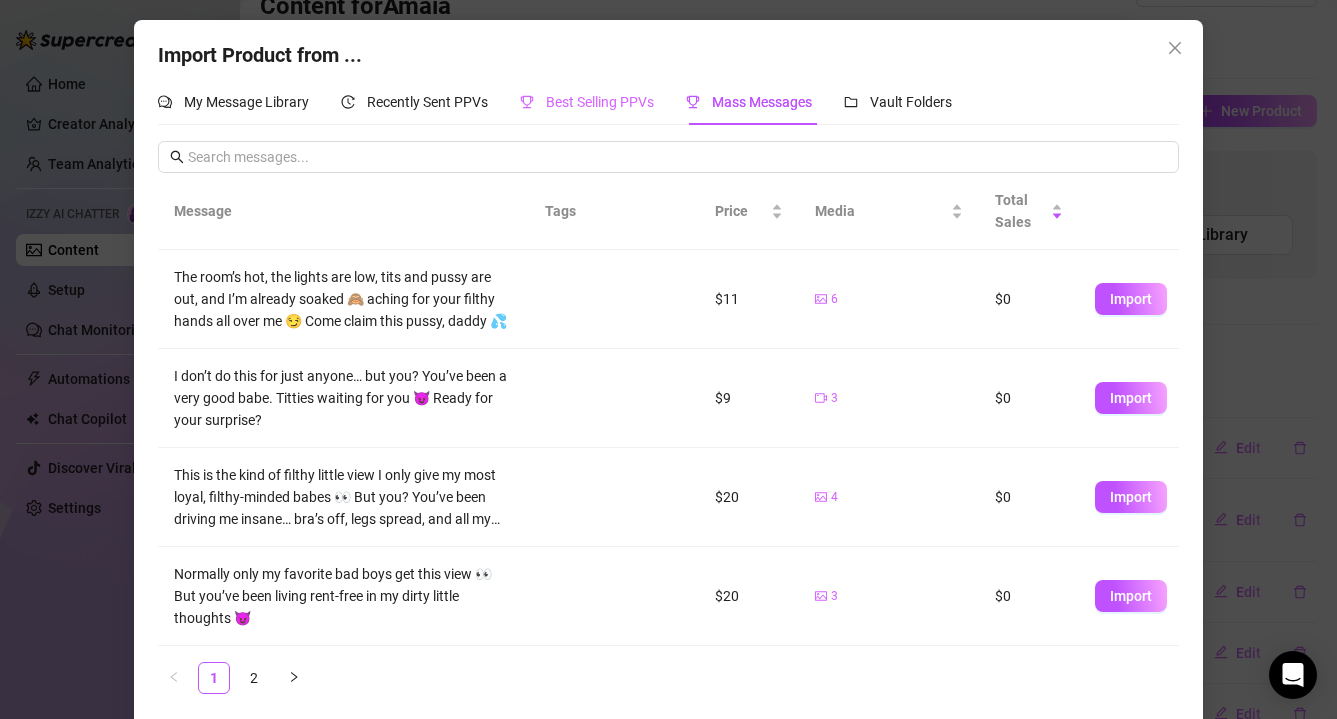 click on "Best Selling PPVs" at bounding box center (587, 102) 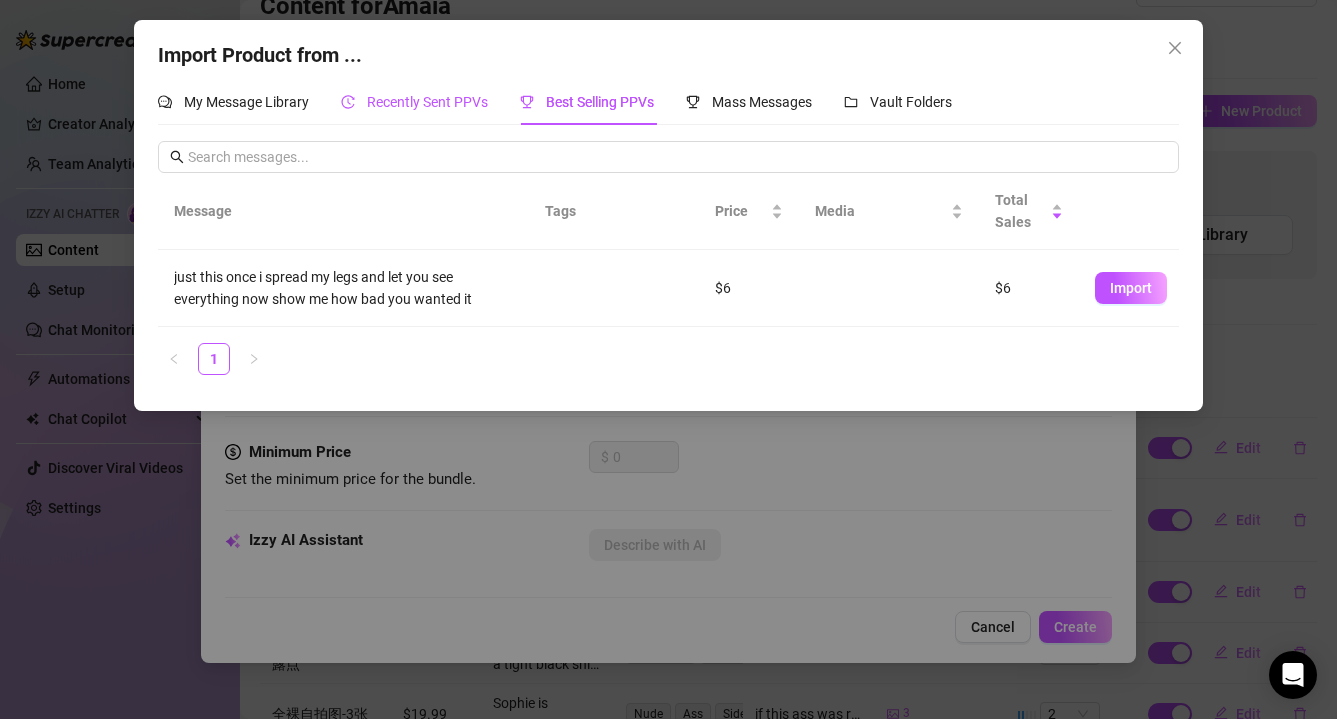 click on "Recently Sent PPVs" at bounding box center (427, 102) 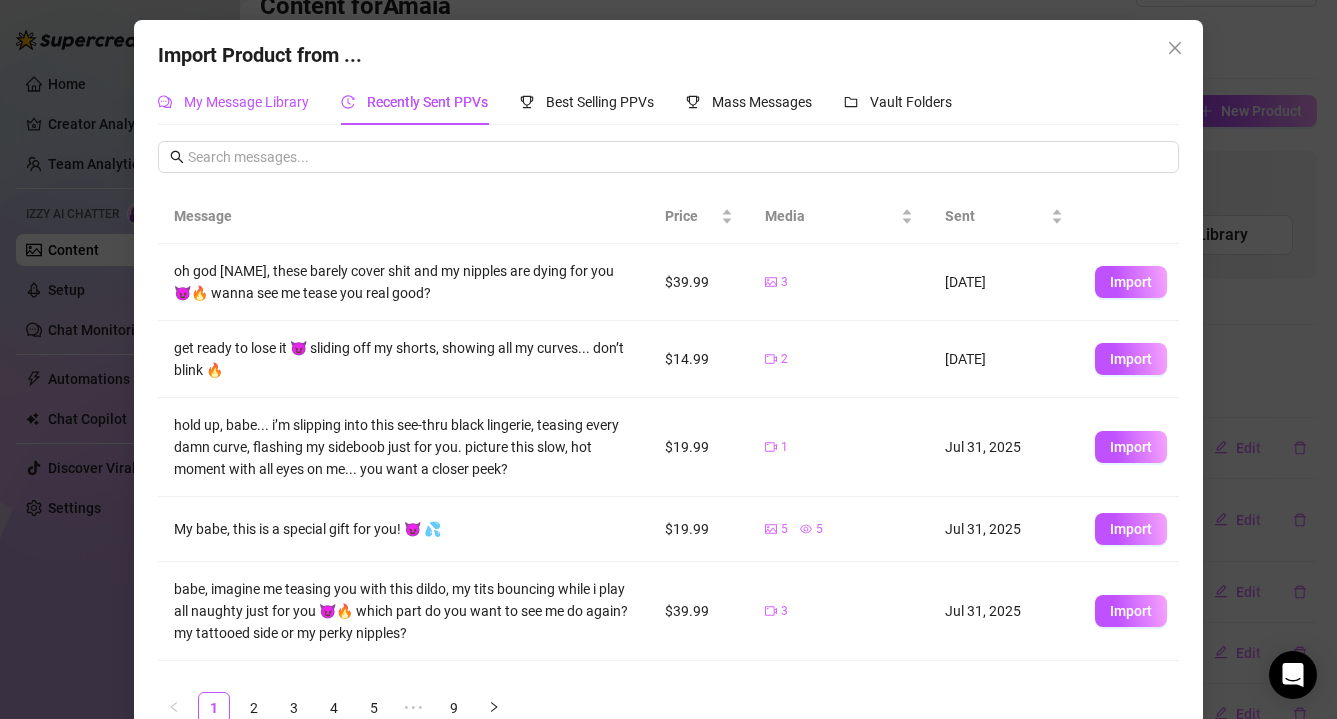 click on "My Message Library" at bounding box center (246, 102) 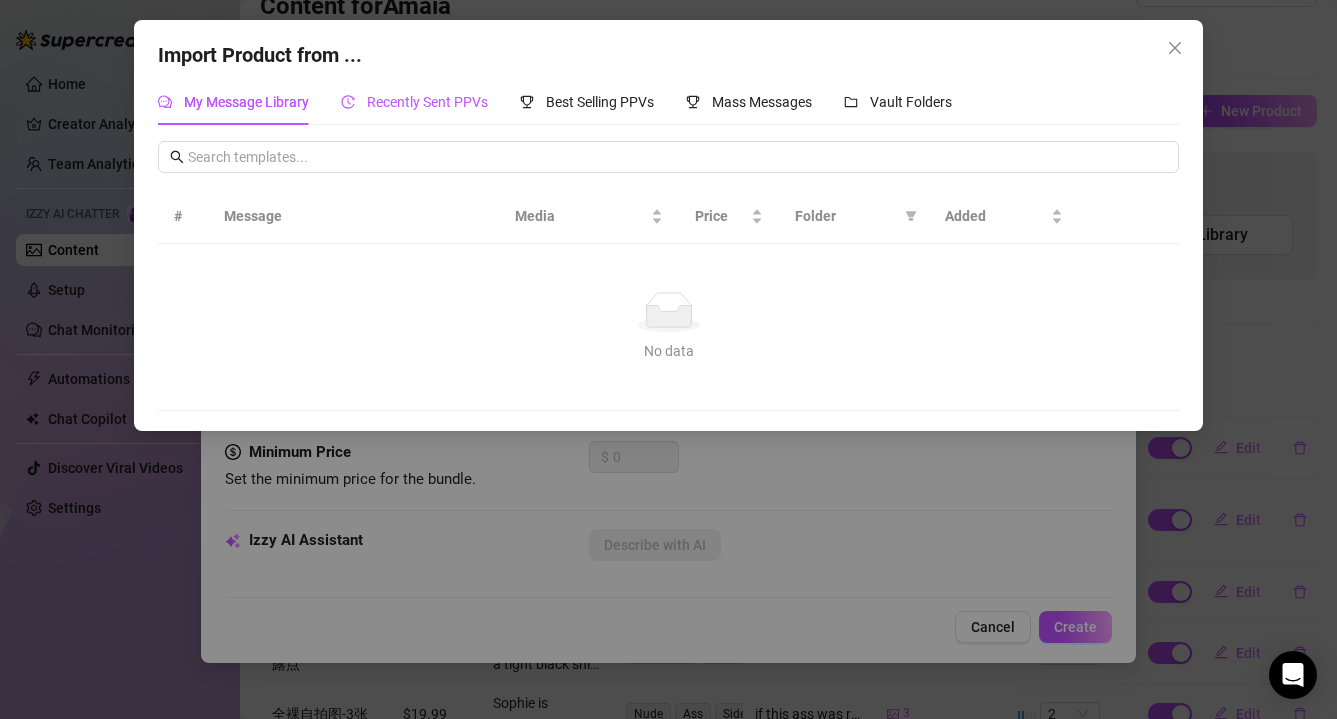 click on "Recently Sent PPVs" at bounding box center (427, 102) 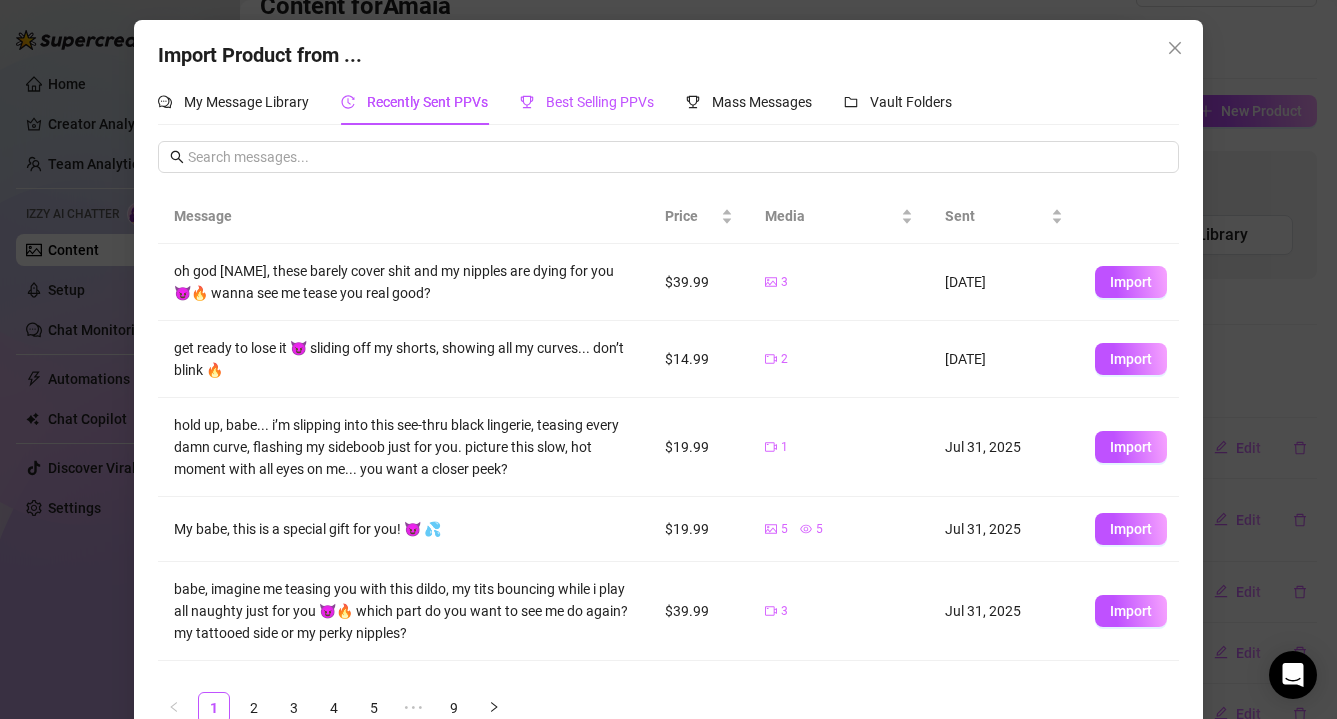 click on "Best Selling PPVs" at bounding box center (600, 102) 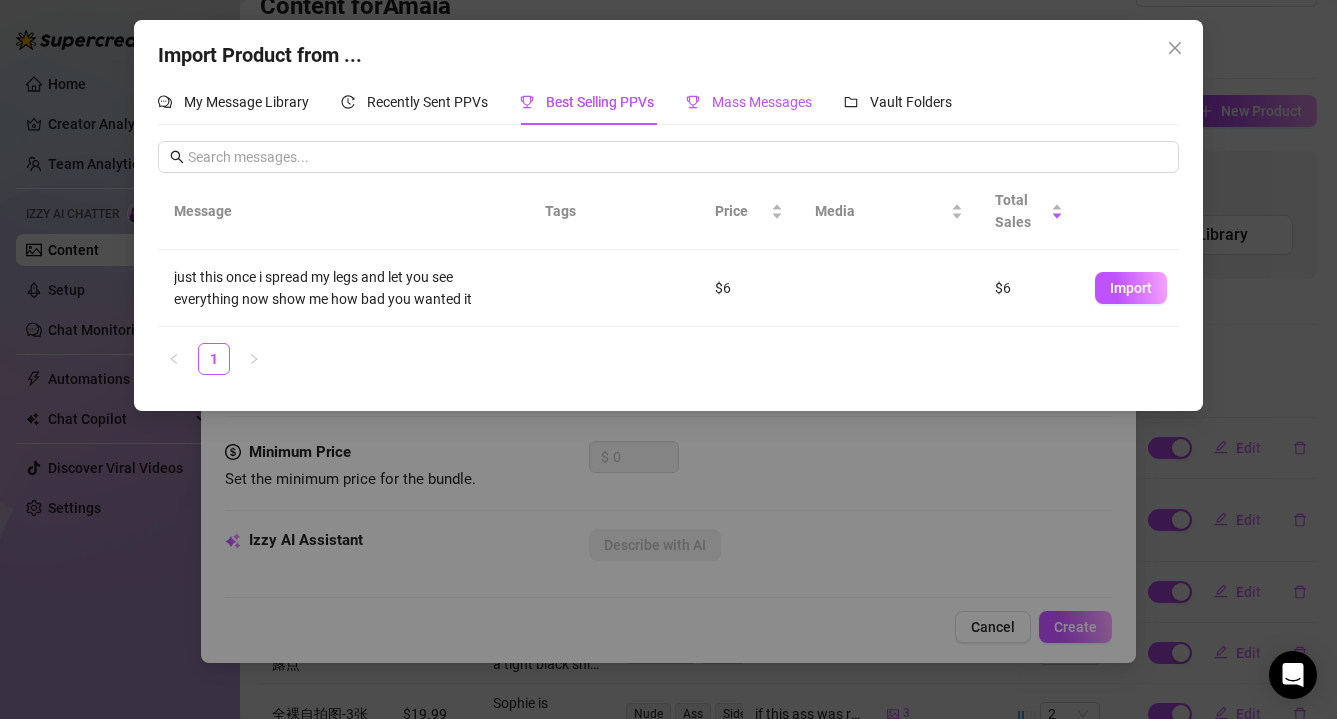 click on "Mass Messages" at bounding box center (762, 102) 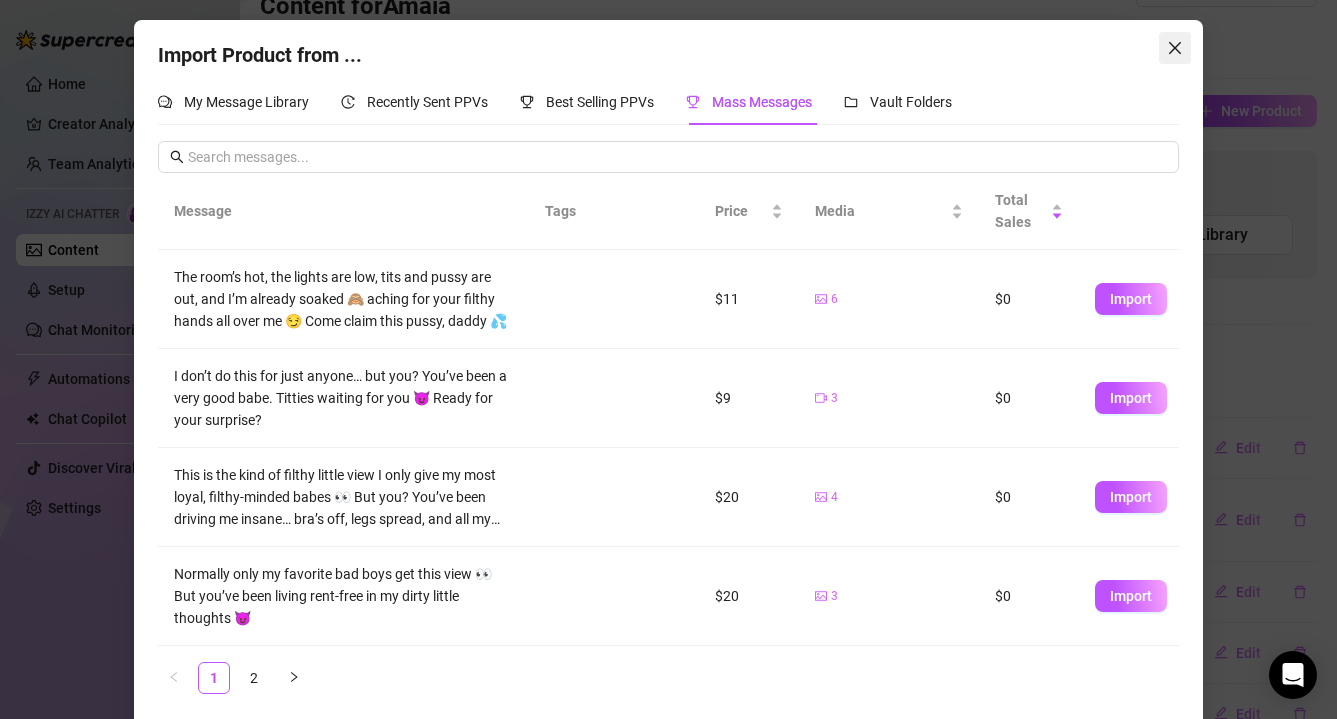 click at bounding box center [1175, 48] 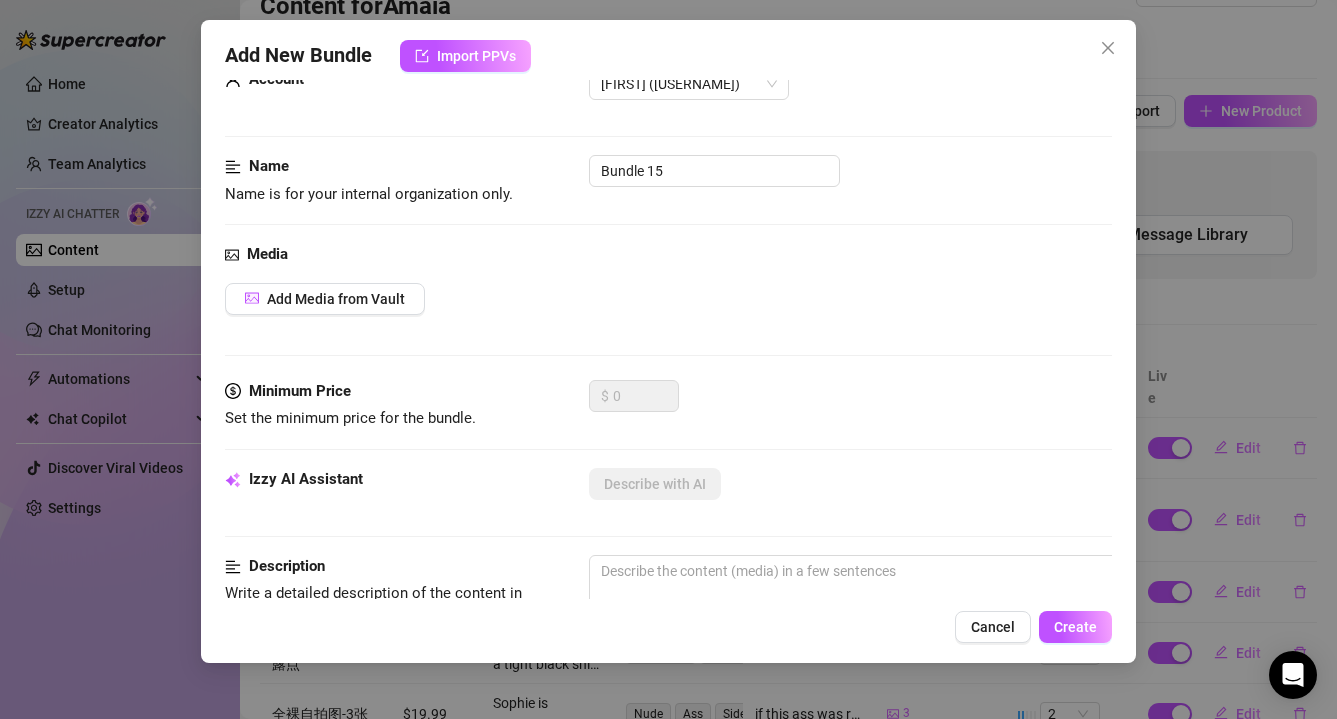 scroll, scrollTop: 0, scrollLeft: 0, axis: both 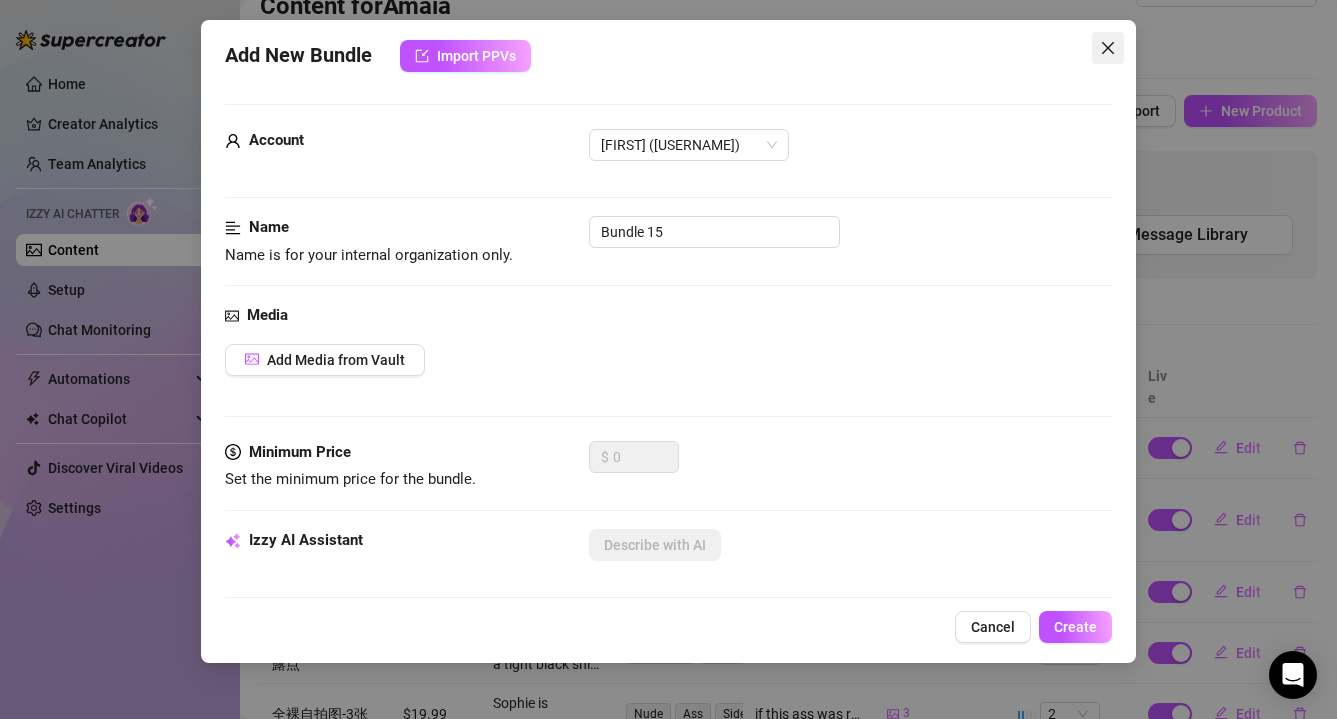 click 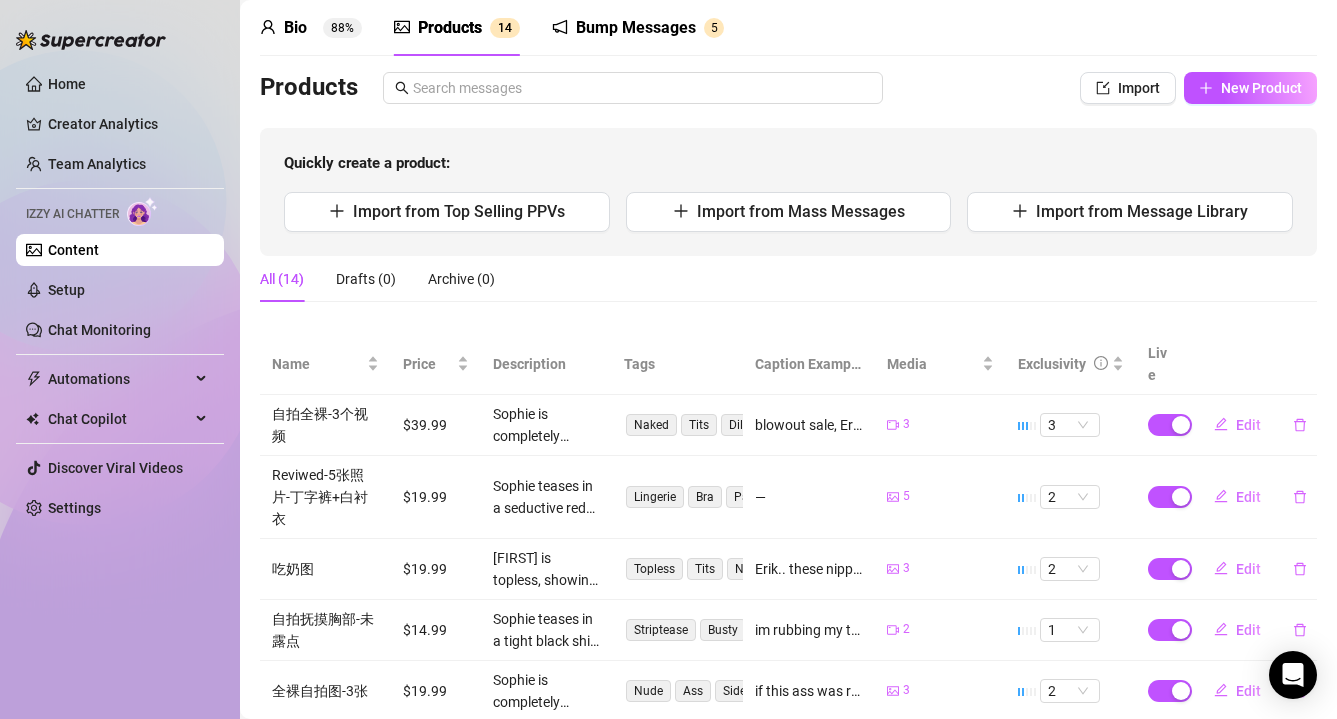 scroll, scrollTop: 0, scrollLeft: 0, axis: both 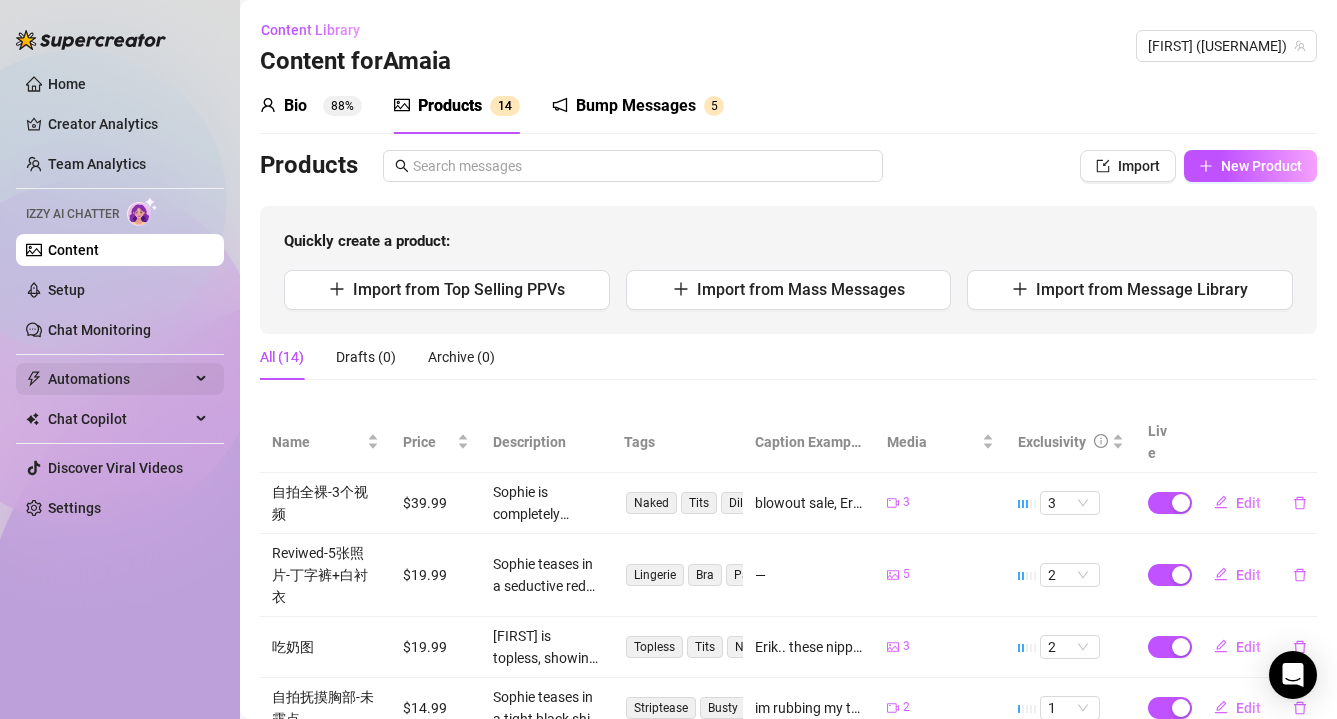 click on "Automations" at bounding box center [119, 379] 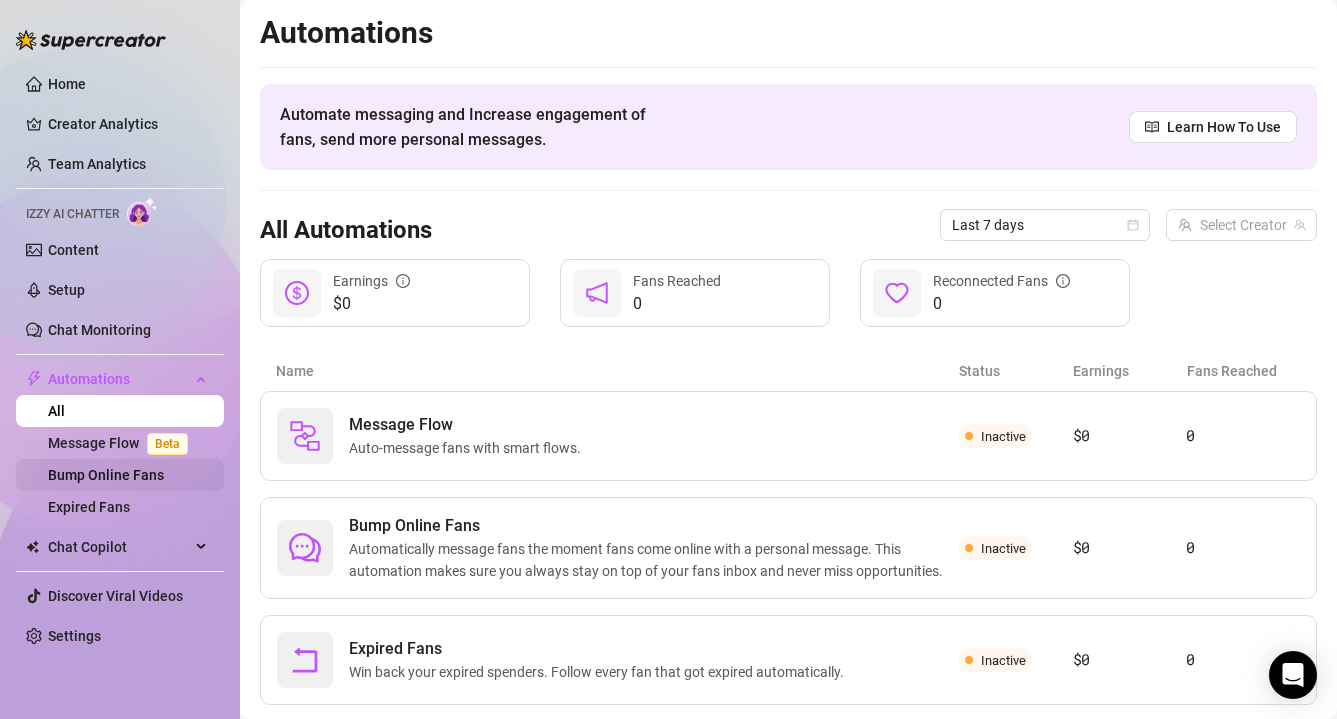 click on "Bump Online Fans" at bounding box center [106, 475] 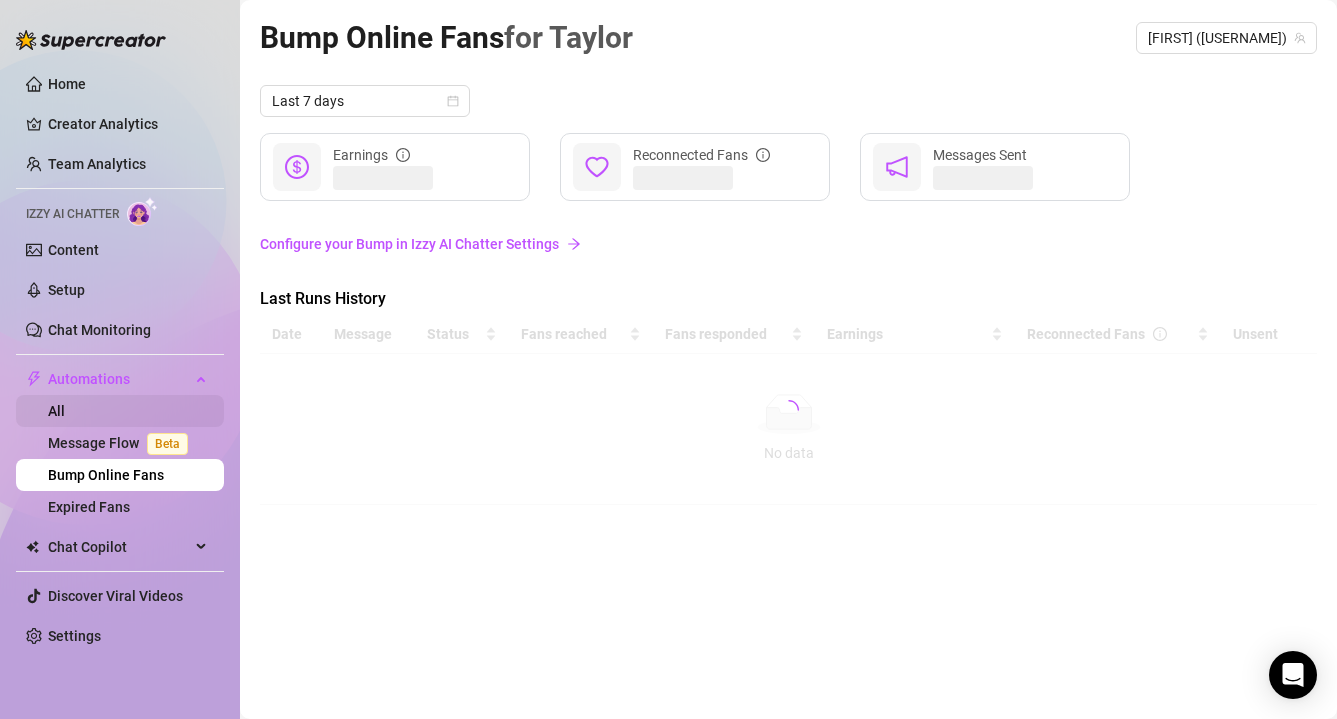 click on "All" at bounding box center [56, 411] 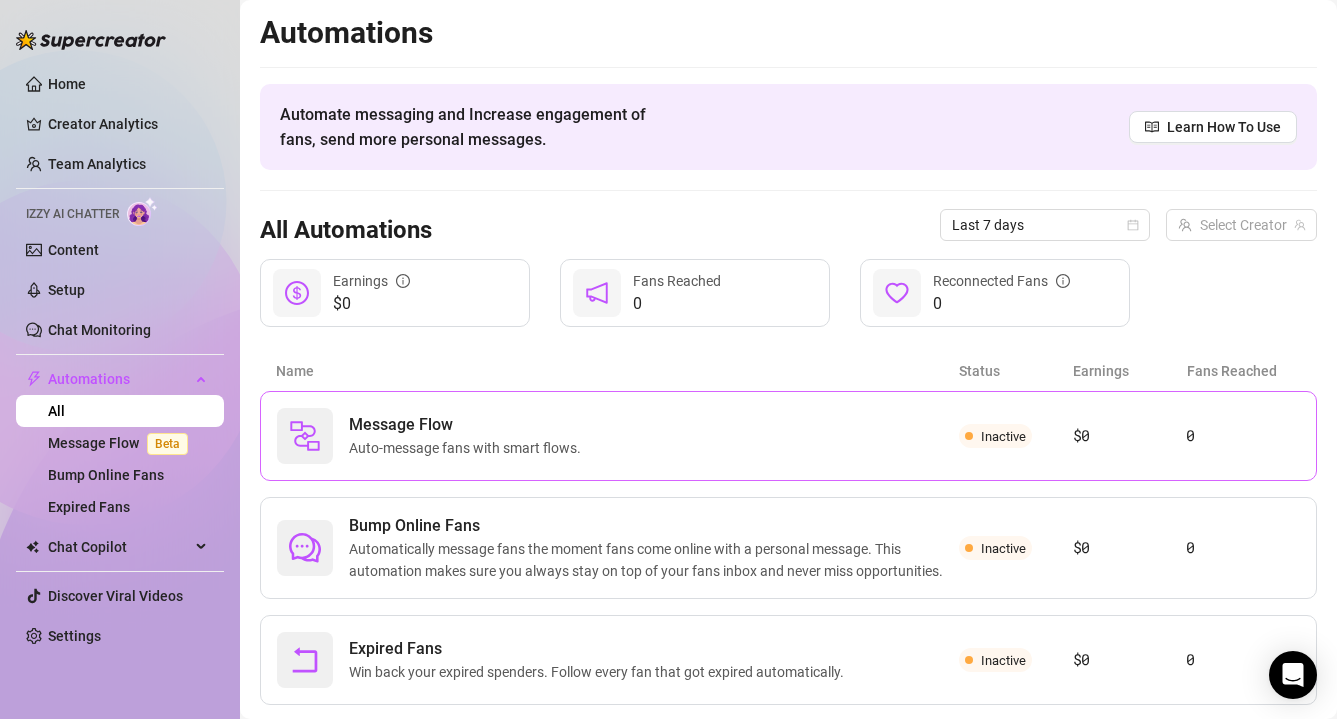 scroll, scrollTop: 46, scrollLeft: 0, axis: vertical 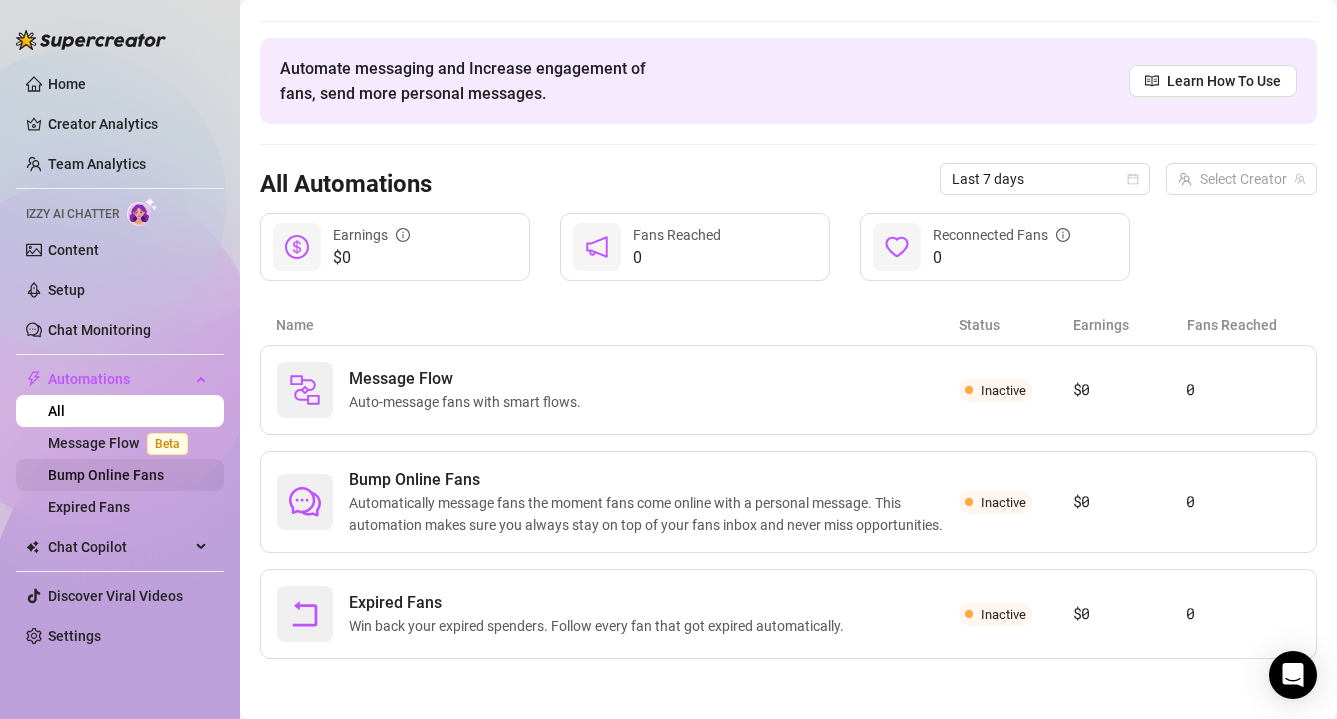 click on "Bump Online Fans" at bounding box center (106, 475) 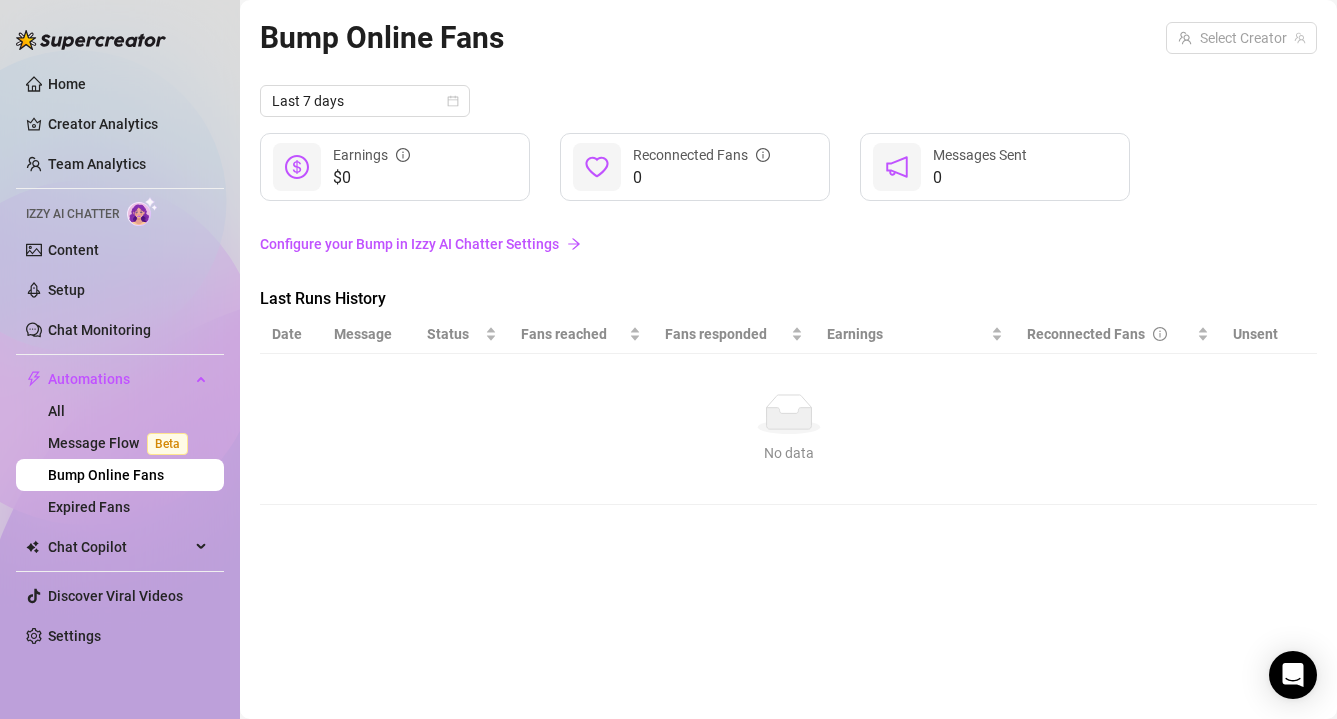 scroll, scrollTop: 0, scrollLeft: 0, axis: both 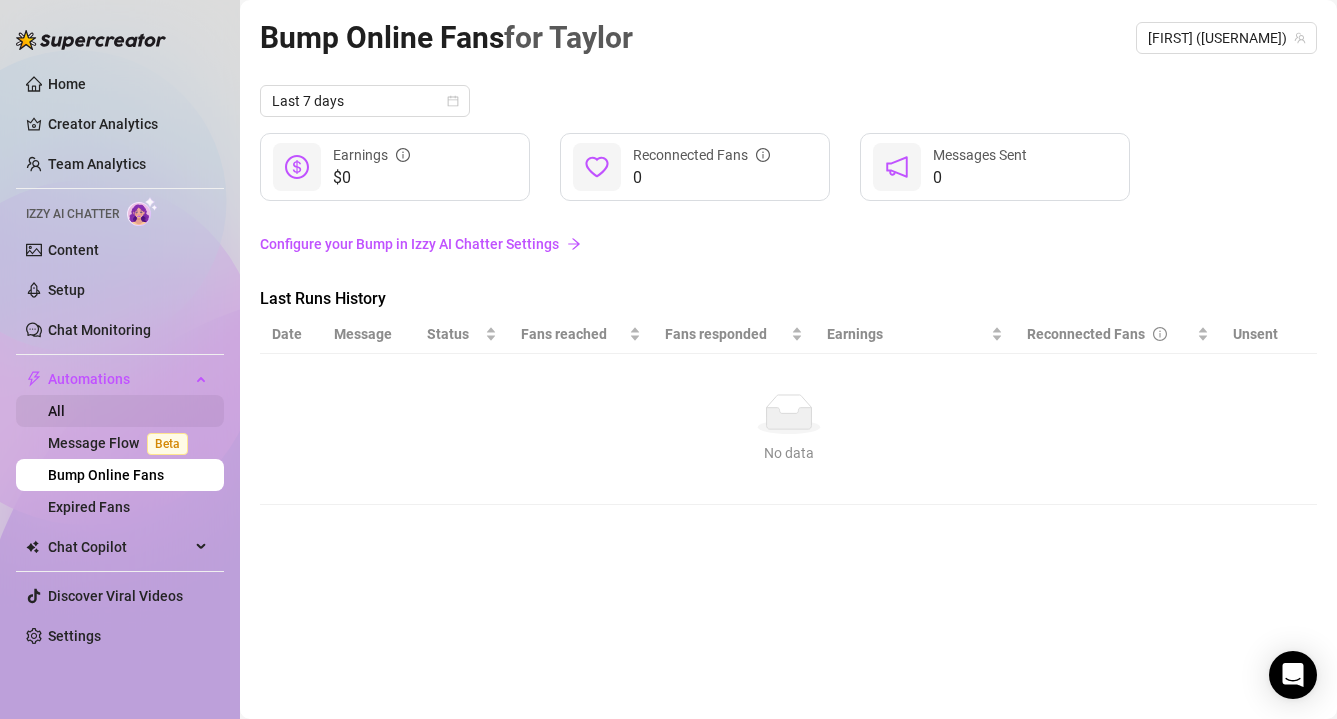 click on "All" at bounding box center [56, 411] 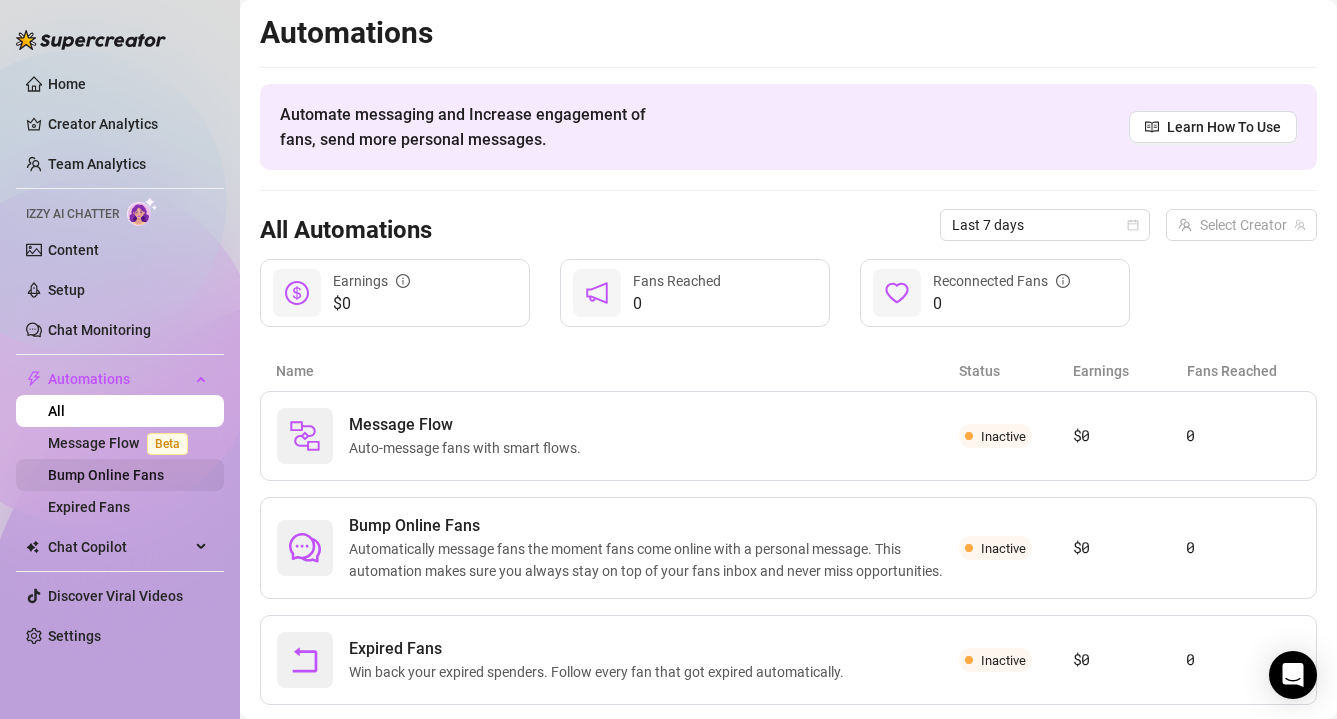 click on "Bump Online Fans" at bounding box center (106, 475) 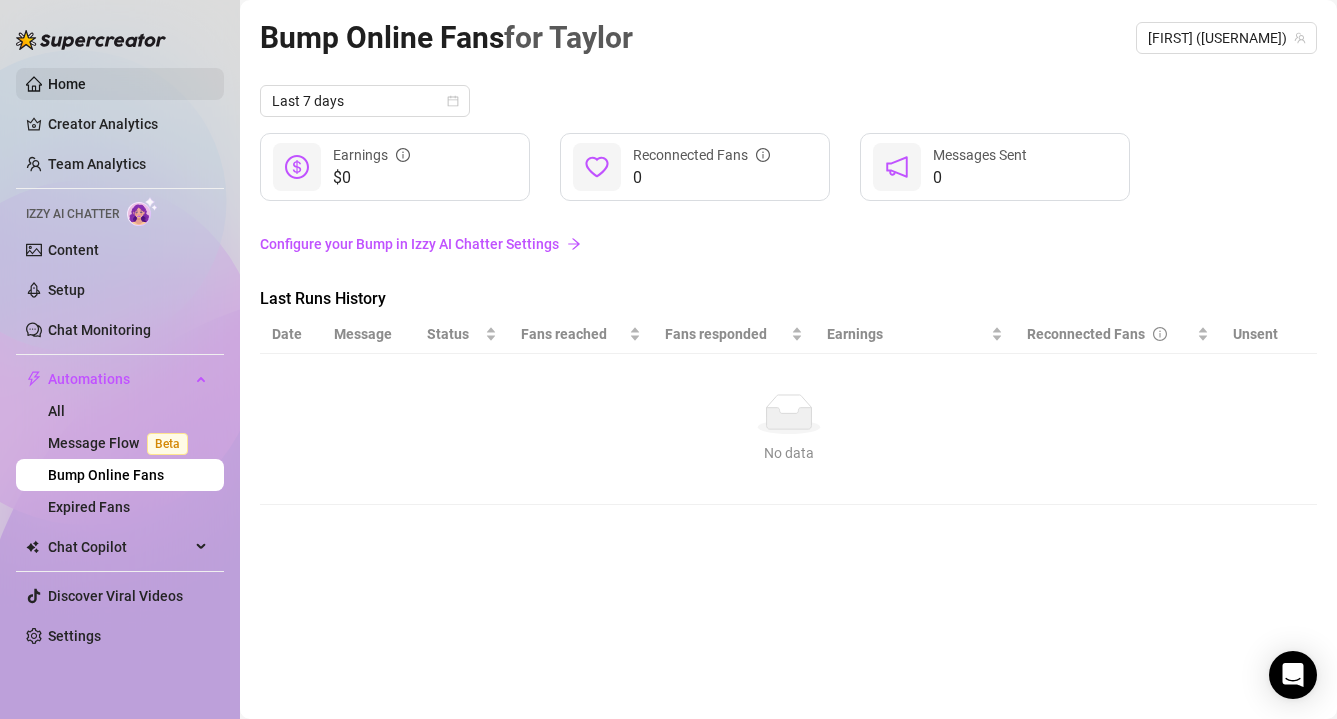 click on "Home" at bounding box center (67, 84) 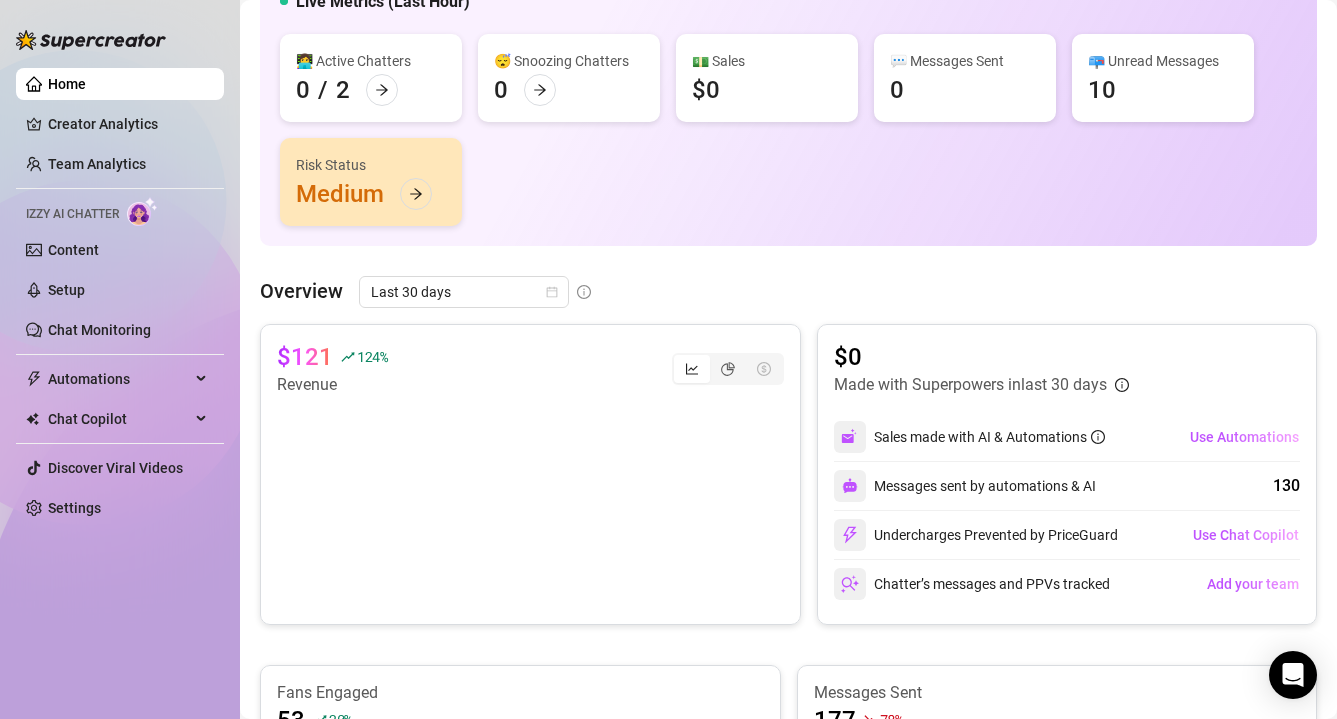 scroll, scrollTop: 0, scrollLeft: 0, axis: both 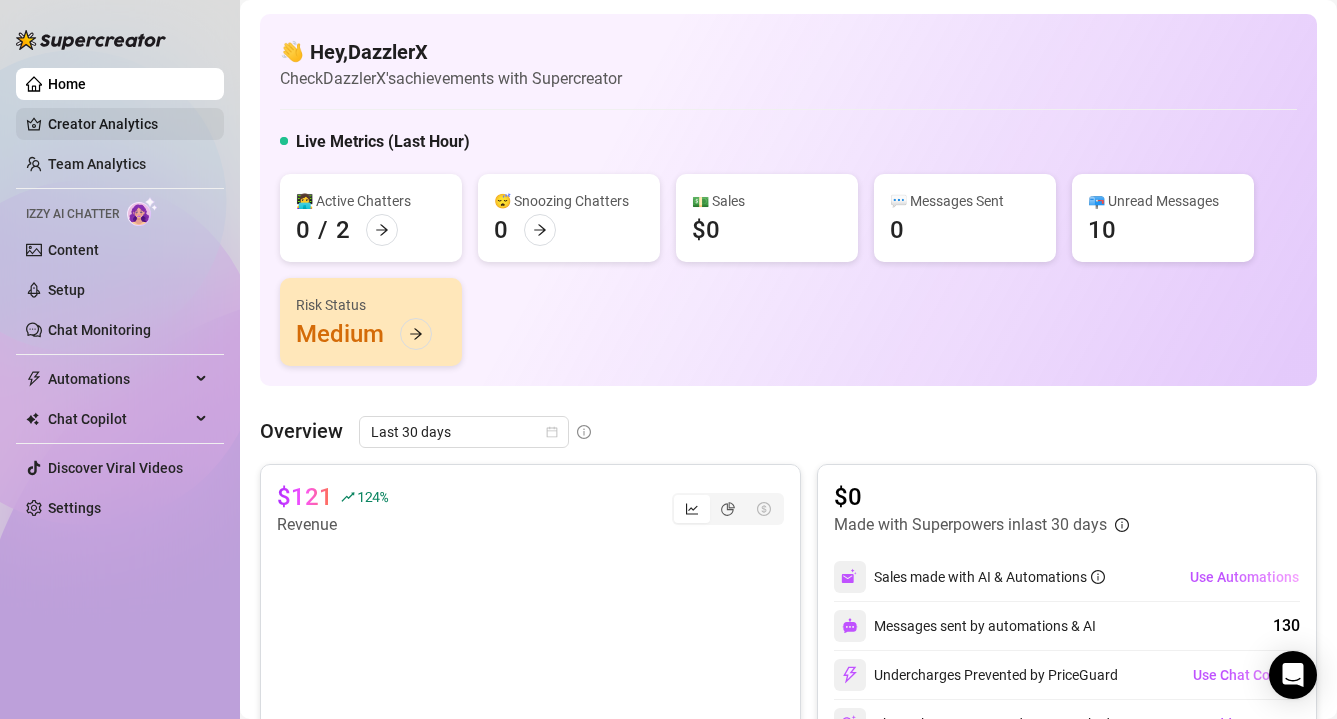 click on "Creator Analytics" at bounding box center (128, 124) 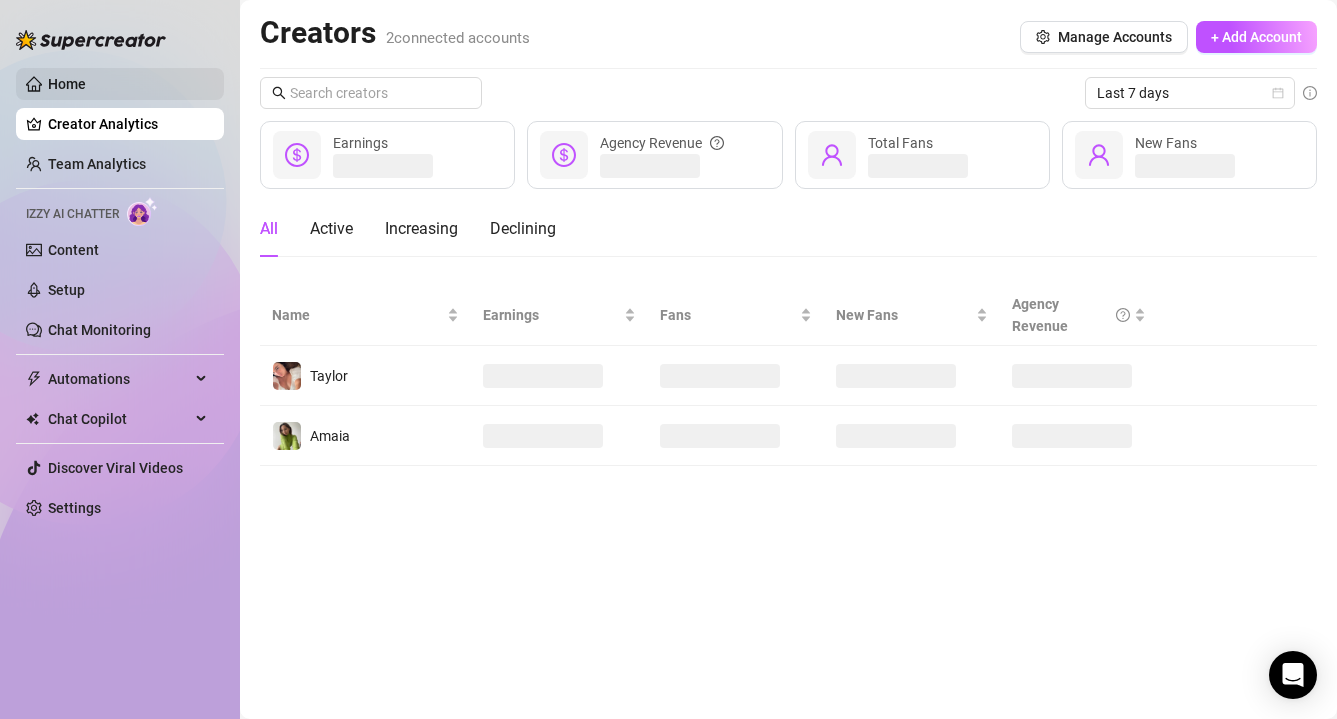 click on "Home" at bounding box center (67, 84) 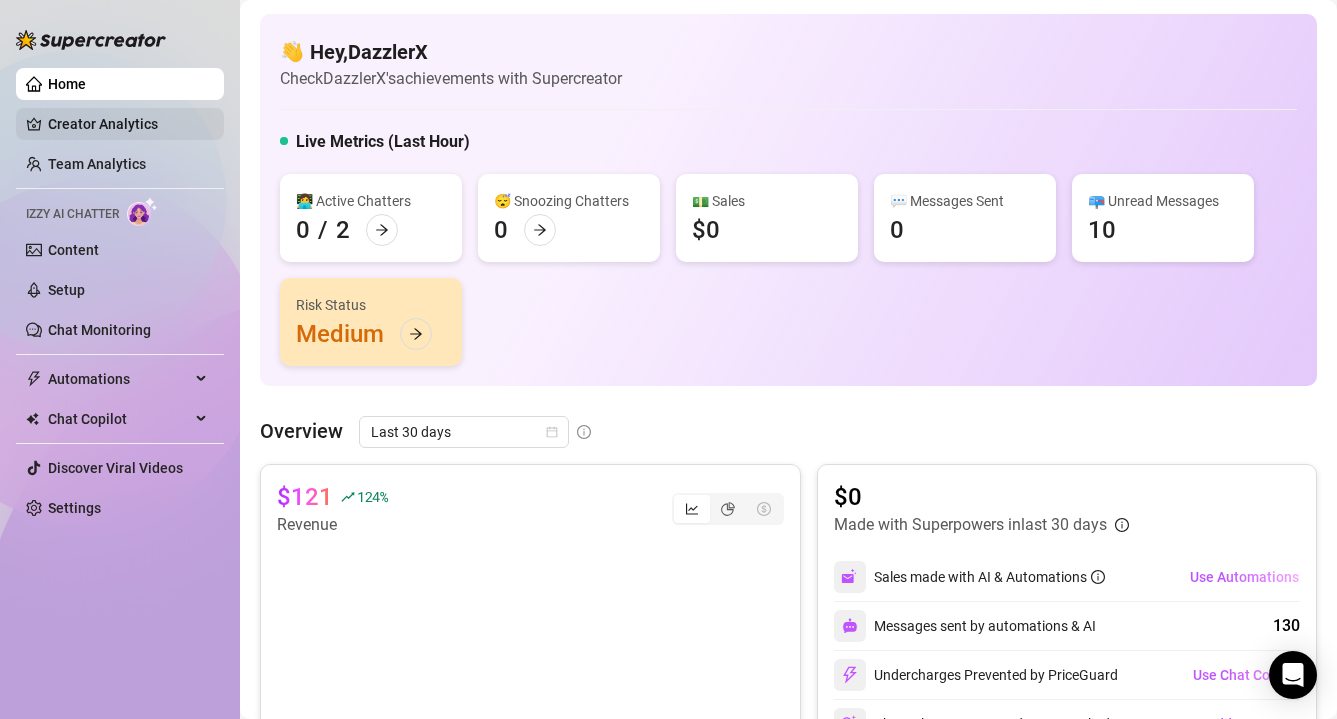 click on "Creator Analytics" at bounding box center [128, 124] 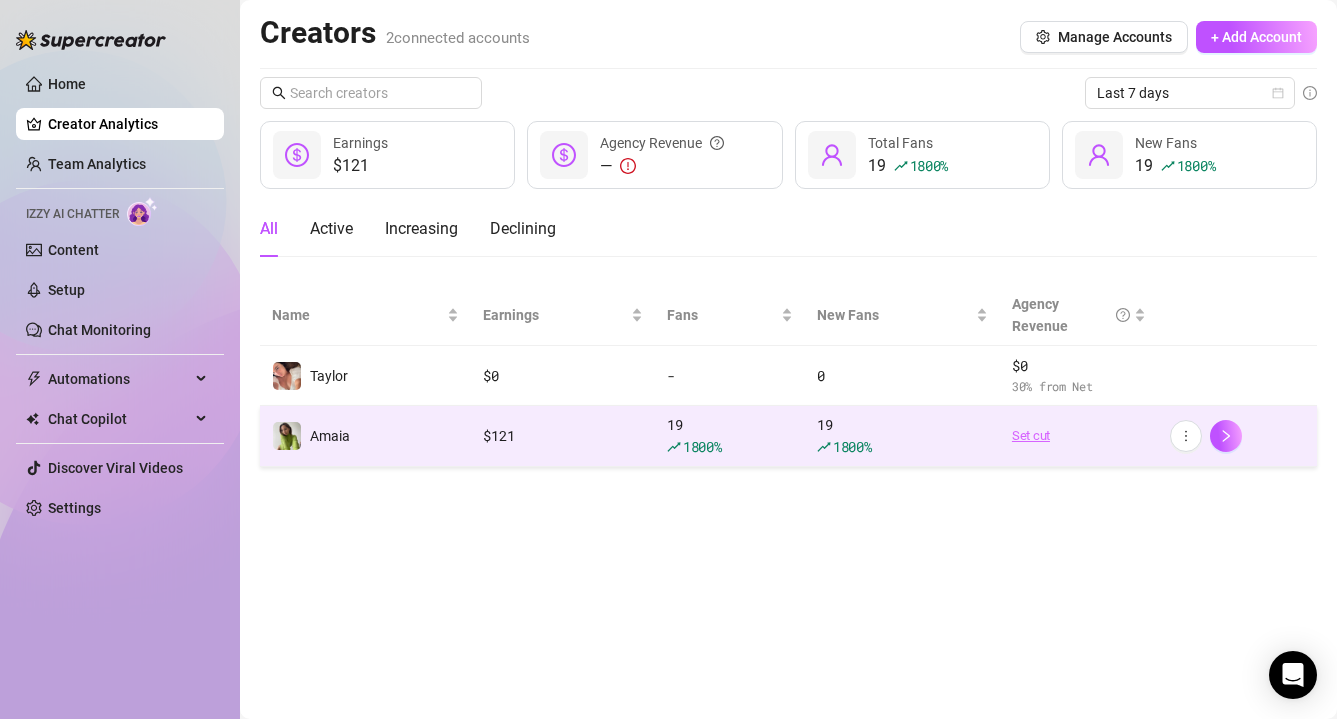 click on "Set cut" at bounding box center (1079, 436) 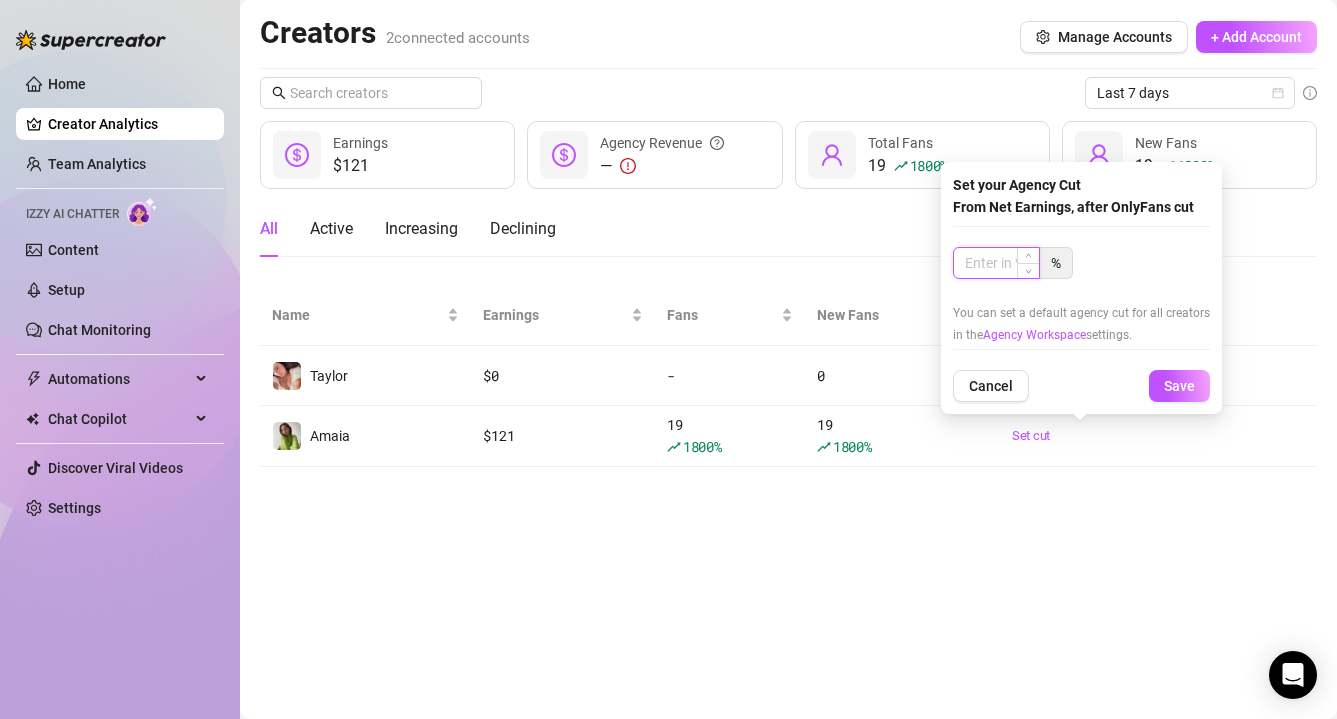 click at bounding box center (996, 263) 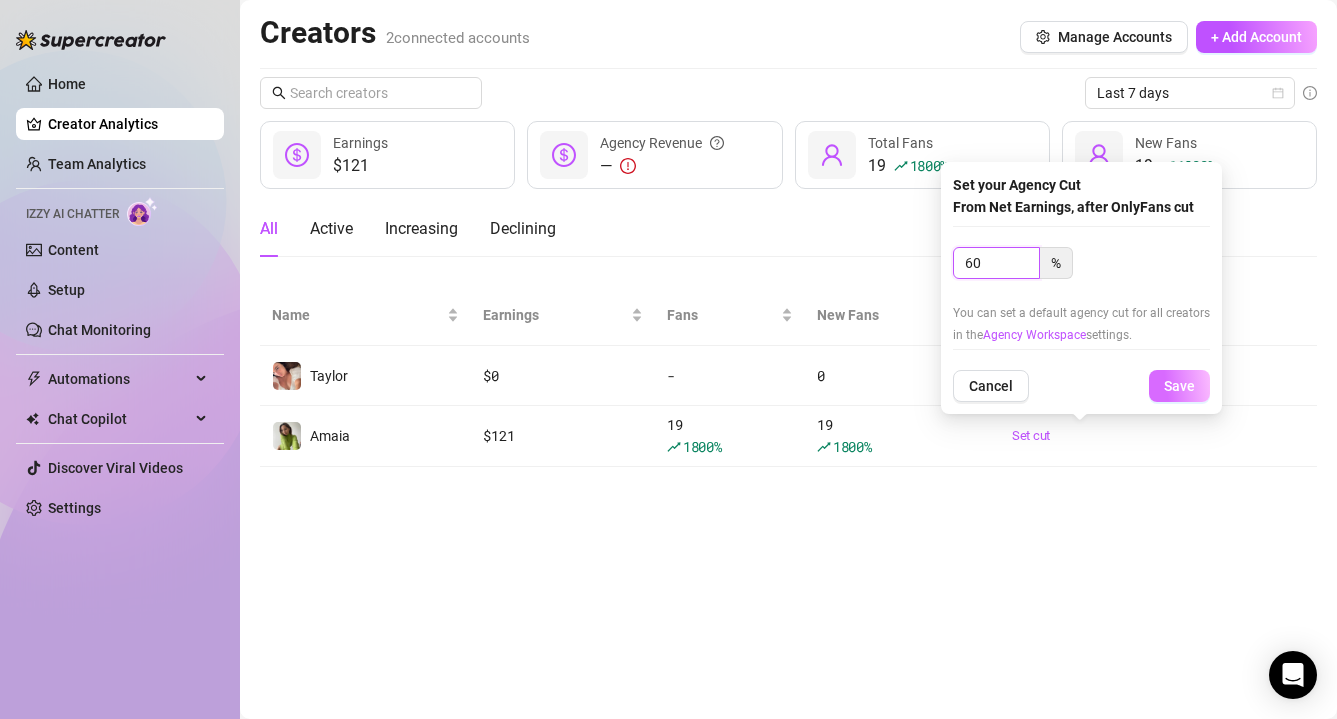 type on "60" 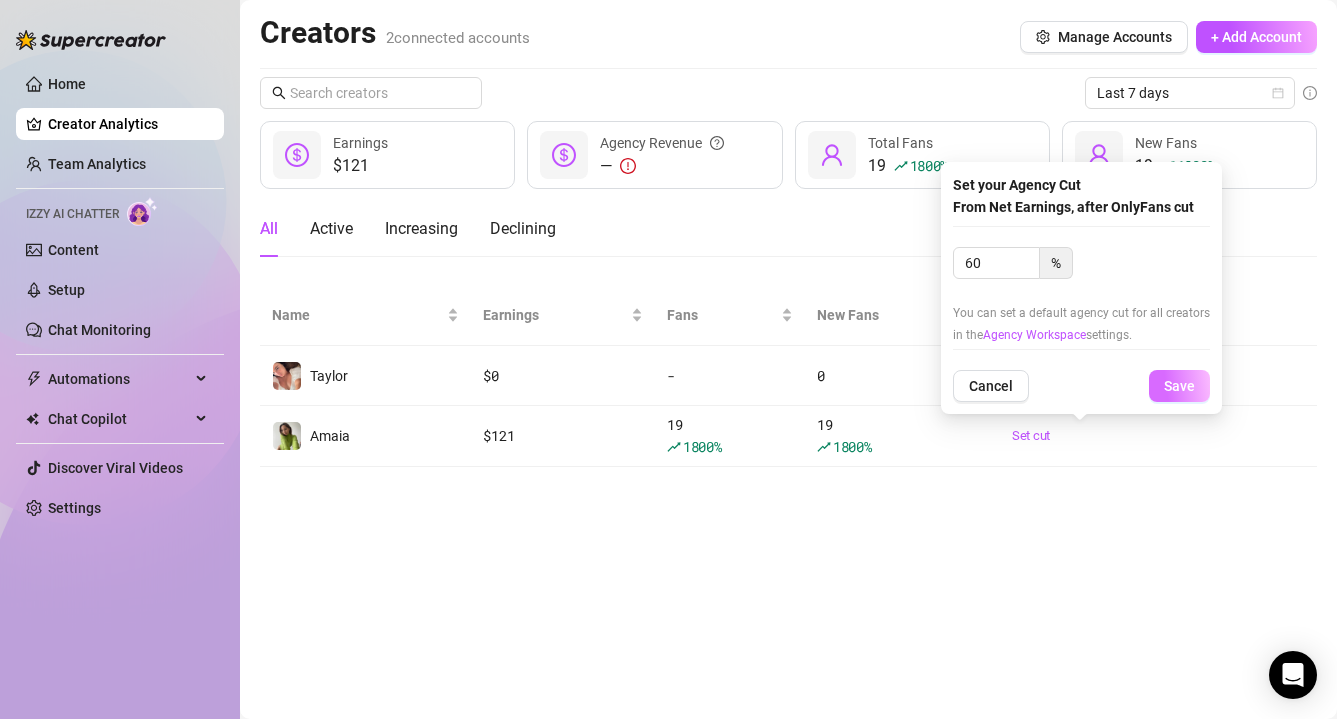 click on "Save" at bounding box center (1179, 386) 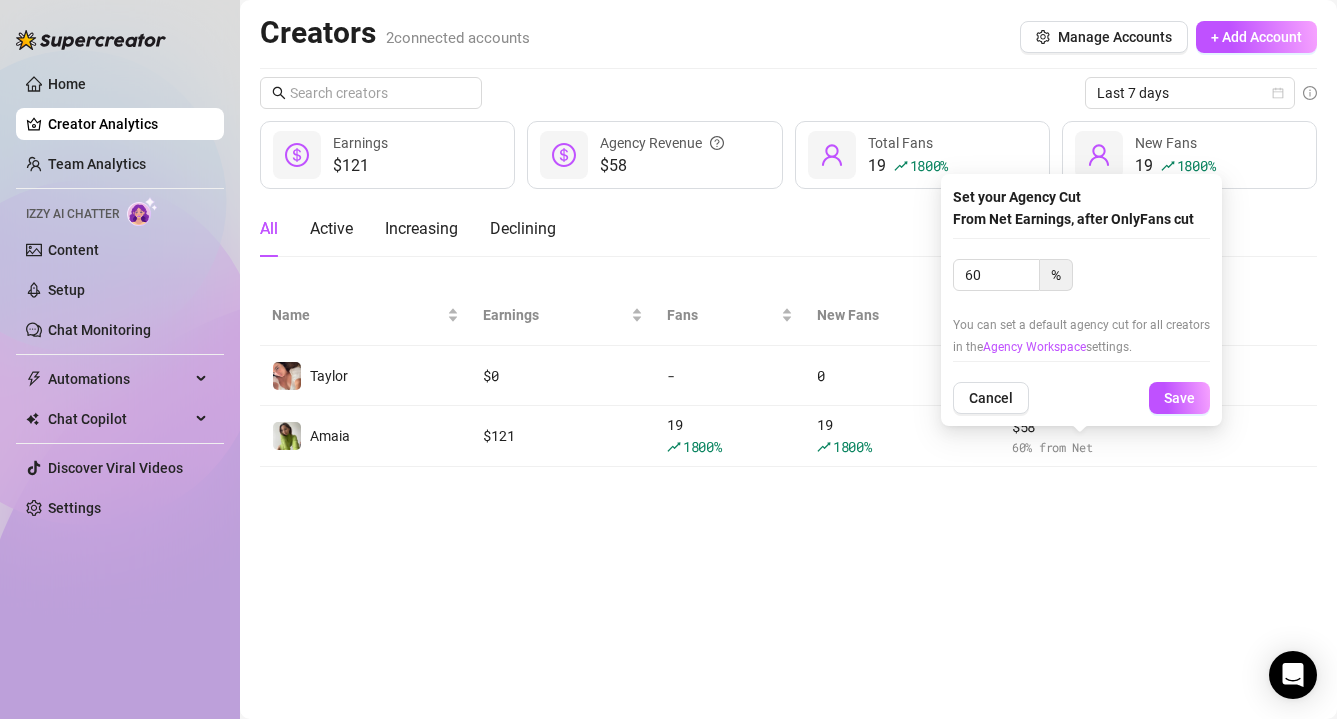 click on "Creators  2  connected accounts Manage Accounts + Add Account Last 7 days $121 Earnings $58 Agency Revenue 19 1800 % Total Fans 19 1800 % New Fans All Active Increasing Declining Name Earnings Fans New Fans Agency Revenue Taylor $ 0 -   0   $ 0 30 % from Net Amaia $ 121 19   1800 % 19   1800 % $ 58 60 % from Net" at bounding box center [788, 359] 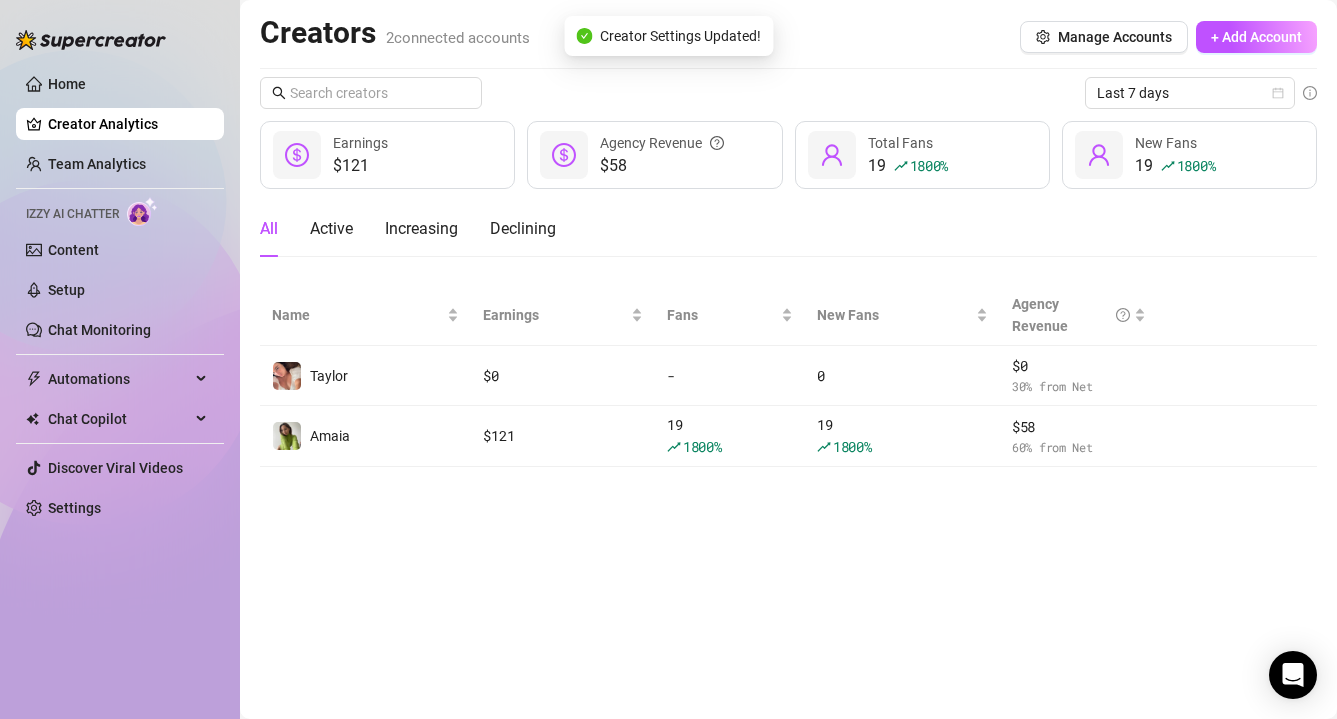 drag, startPoint x: 1040, startPoint y: 508, endPoint x: 1058, endPoint y: 277, distance: 231.70024 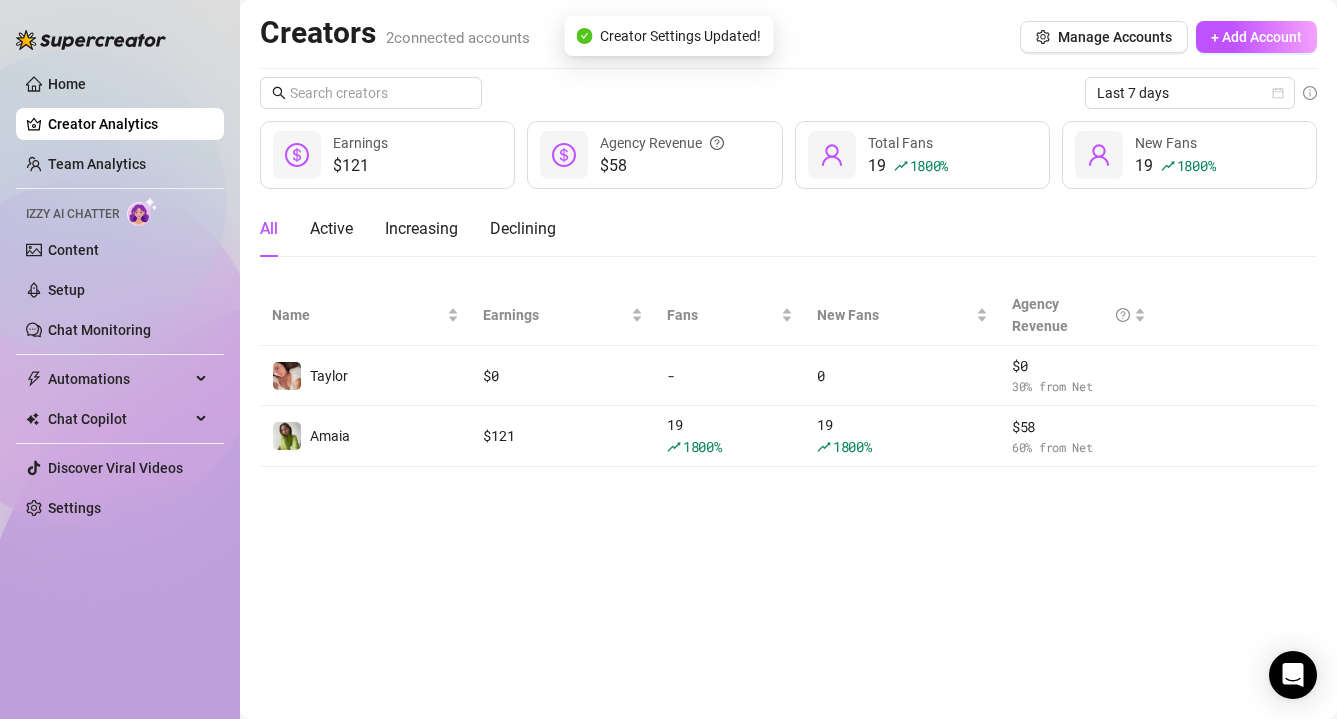 drag, startPoint x: 1072, startPoint y: 246, endPoint x: 1020, endPoint y: 492, distance: 251.43588 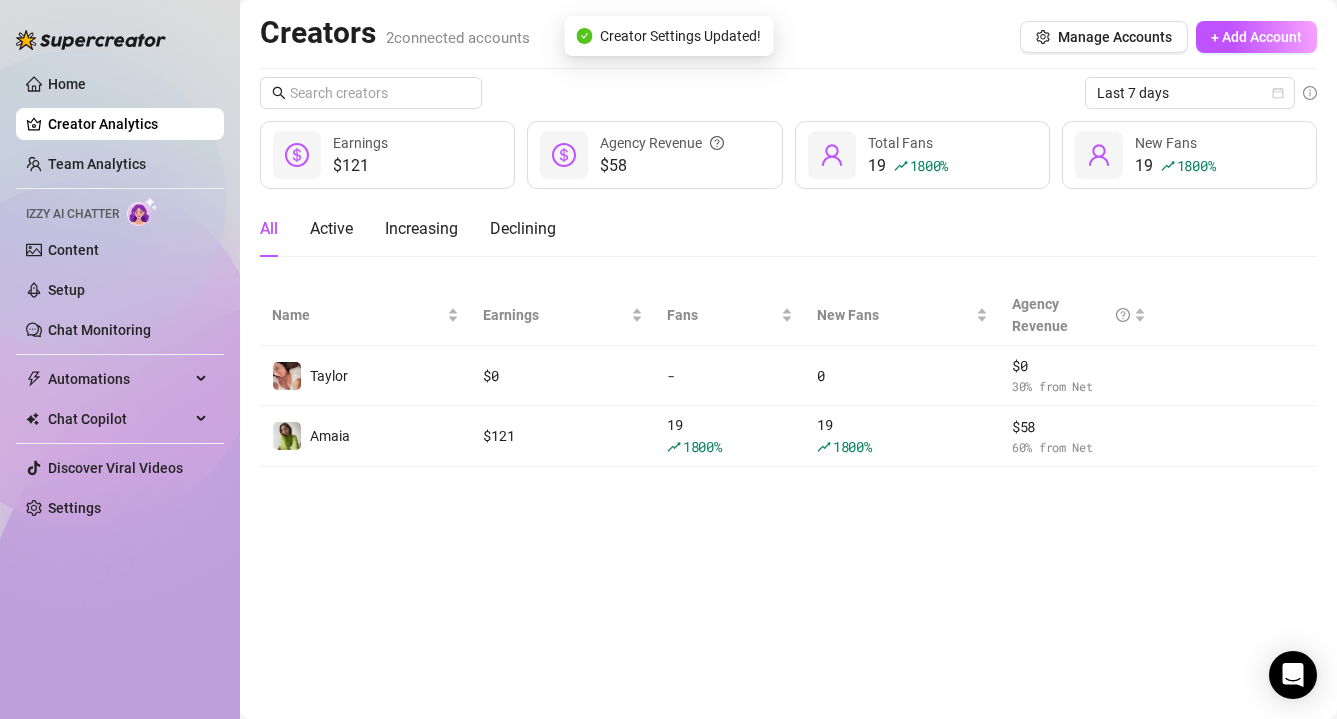click on "Creators  2  connected accounts Manage Accounts + Add Account Last 7 days $121 Earnings $58 Agency Revenue 19 1800 % Total Fans 19 1800 % New Fans All Active Increasing Declining Name Earnings Fans New Fans Agency Revenue Taylor $ 0 -   0   $ 0 30 % from Net Amaia $ 121 19   1800 % 19   1800 % $ 58 60 % from Net" at bounding box center (788, 359) 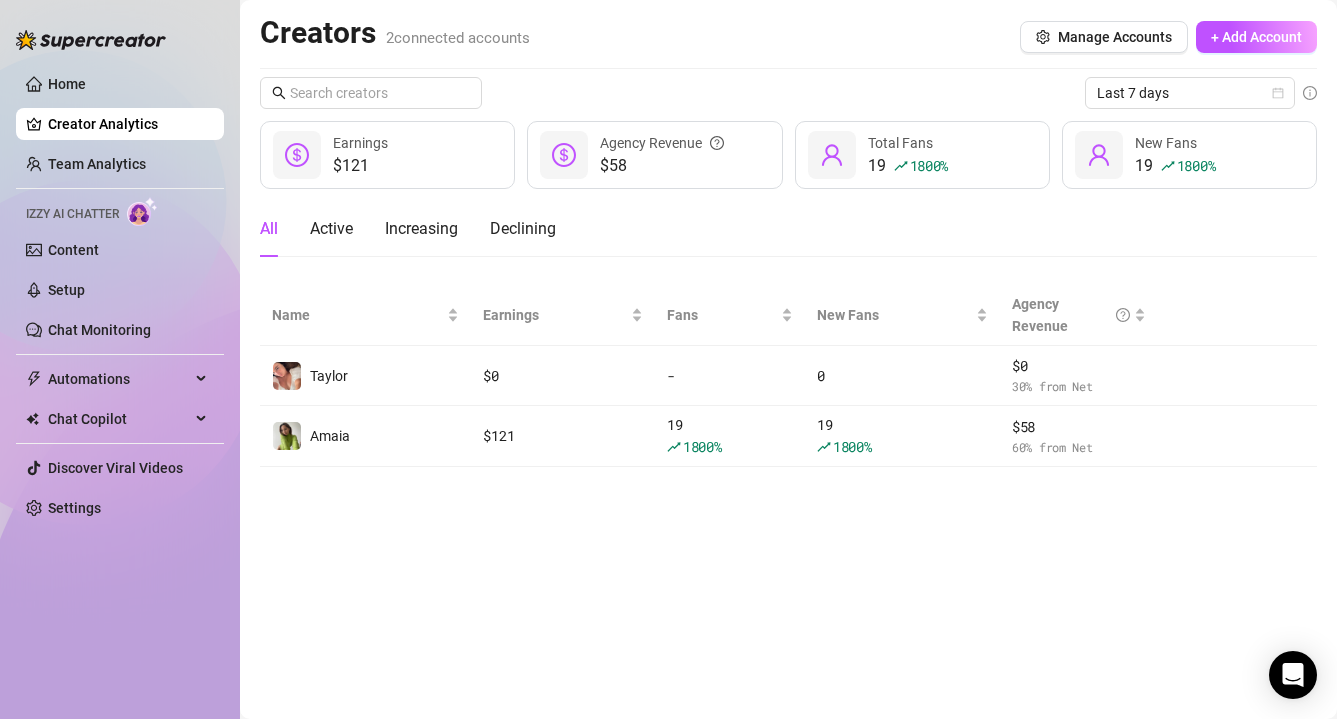 click on "Creators  2  connected accounts Manage Accounts + Add Account Last 7 days $121 Earnings $58 Agency Revenue 19 1800 % Total Fans 19 1800 % New Fans All Active Increasing Declining Name Earnings Fans New Fans Agency Revenue Taylor $ 0 -   0   $ 0 30 % from Net Amaia $ 121 19   1800 % 19   1800 % $ 58 60 % from Net" at bounding box center [788, 359] 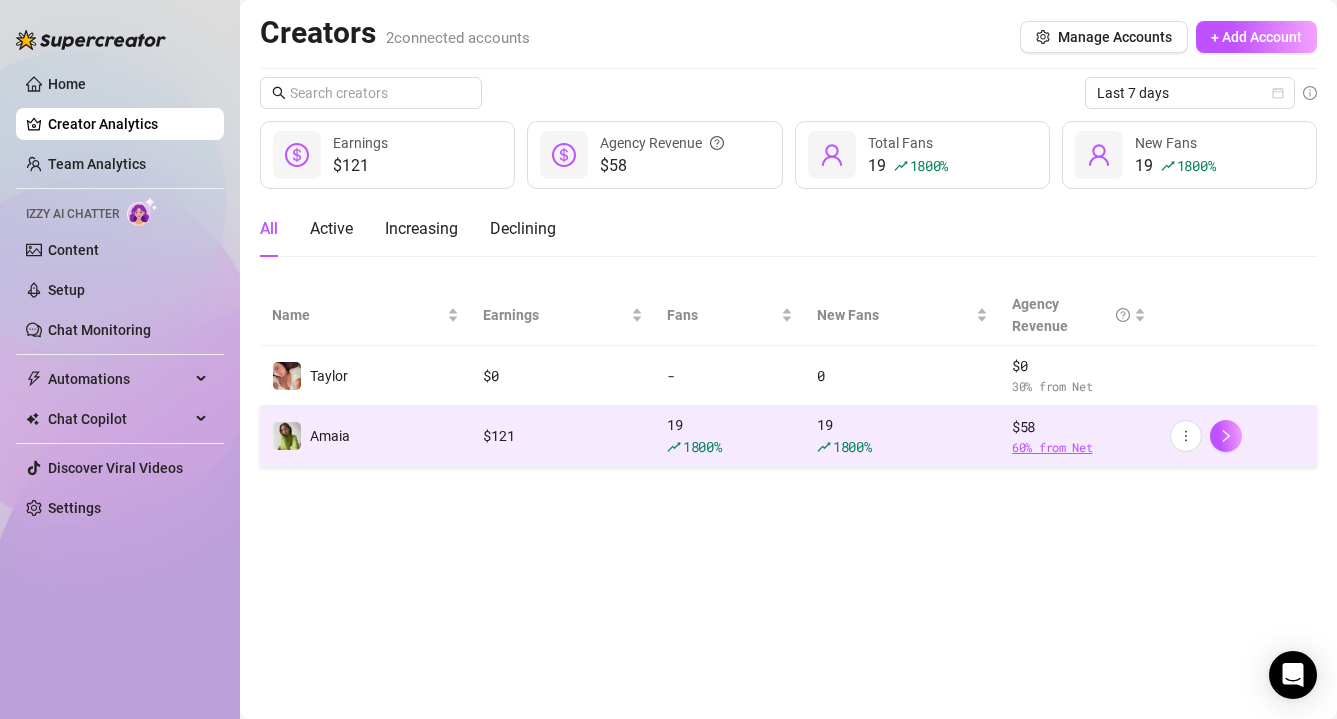 click on "60 % from Net" at bounding box center (1079, 447) 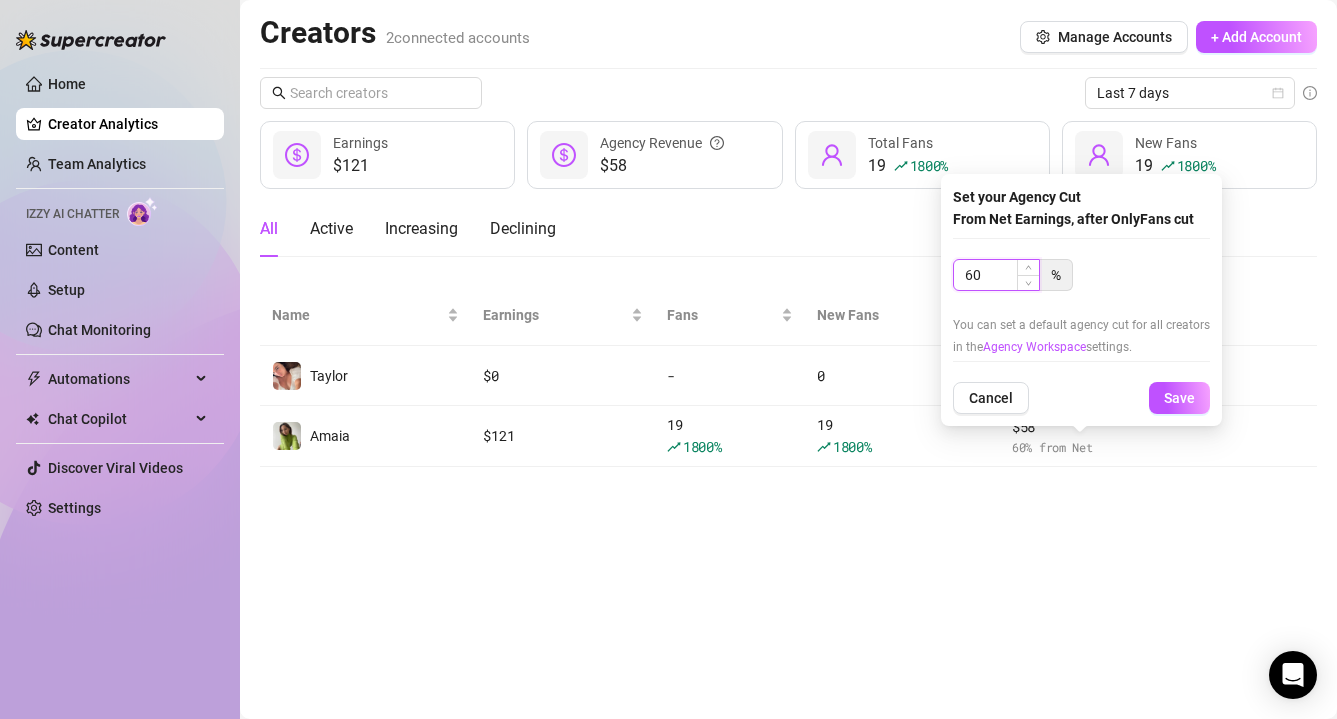 click on "60" at bounding box center (996, 275) 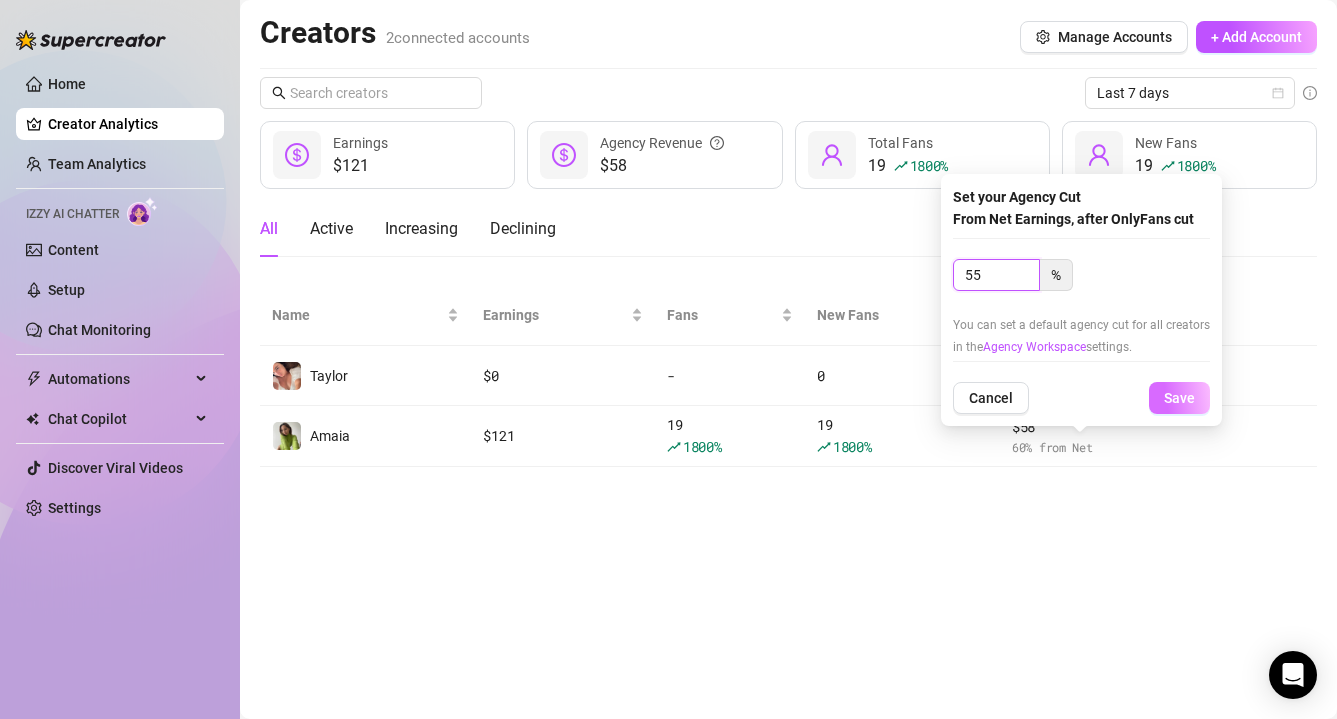 type on "55" 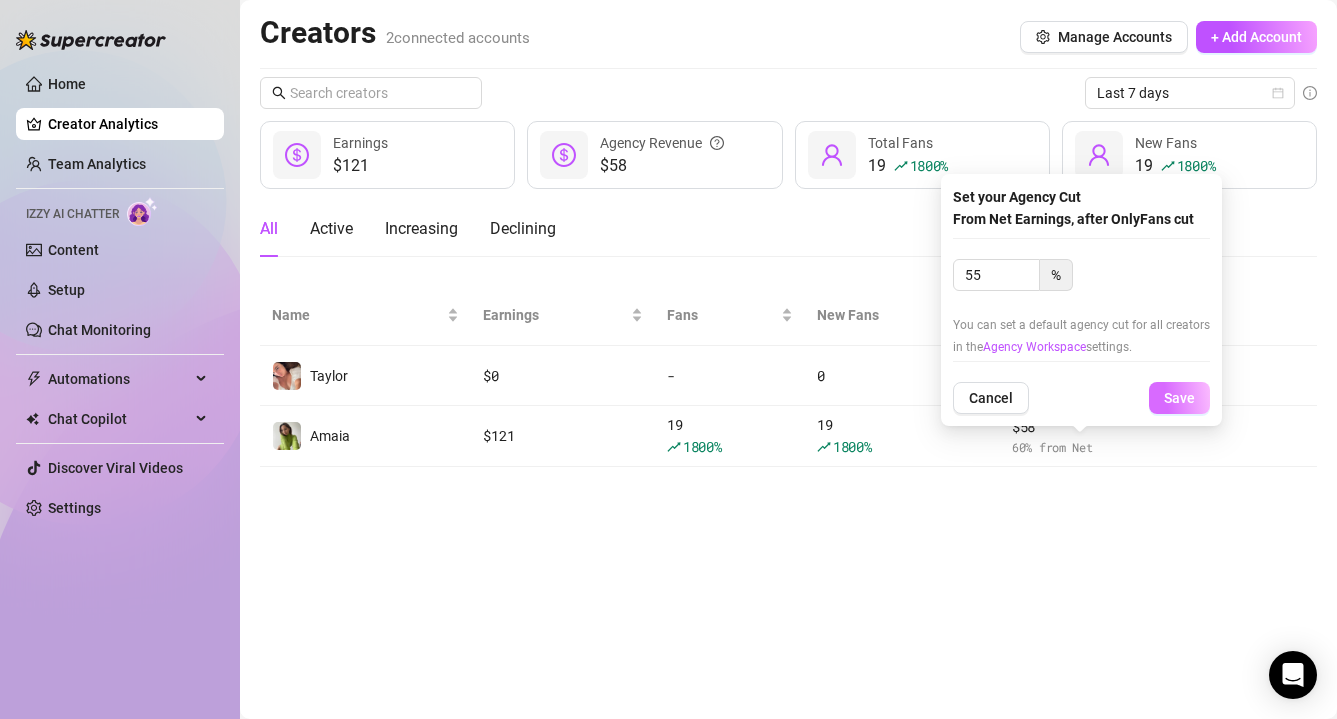 click on "Save" at bounding box center [1179, 398] 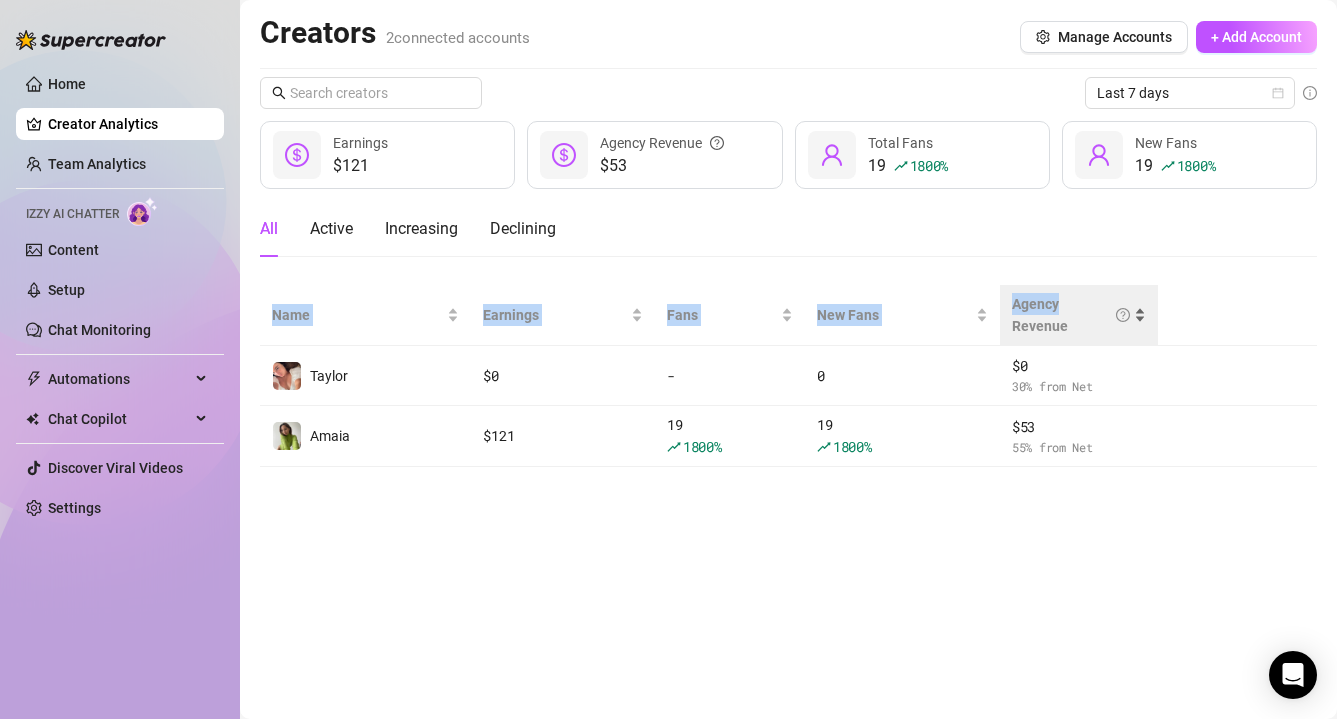 drag, startPoint x: 1047, startPoint y: 491, endPoint x: 1075, endPoint y: 306, distance: 187.10692 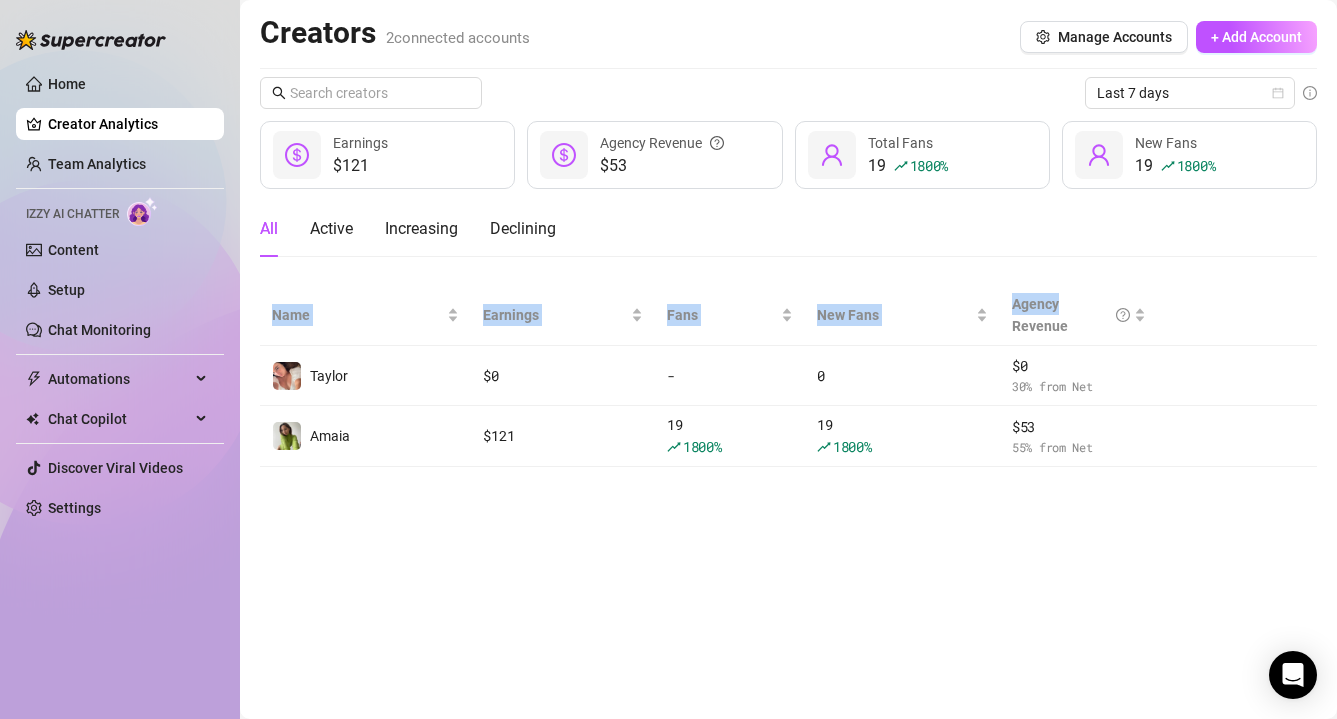 click on "Creators  2  connected accounts Manage Accounts + Add Account Last 7 days $121 Earnings $53 Agency Revenue 19 1800 % Total Fans 19 1800 % New Fans All Active Increasing Declining Name Earnings Fans New Fans Agency Revenue Taylor $ 0 -   0   $ 0 30 % from Net Amaia $ 121 19   1800 % 19   1800 % $ 53 55 % from Net" at bounding box center (788, 359) 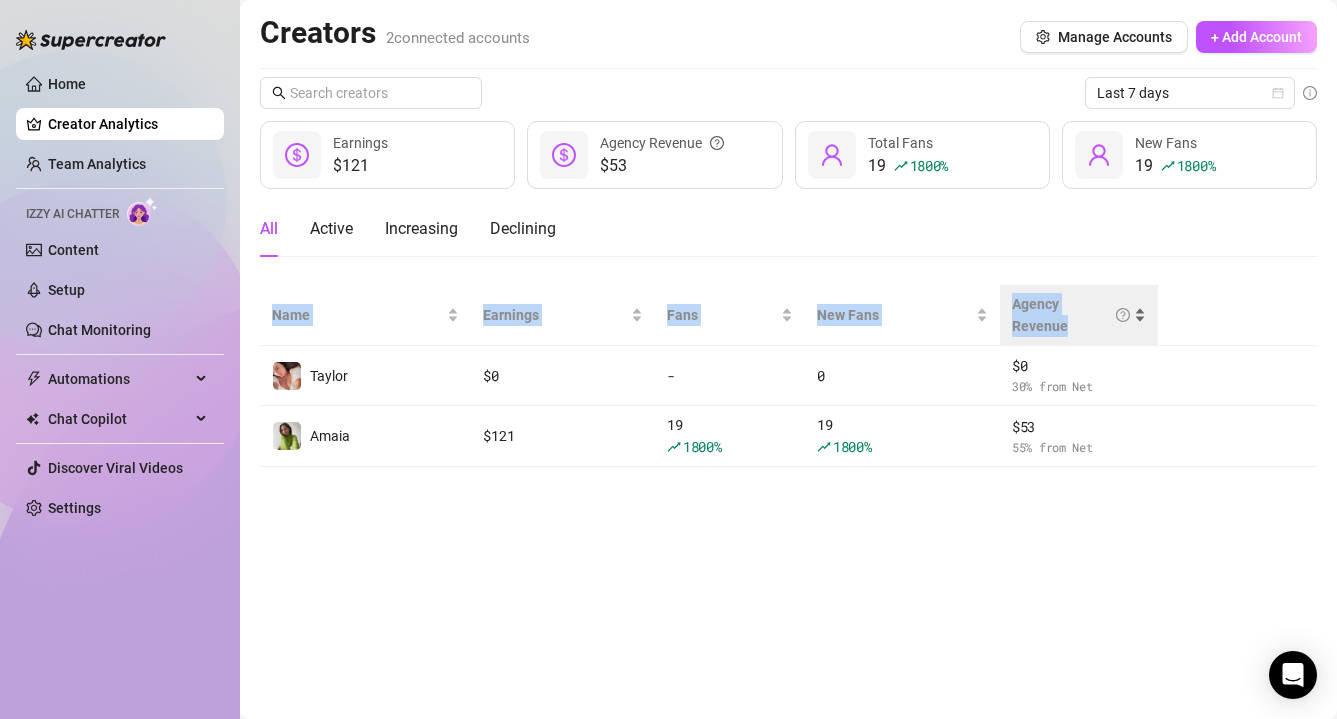 drag, startPoint x: 1010, startPoint y: 511, endPoint x: 1073, endPoint y: 317, distance: 203.97304 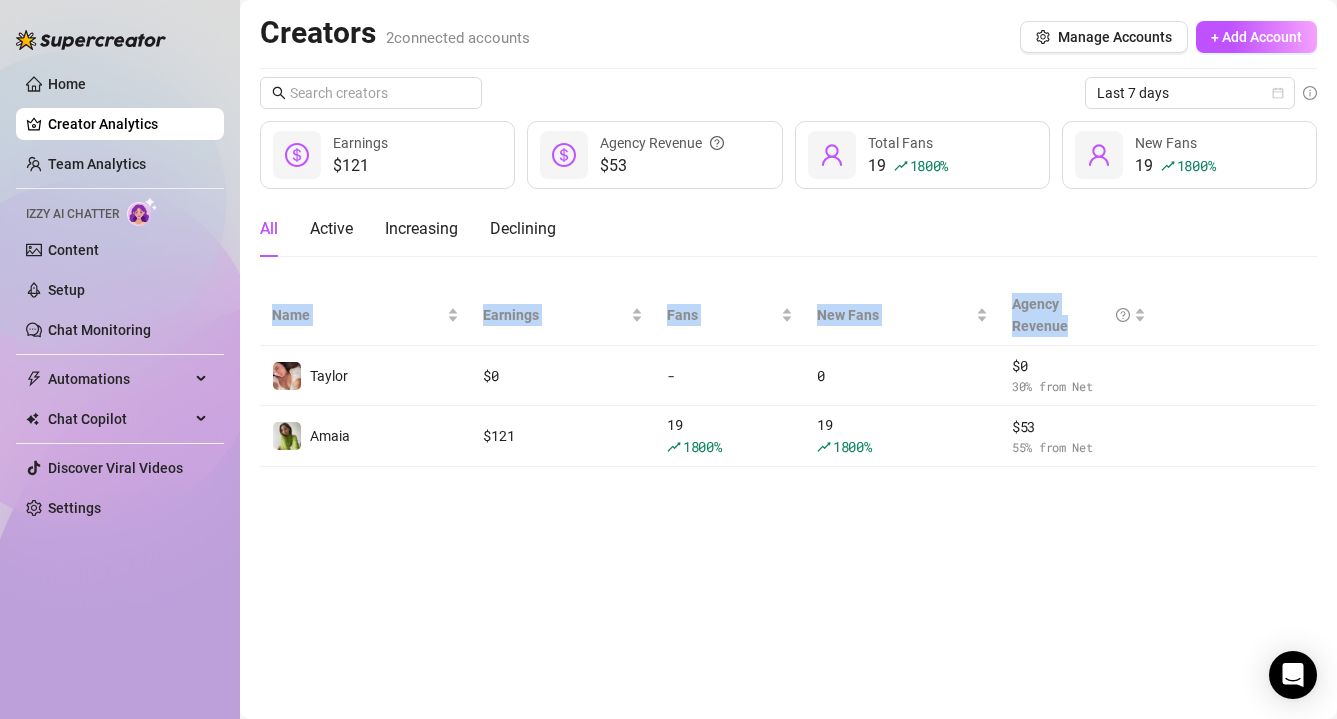 click on "Creators  2  connected accounts Manage Accounts + Add Account Last 7 days $121 Earnings $53 Agency Revenue 19 1800 % Total Fans 19 1800 % New Fans All Active Increasing Declining Name Earnings Fans New Fans Agency Revenue Taylor $ 0 -   0   $ 0 30 % from Net Amaia $ 121 19   1800 % 19   1800 % $ 53 55 % from Net" at bounding box center [788, 359] 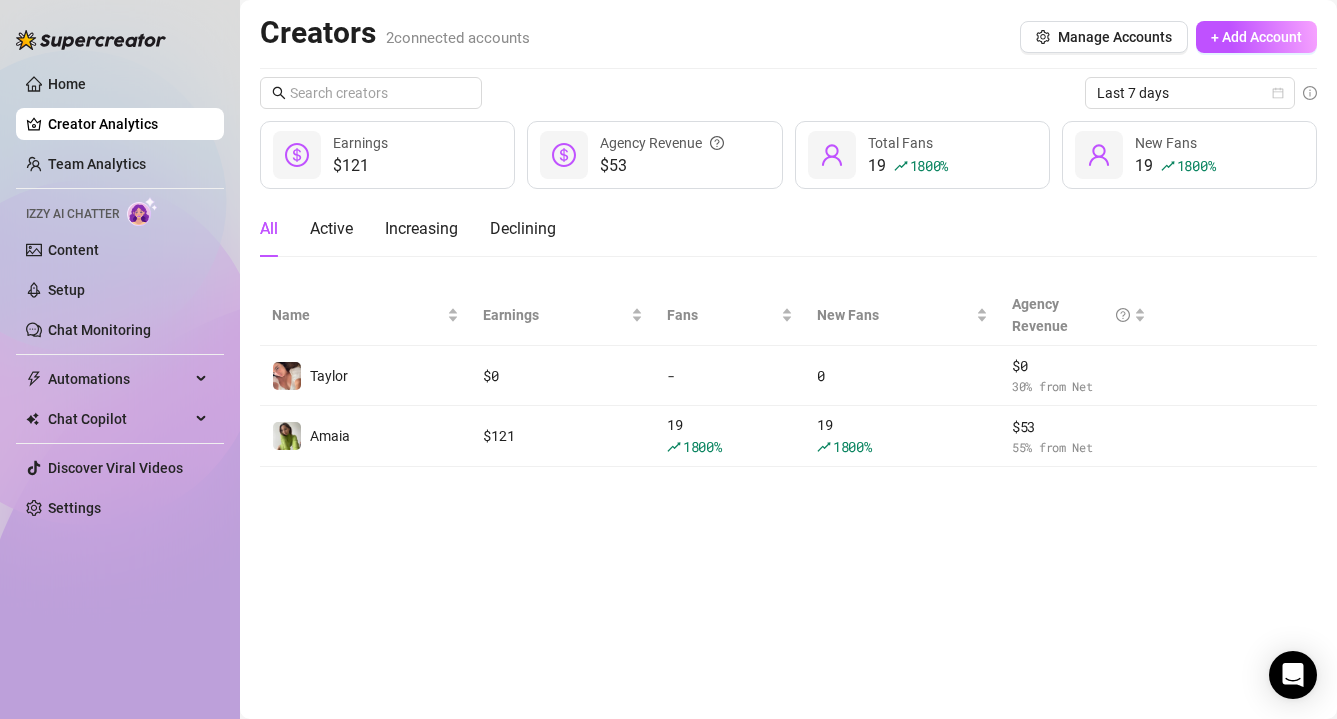 drag, startPoint x: 984, startPoint y: 520, endPoint x: 1068, endPoint y: 270, distance: 263.7347 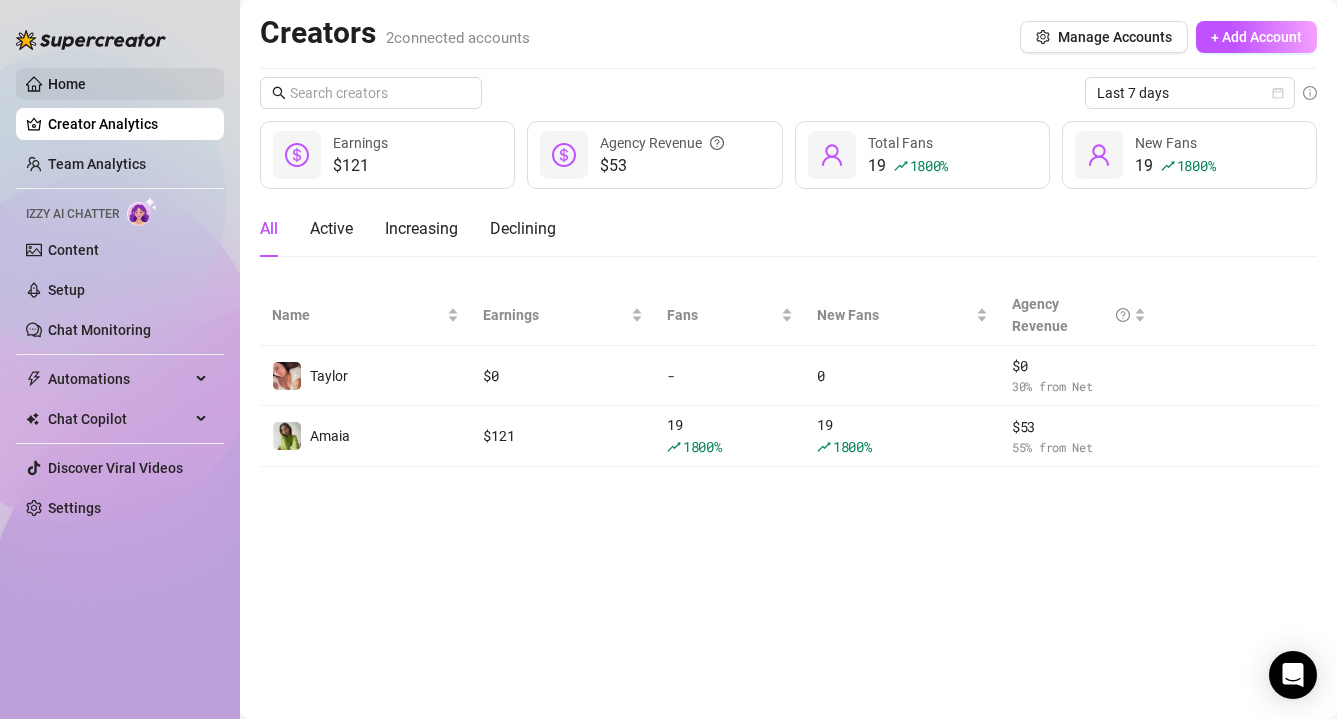 click on "Home" at bounding box center [67, 84] 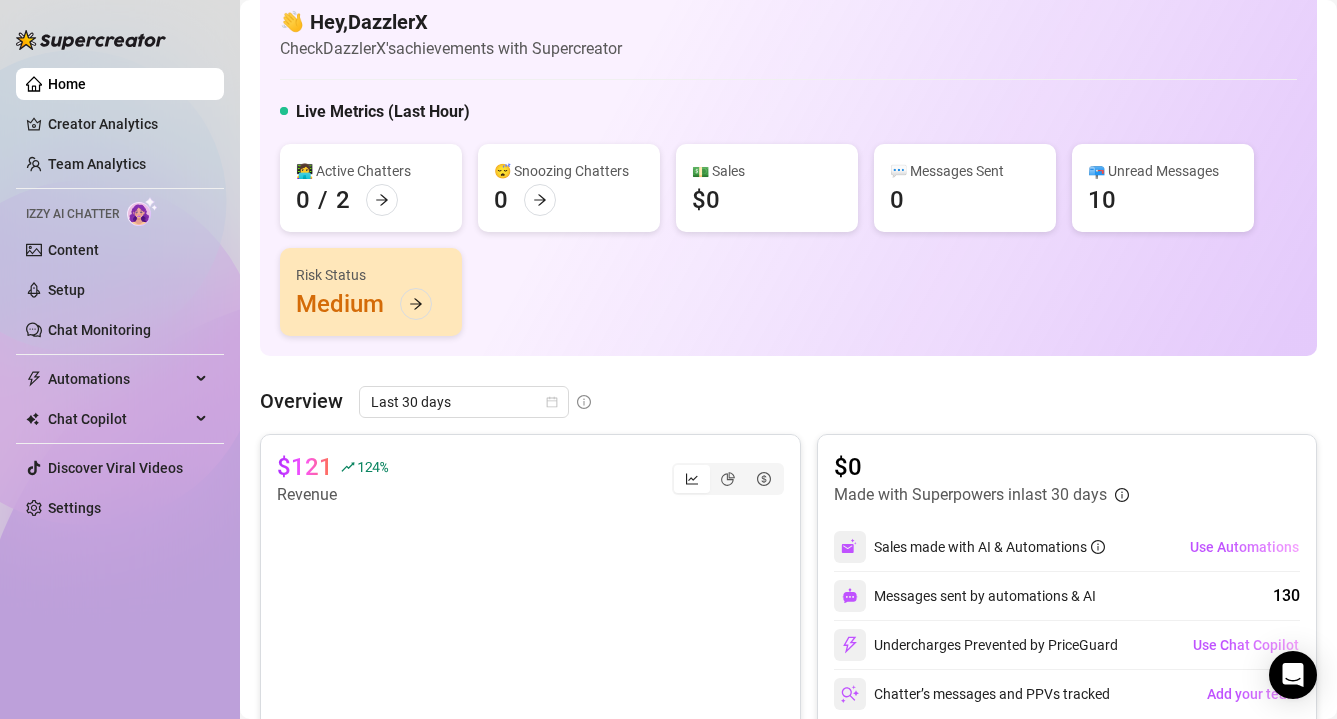 scroll, scrollTop: 0, scrollLeft: 0, axis: both 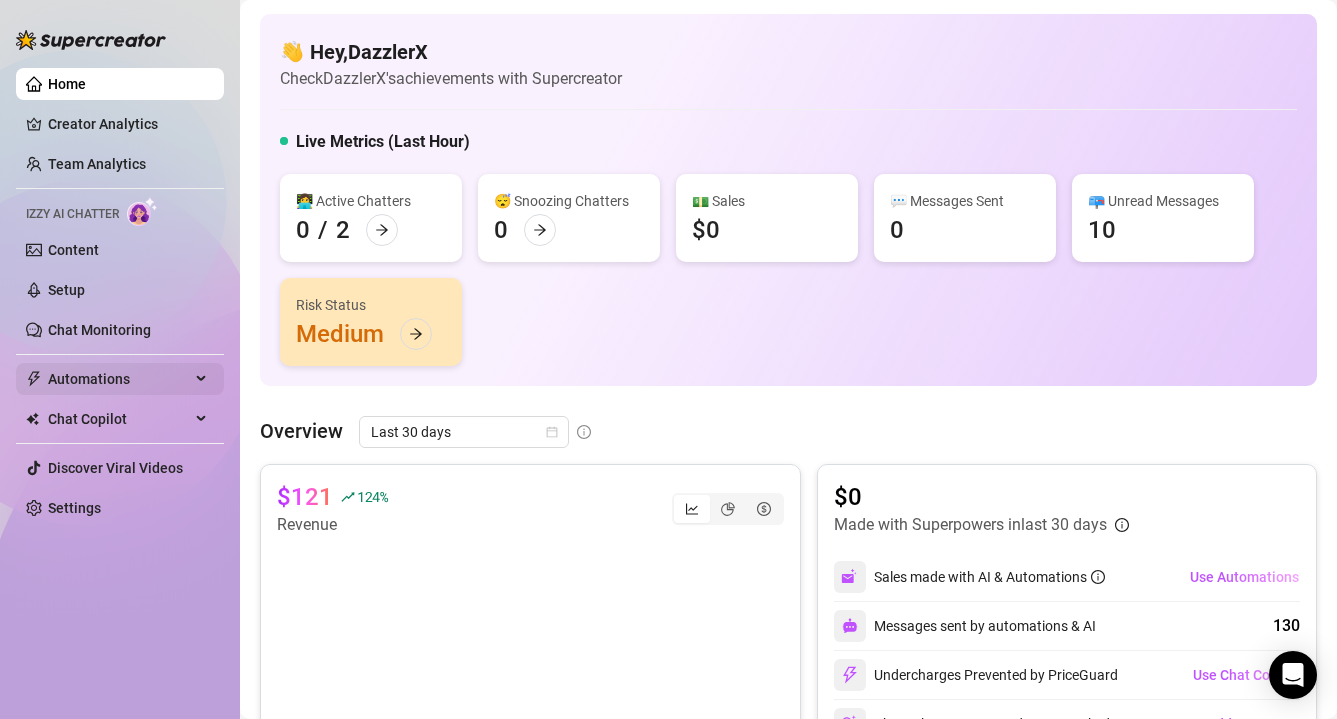 click on "Automations" at bounding box center (119, 379) 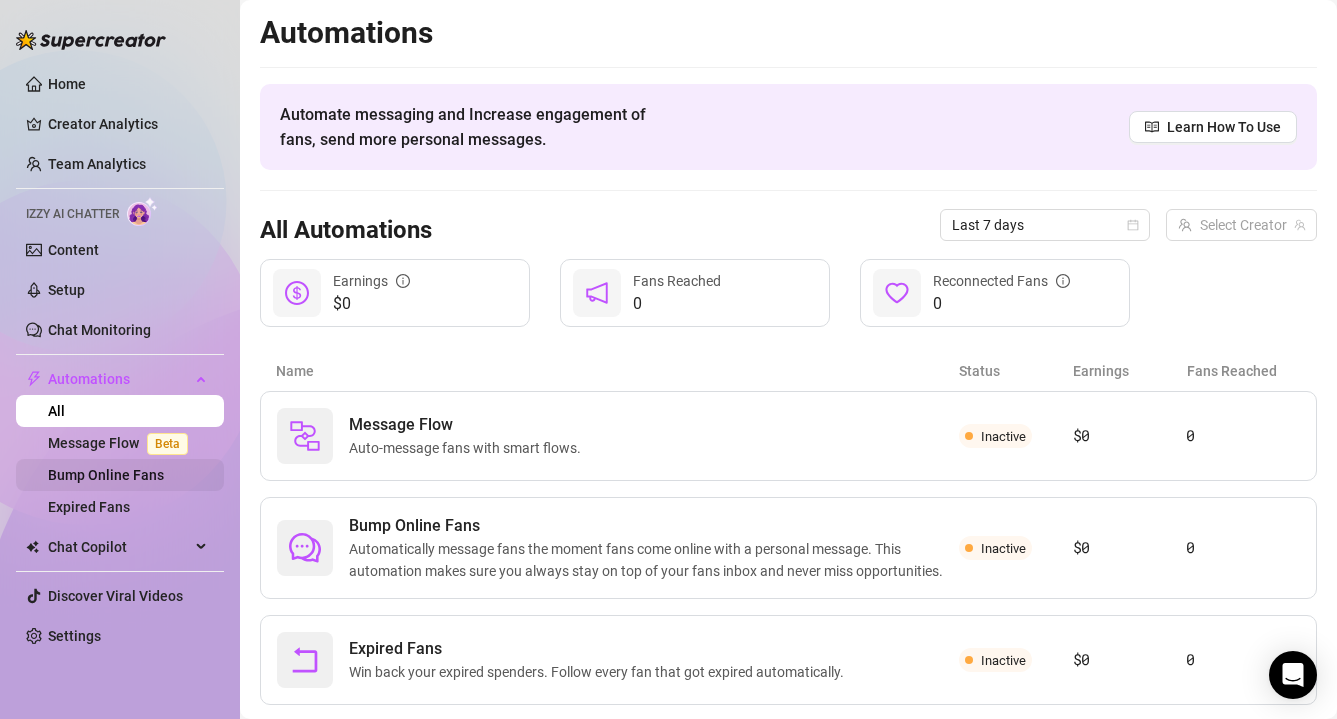 click on "Bump Online Fans" at bounding box center (106, 475) 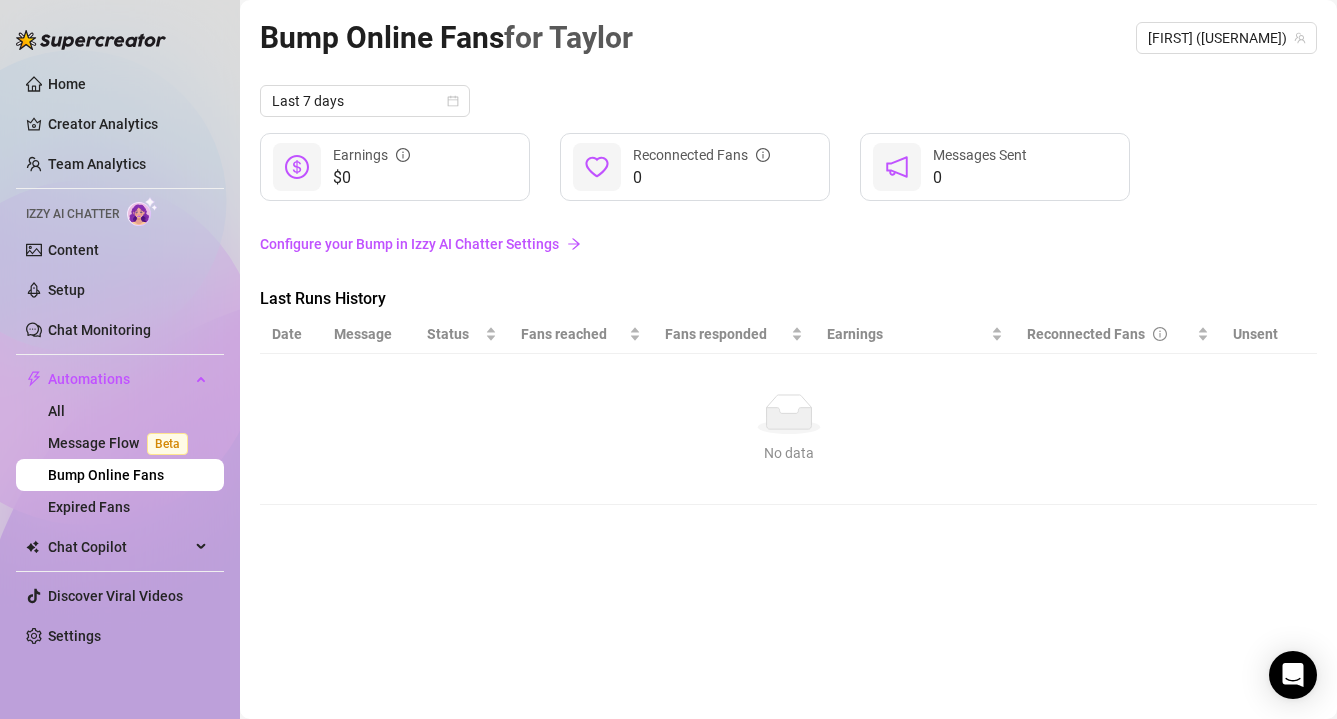 click on "Bump Online Fans" at bounding box center (106, 475) 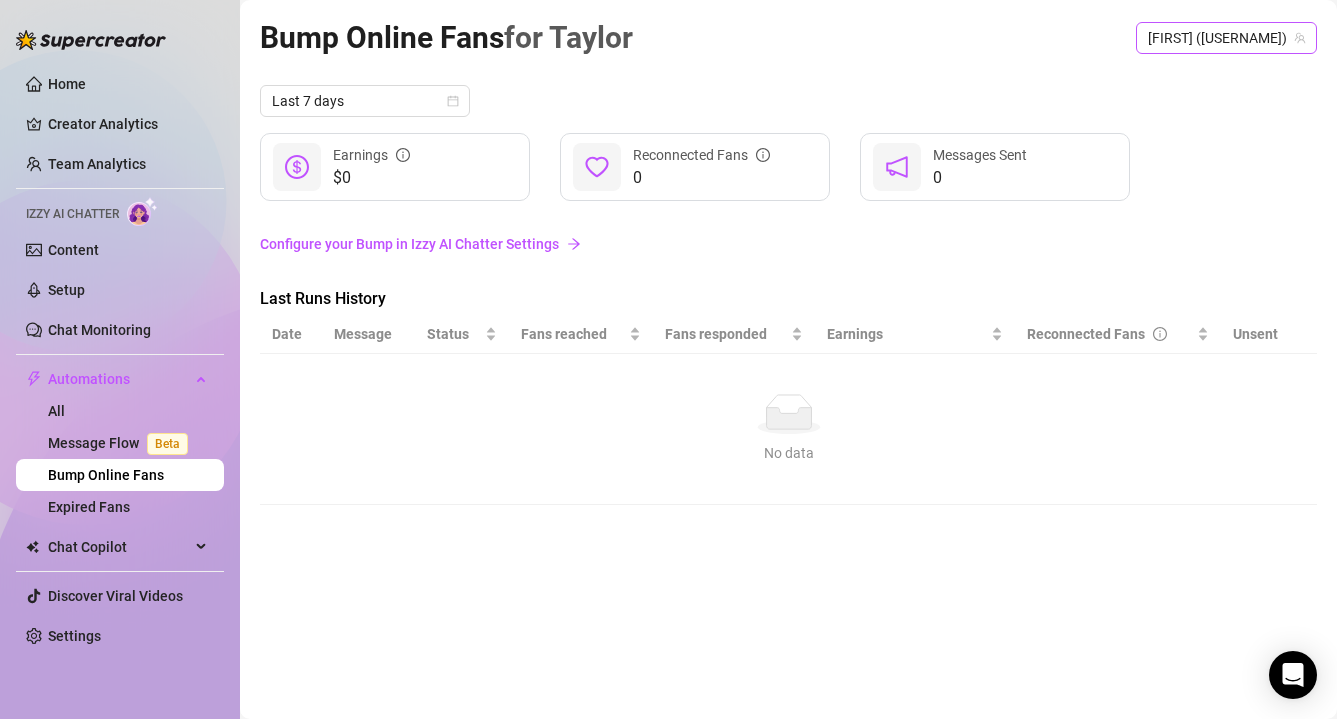 click on "Taylor ([USERNAME])" at bounding box center [1226, 38] 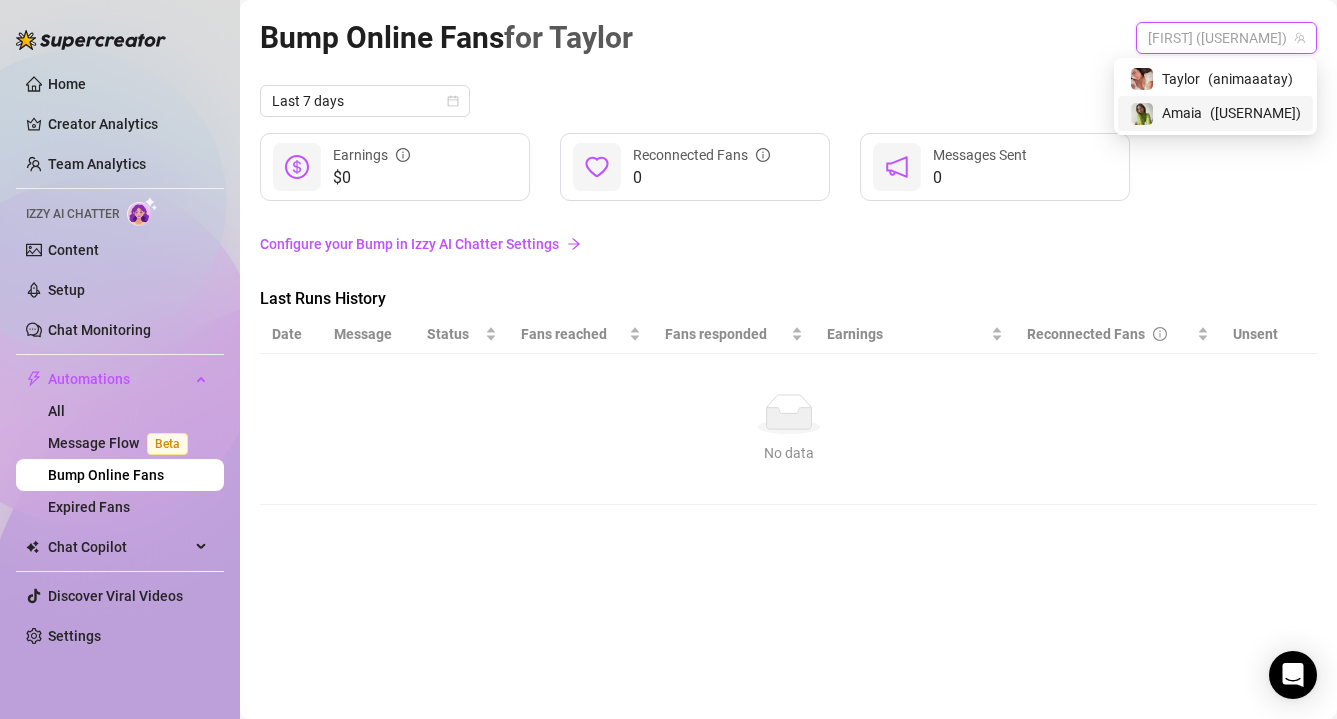 click on "Amaia" at bounding box center [1182, 113] 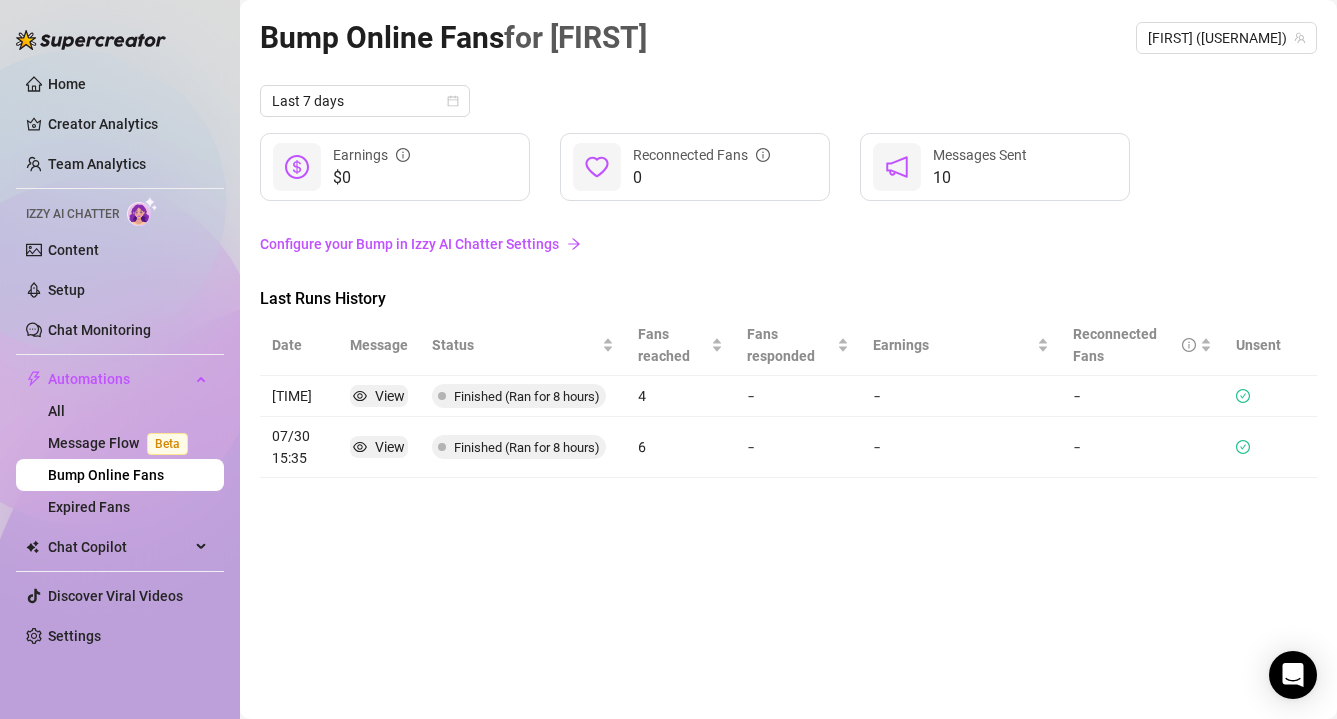 click 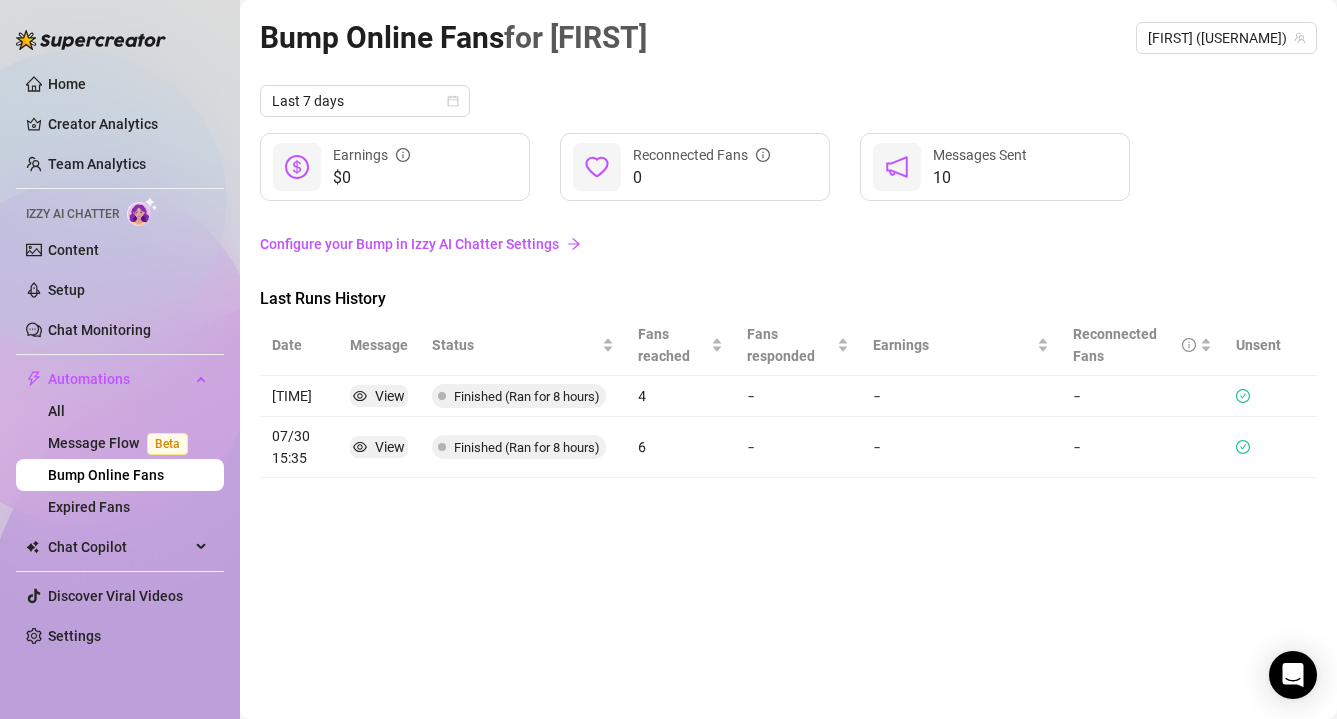 click on "-" at bounding box center (1142, 396) 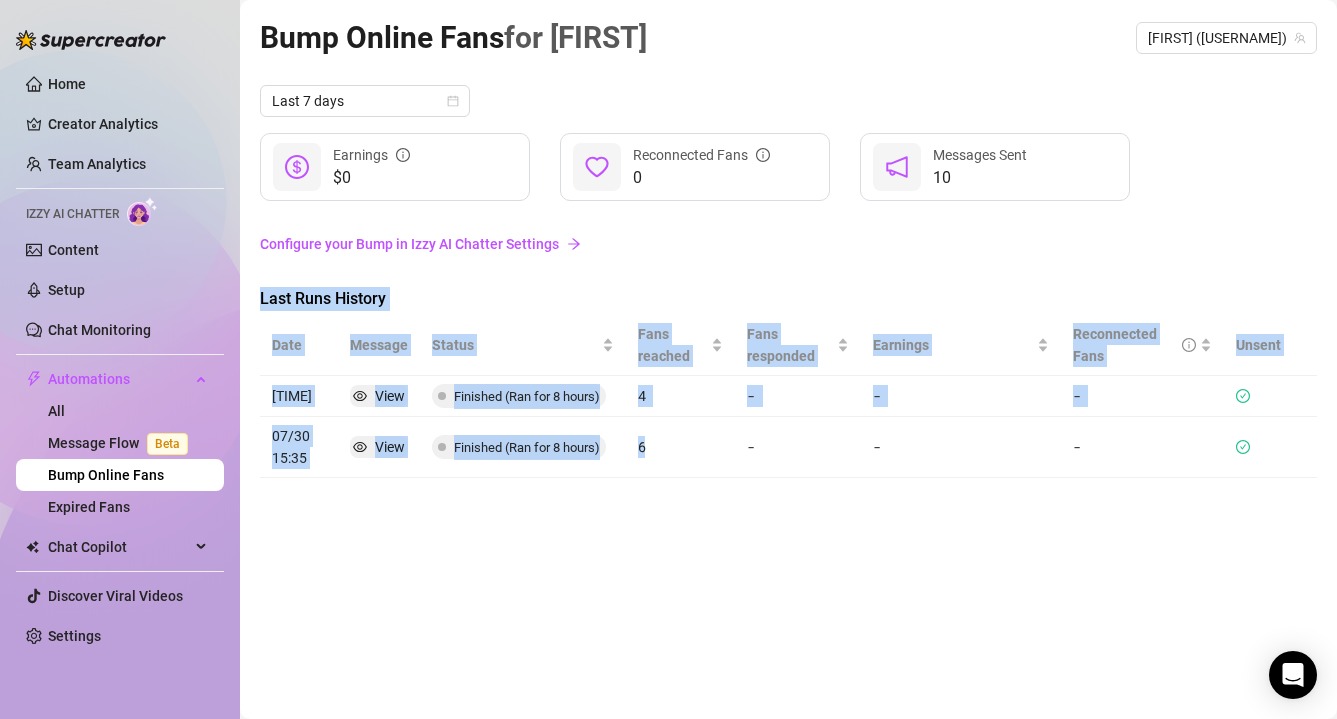drag, startPoint x: 645, startPoint y: 492, endPoint x: 675, endPoint y: 259, distance: 234.92339 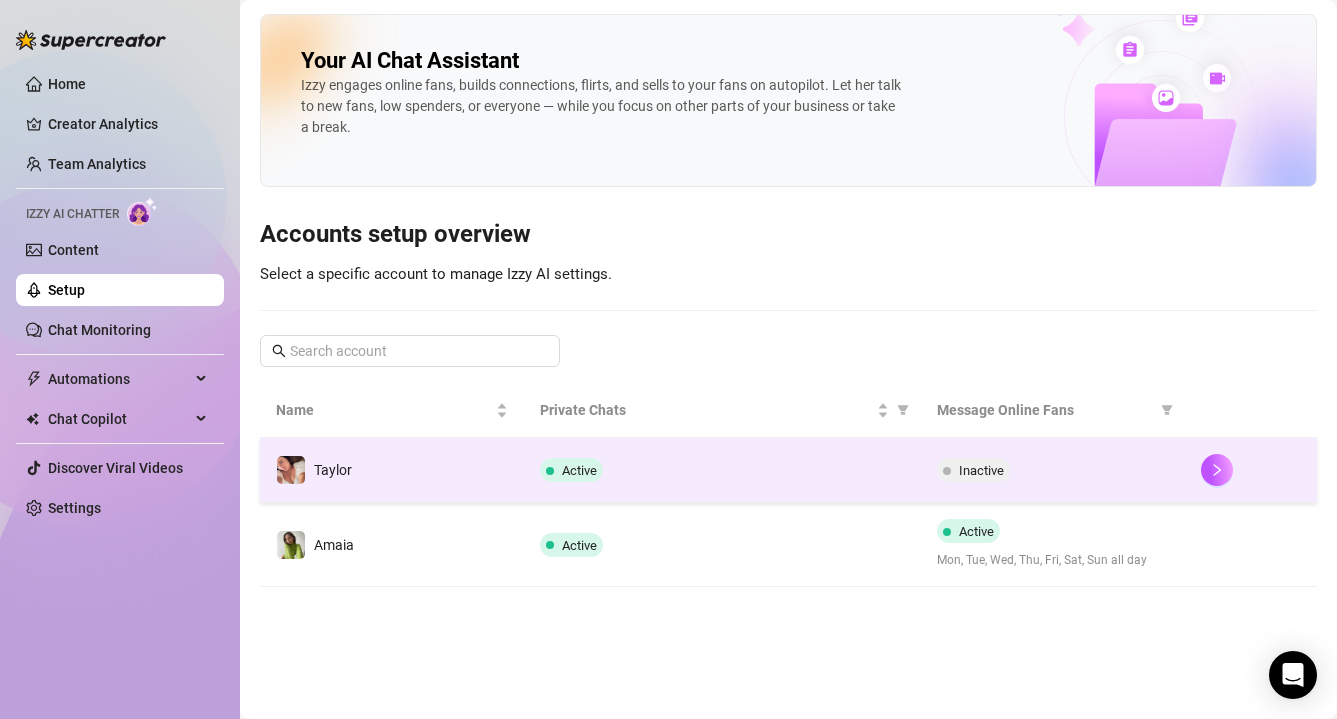 click on "Taylor" at bounding box center [392, 470] 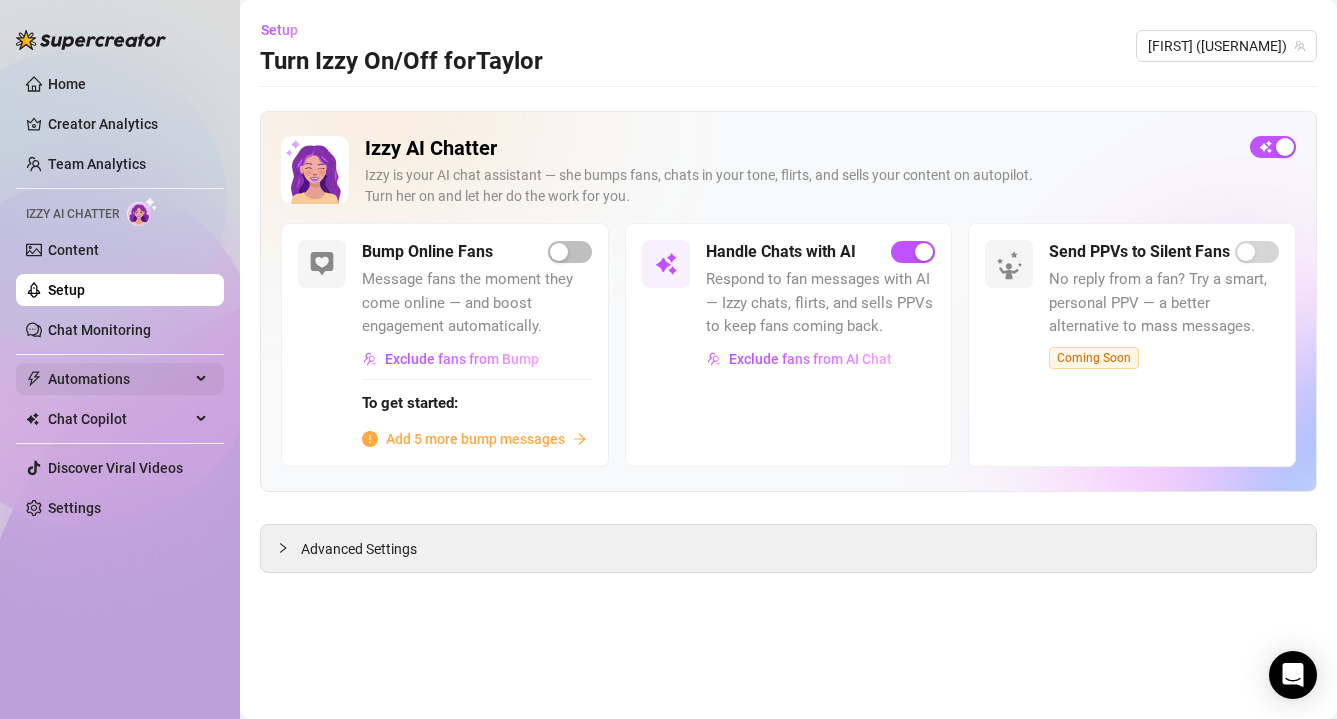 click on "Automations" at bounding box center (119, 379) 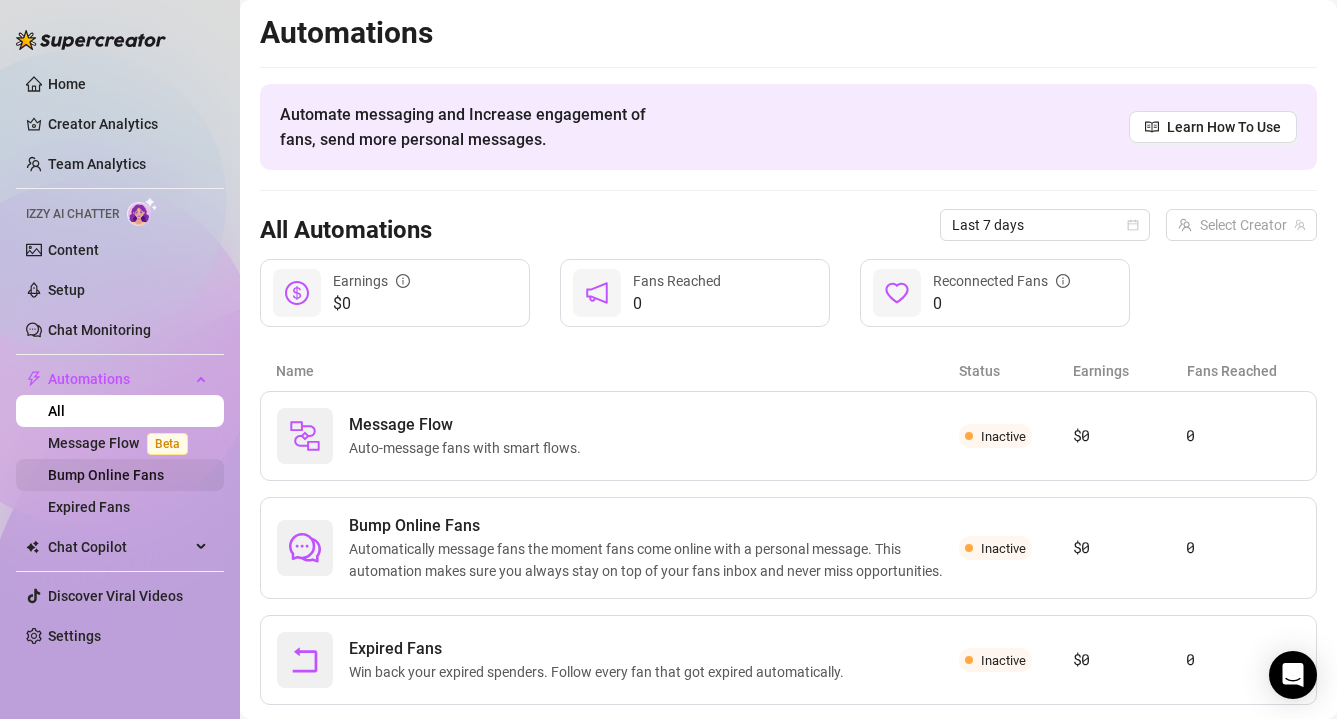 click on "Bump Online Fans" at bounding box center [106, 475] 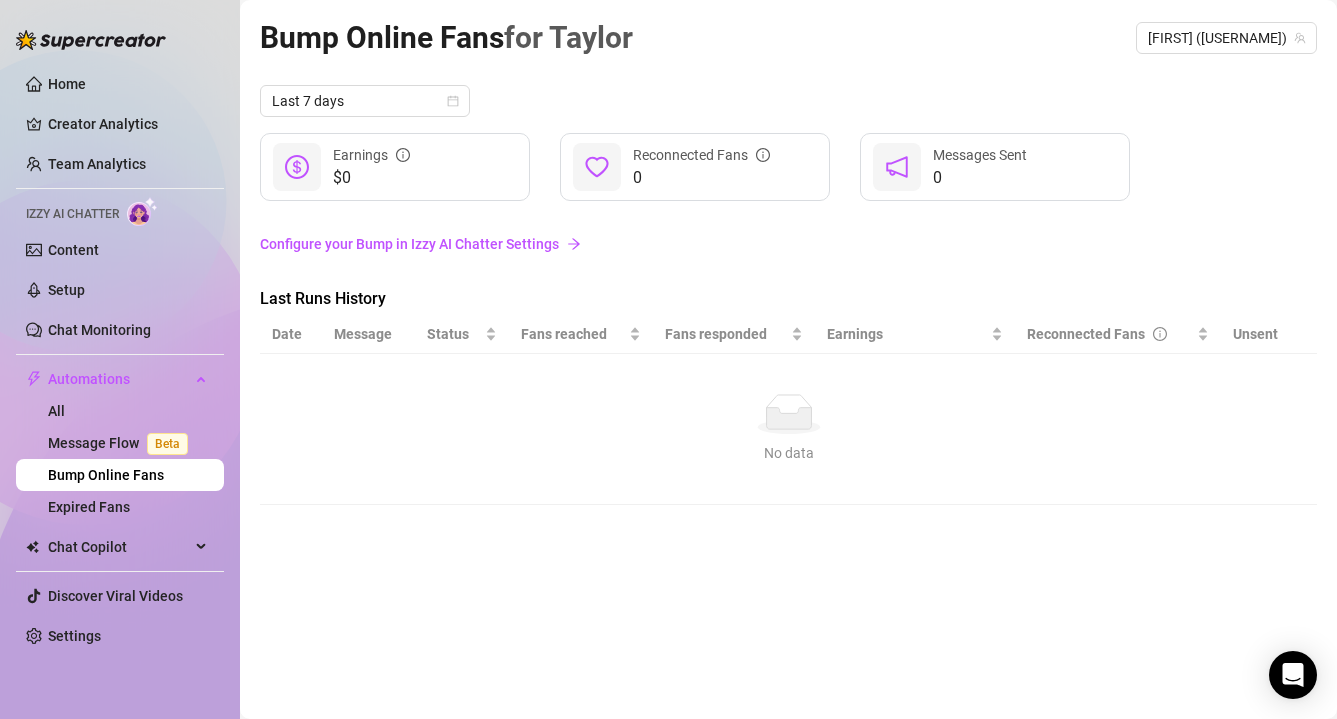 click on "Bump Online Fans" at bounding box center [106, 475] 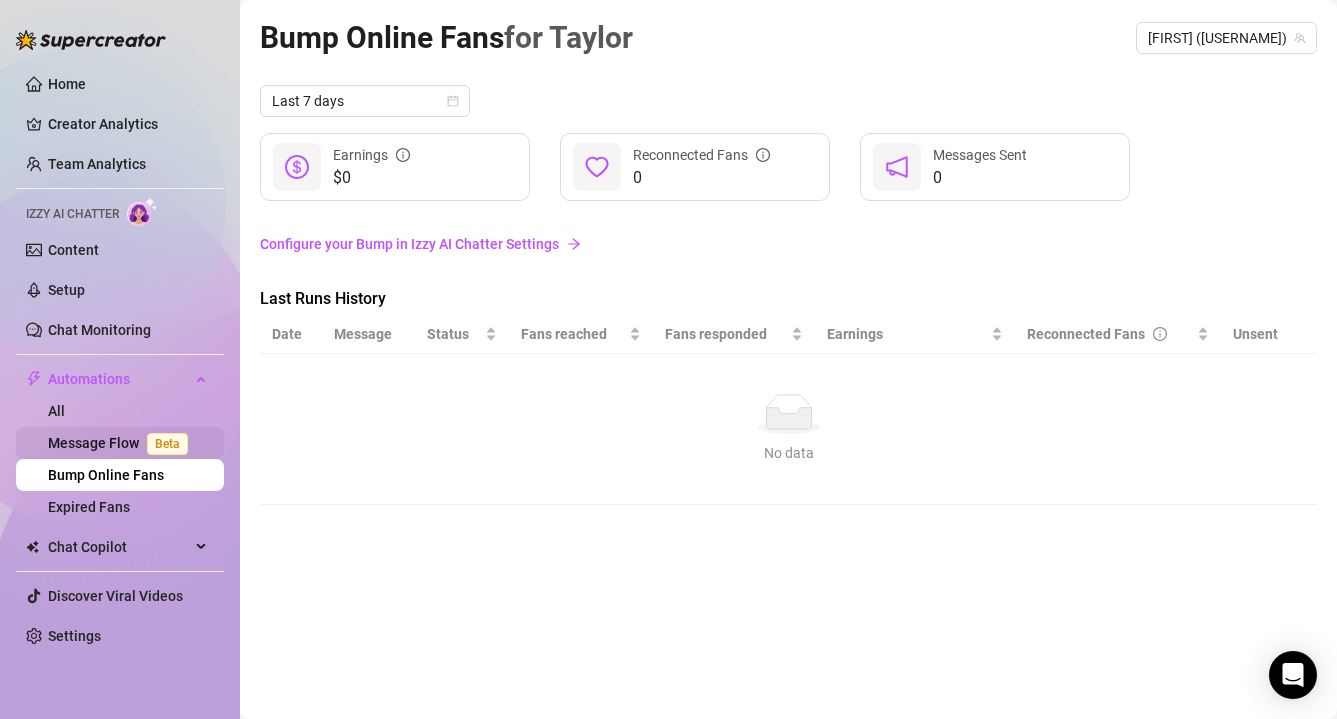 click on "Message Flow Beta" at bounding box center [122, 443] 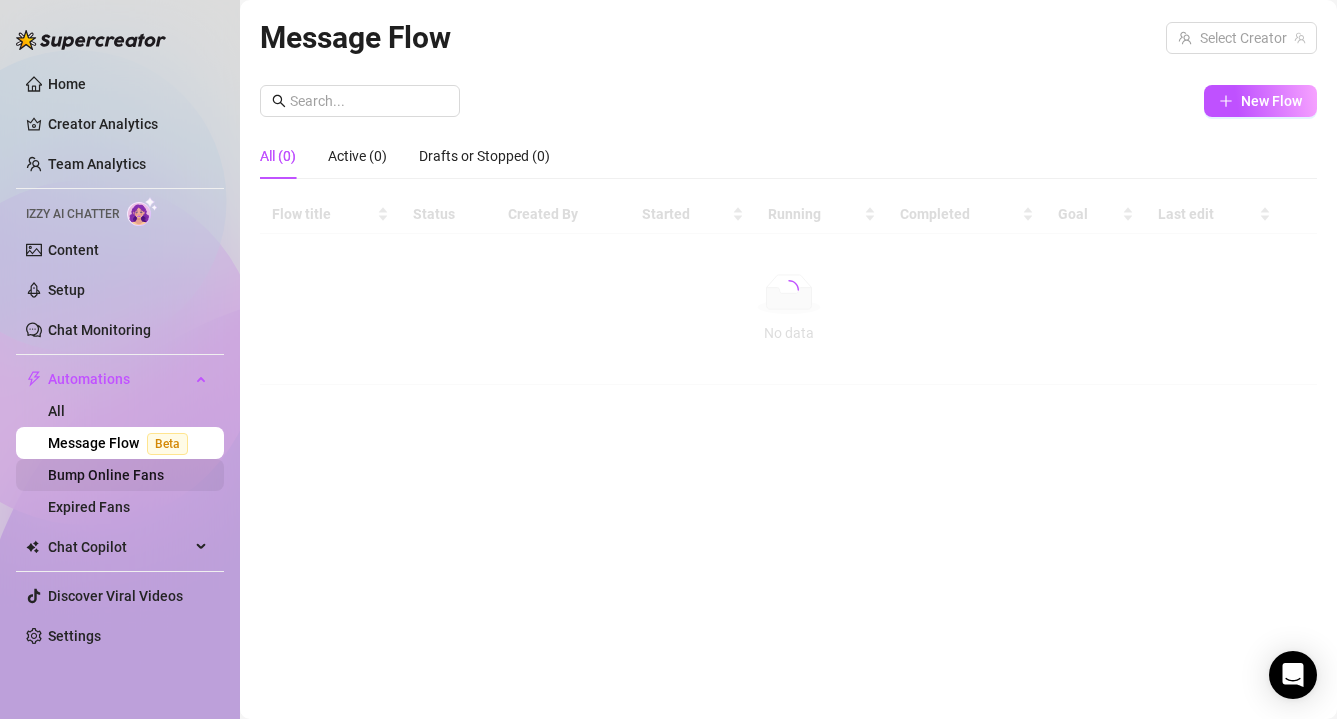 click on "Bump Online Fans" at bounding box center (106, 475) 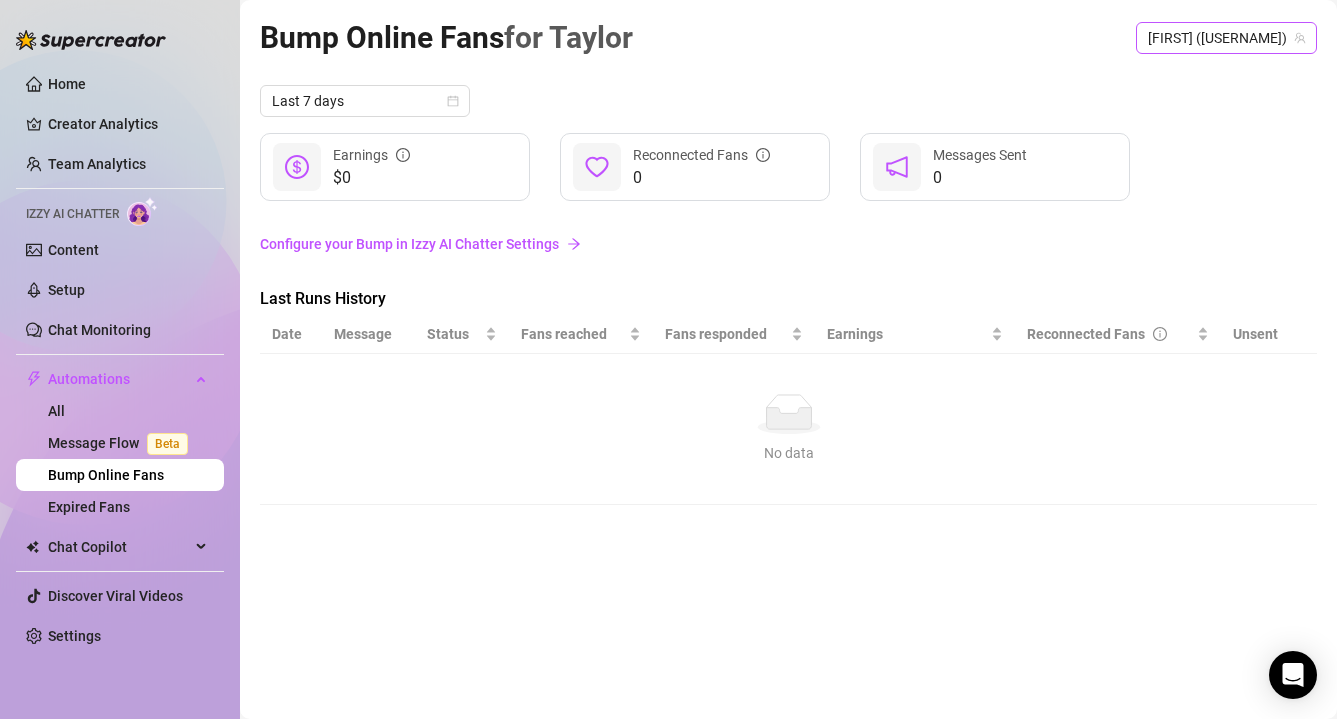 click on "Taylor ([USERNAME])" at bounding box center [1226, 38] 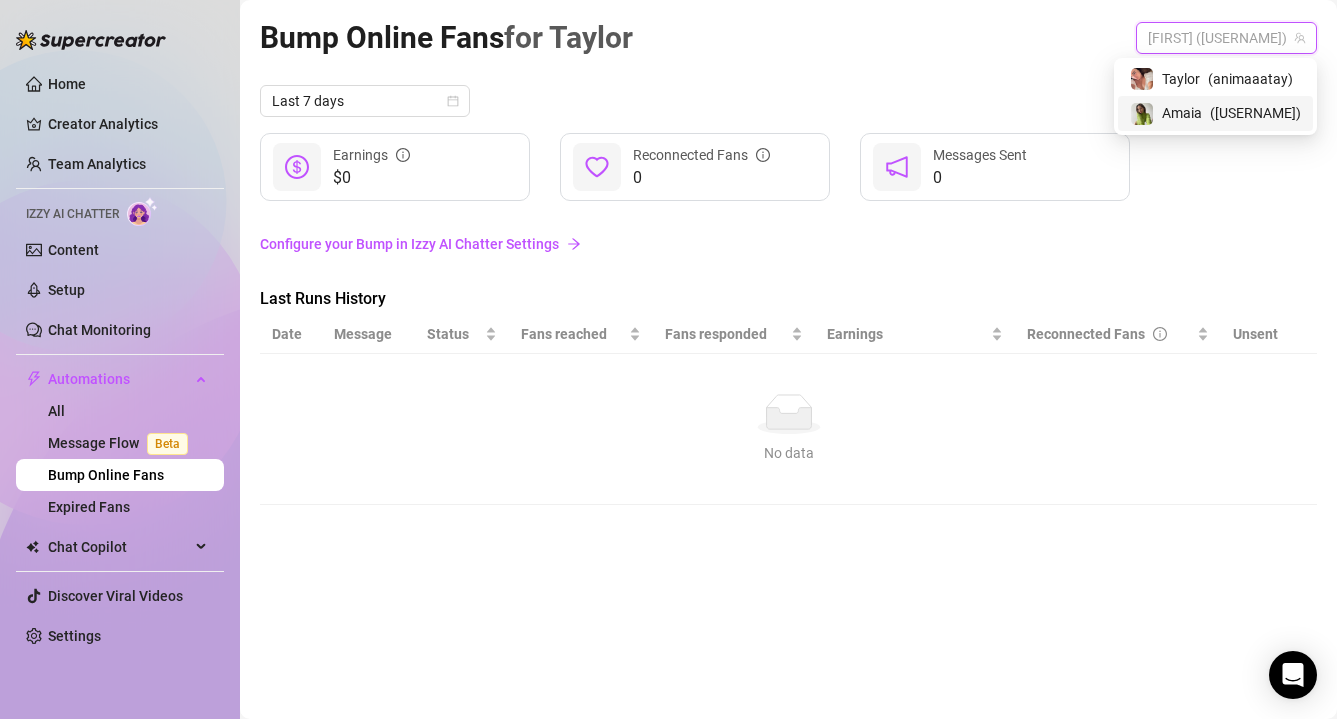 click on "Amaia" at bounding box center [1182, 113] 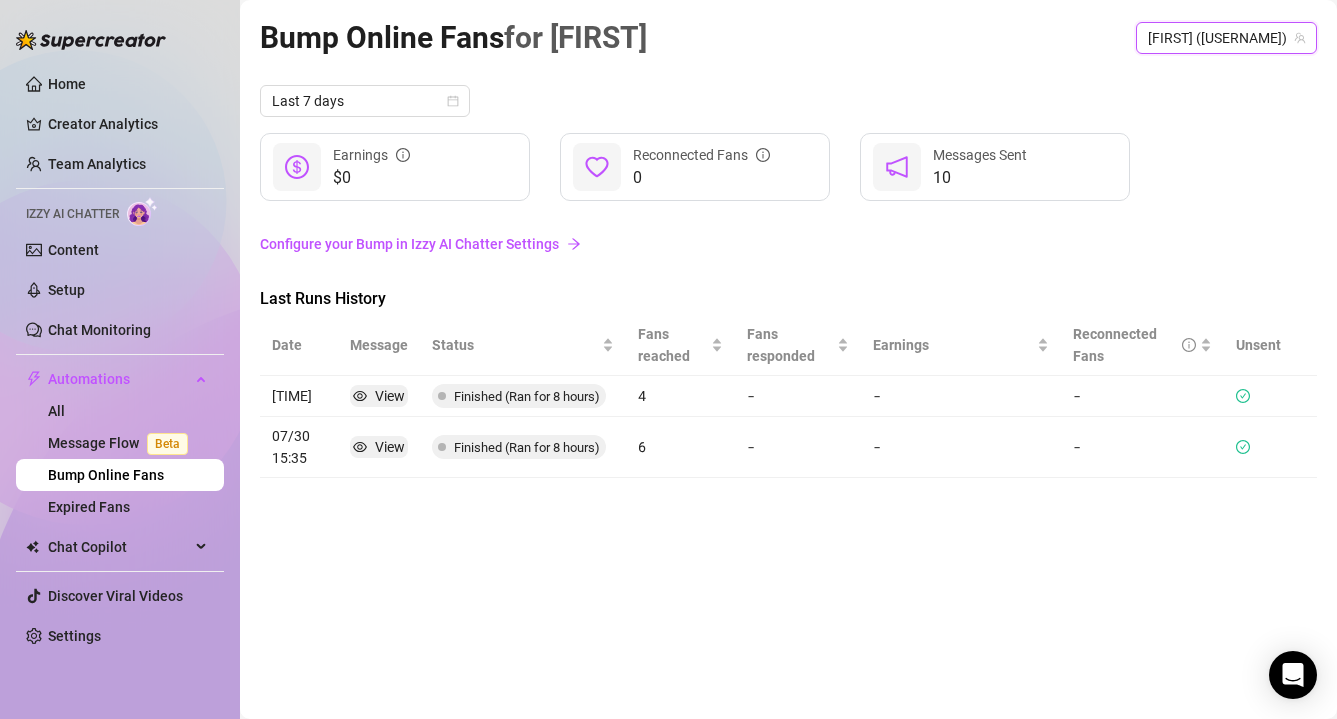 click on "Finished (Ran for 8 hours)" at bounding box center [527, 396] 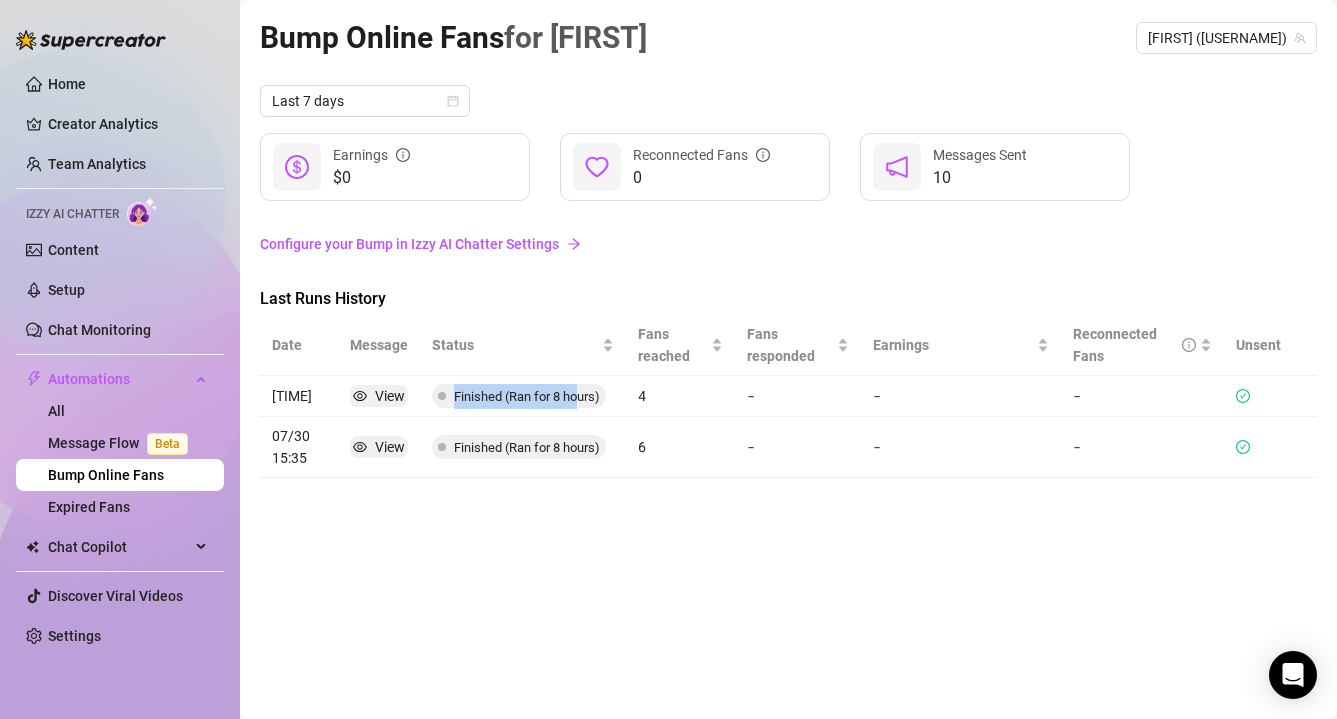 drag, startPoint x: 442, startPoint y: 401, endPoint x: 576, endPoint y: 401, distance: 134 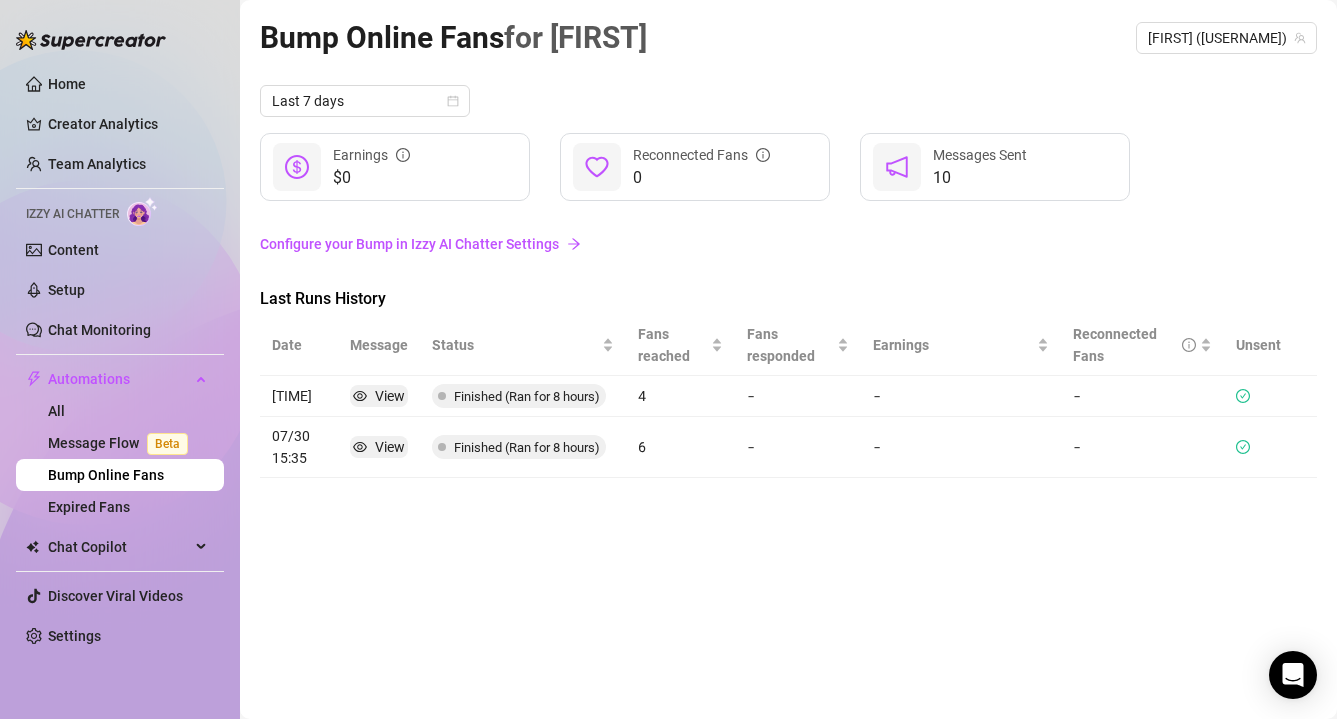 click on "Bump Online Fans  for Amaia Amaia (amaiathatgirl) Last 7 days $0 Earnings 0 Reconnected Fans 10 Messages Sent Configure your Bump in Izzy AI Chatter Settings Last Runs History Date Message Status Fans reached Fans responded Earnings Reconnected Fans Unsent 07/31 14:42 View Finished (Ran for 8 hours) 4 - - - 07/30 15:35 View Finished (Ran for 8 hours) 6 - - -" at bounding box center [788, 336] 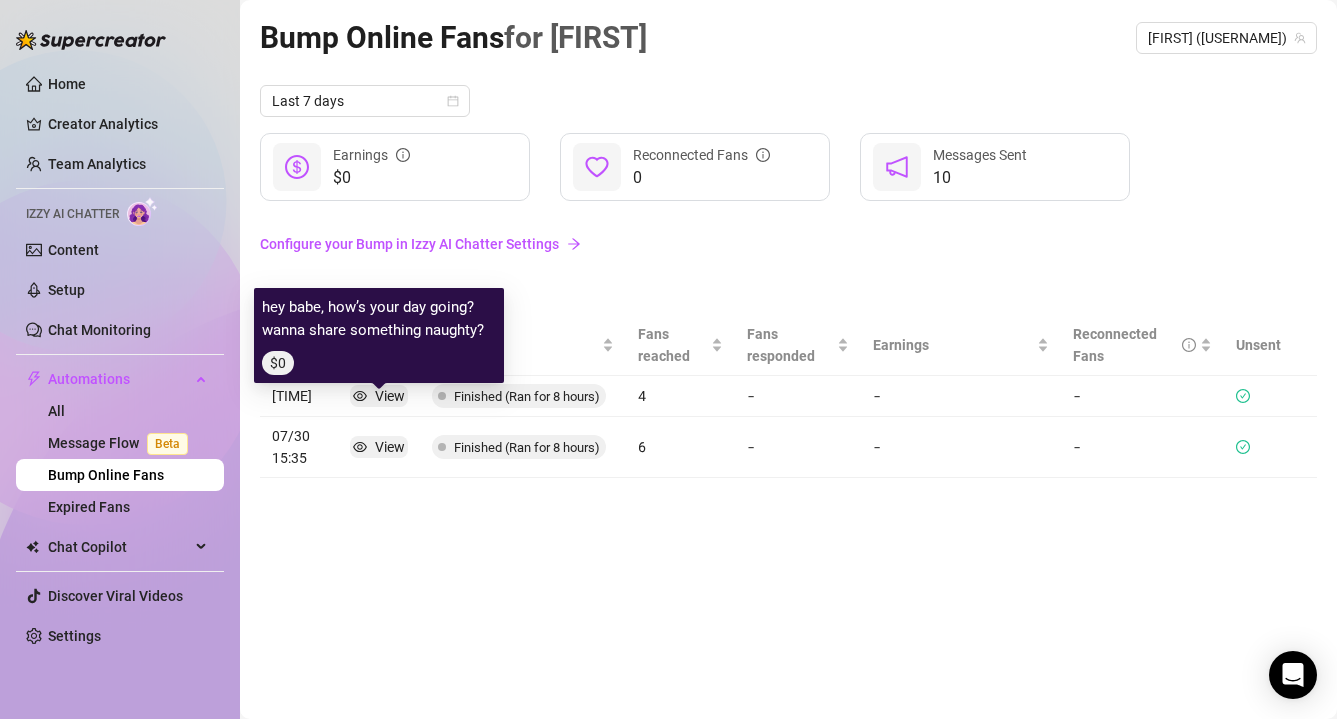click on "View" at bounding box center [390, 396] 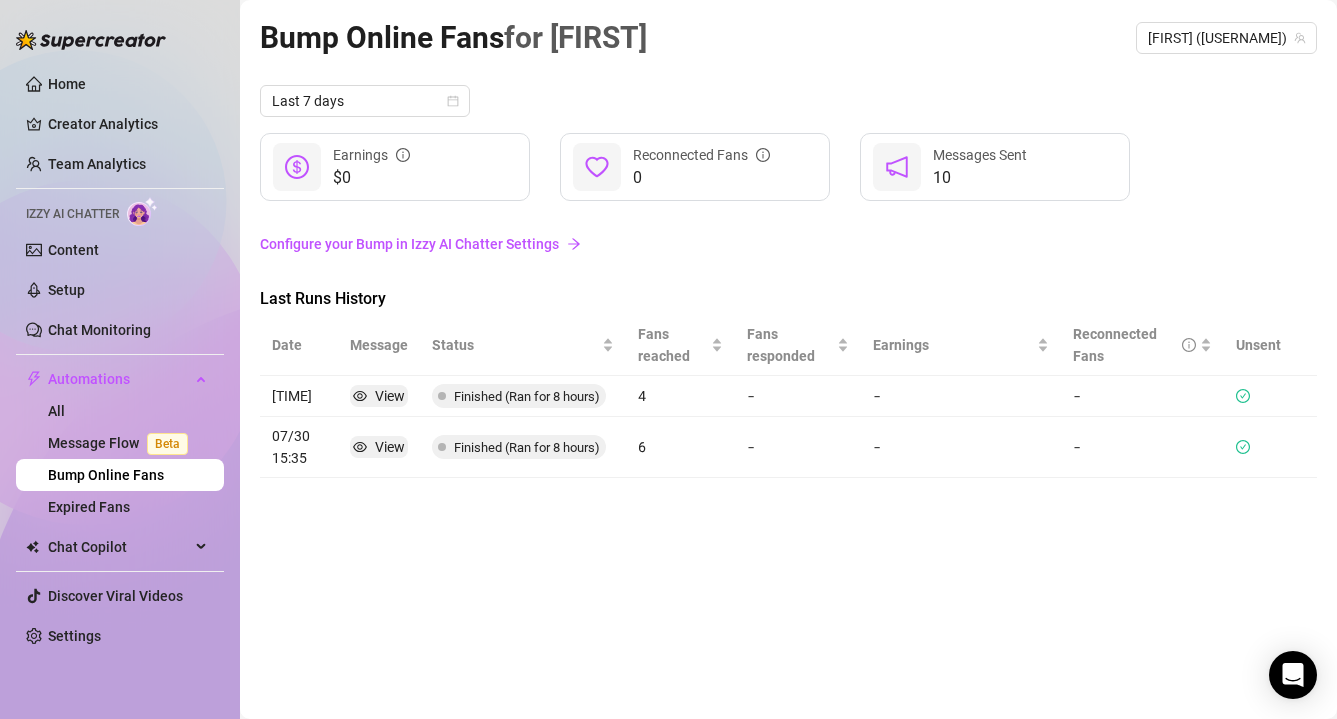 click on "4" at bounding box center [680, 396] 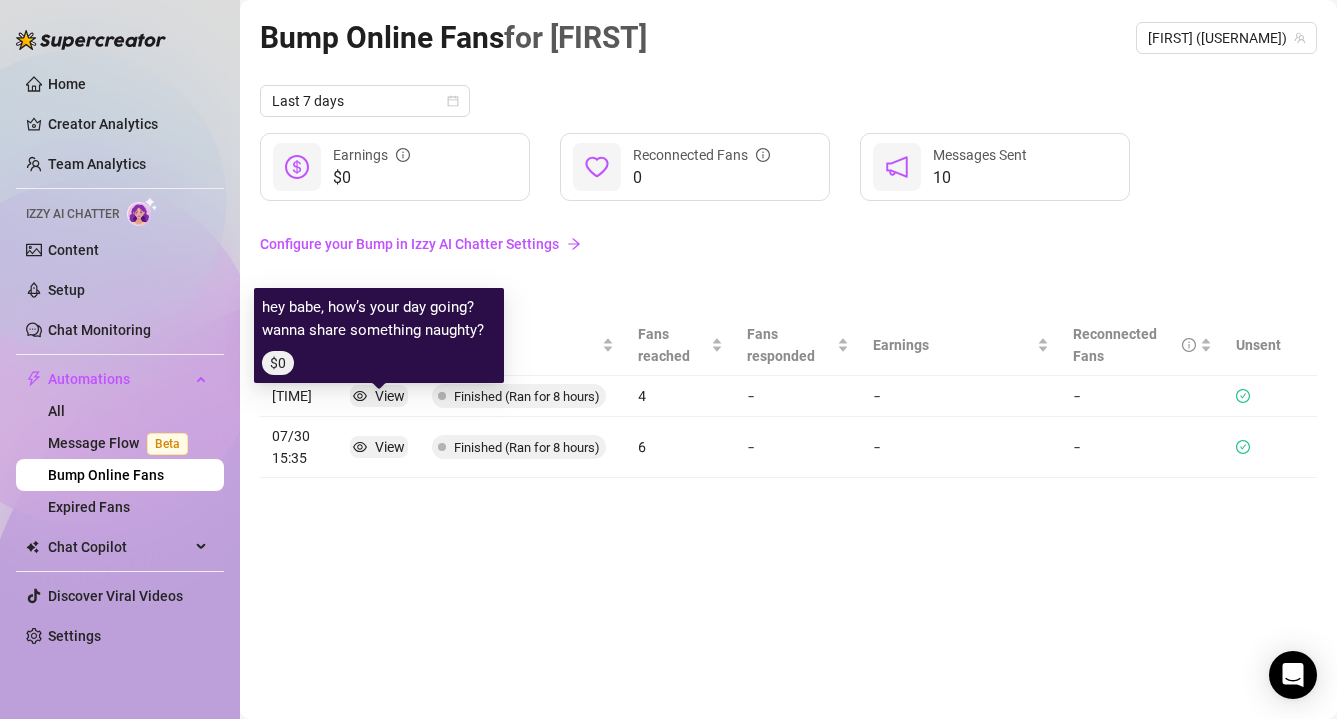 click on "hey babe, how’s your day going? wanna share something naughty?" at bounding box center (379, 319) 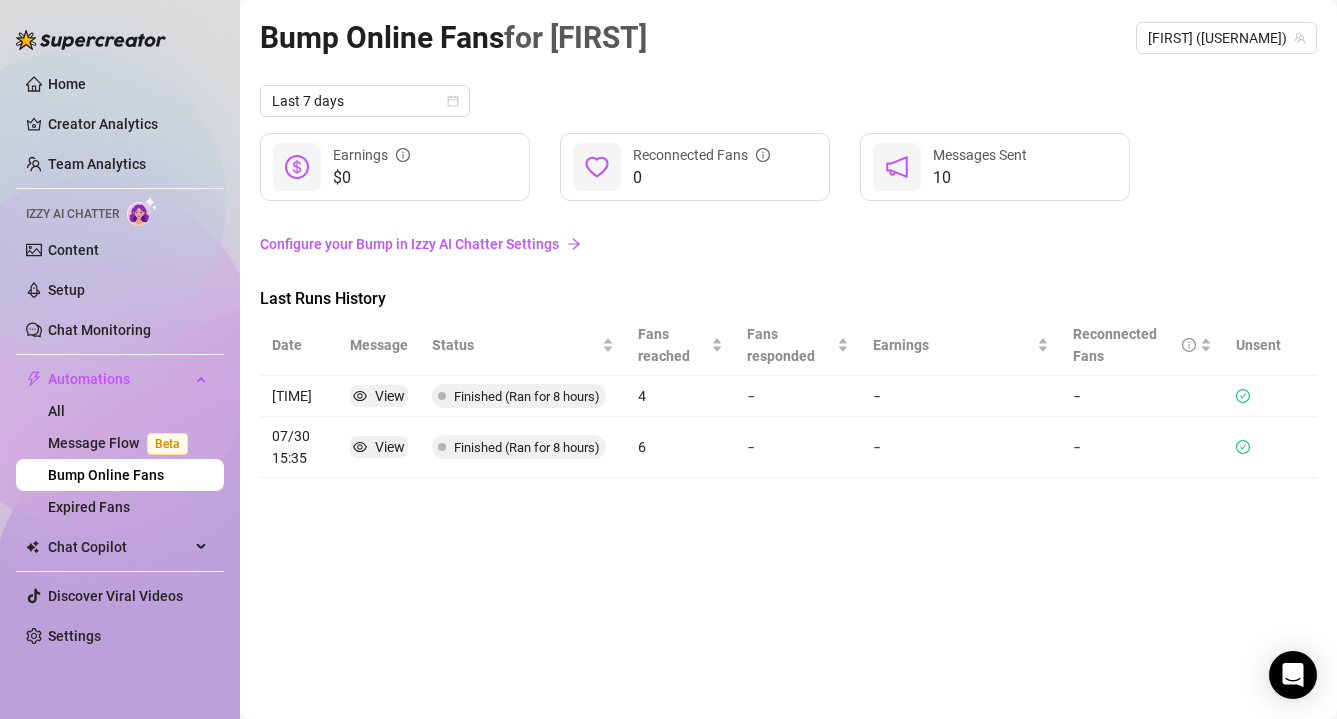 click on "07/31 14:42" at bounding box center [299, 396] 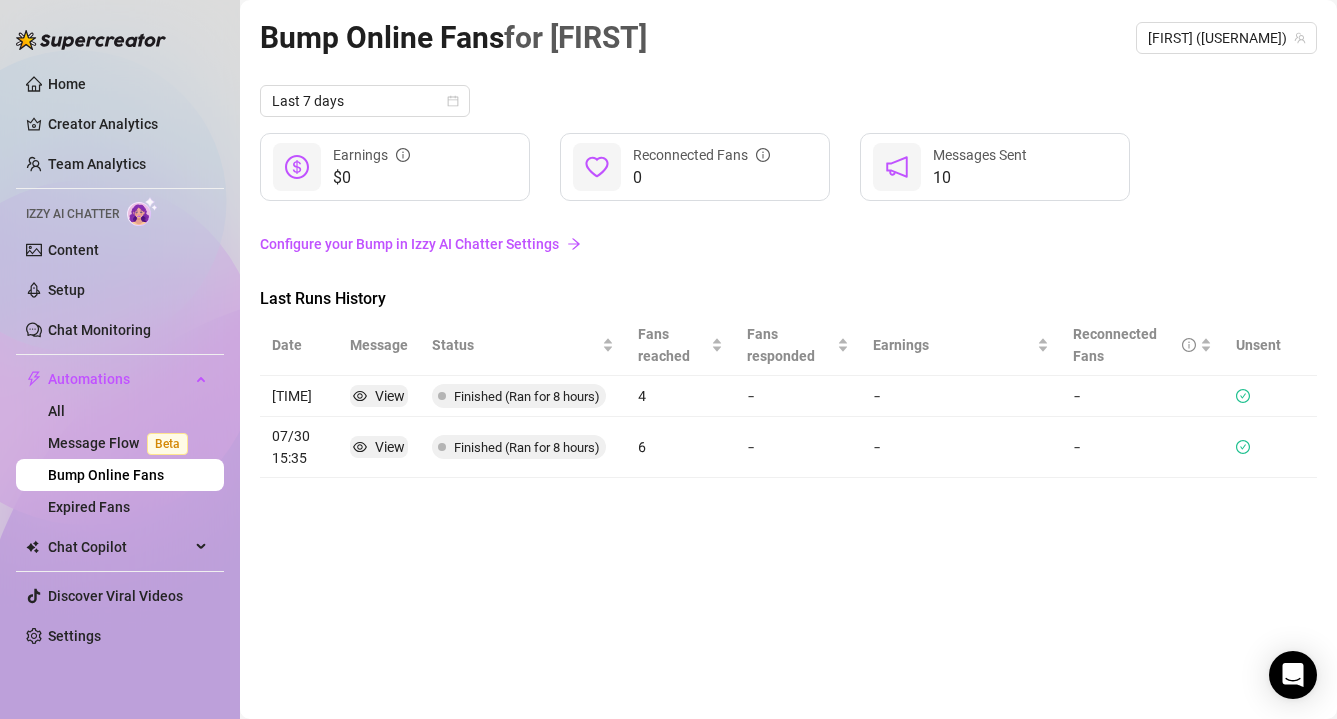 click 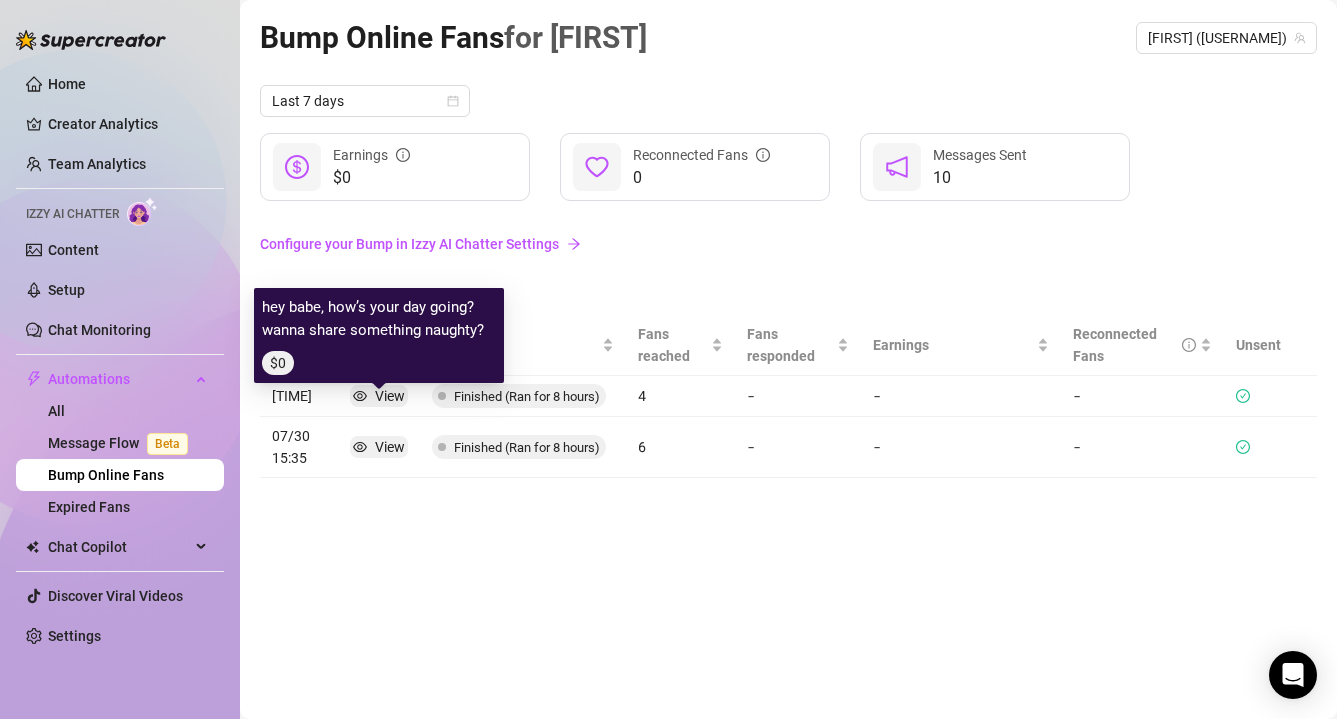 click on "Finished (Ran for 8 hours)" at bounding box center (527, 396) 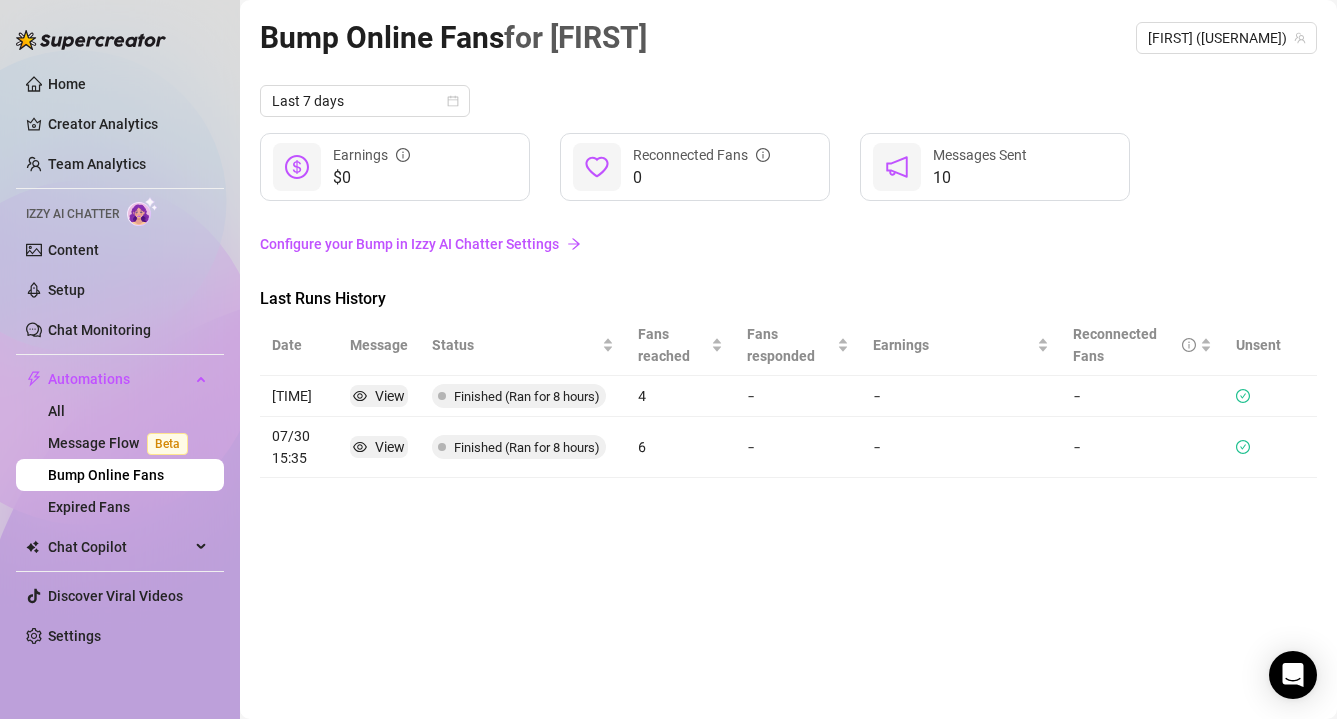 click on "Finished (Ran for 8 hours)" at bounding box center [523, 396] 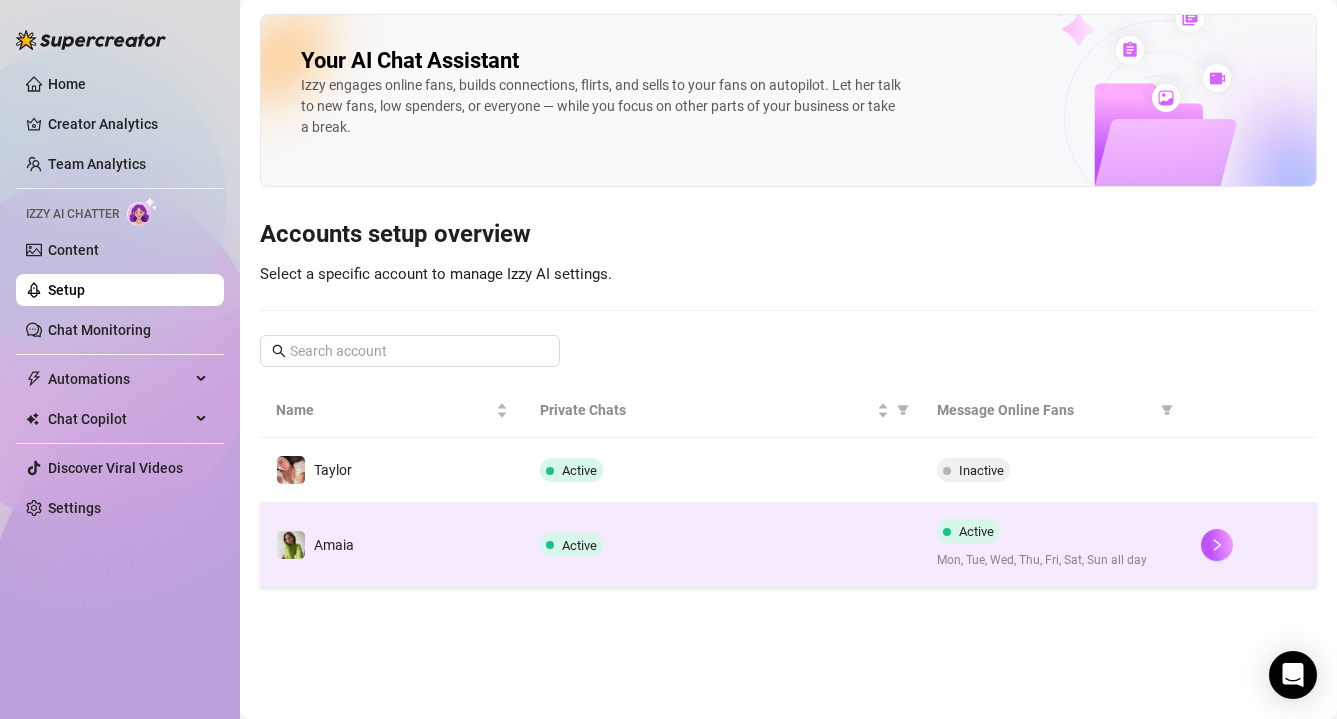 click on "Active Mon, Tue, Wed, Thu, Fri, Sat, Sun all day" at bounding box center [1053, 544] 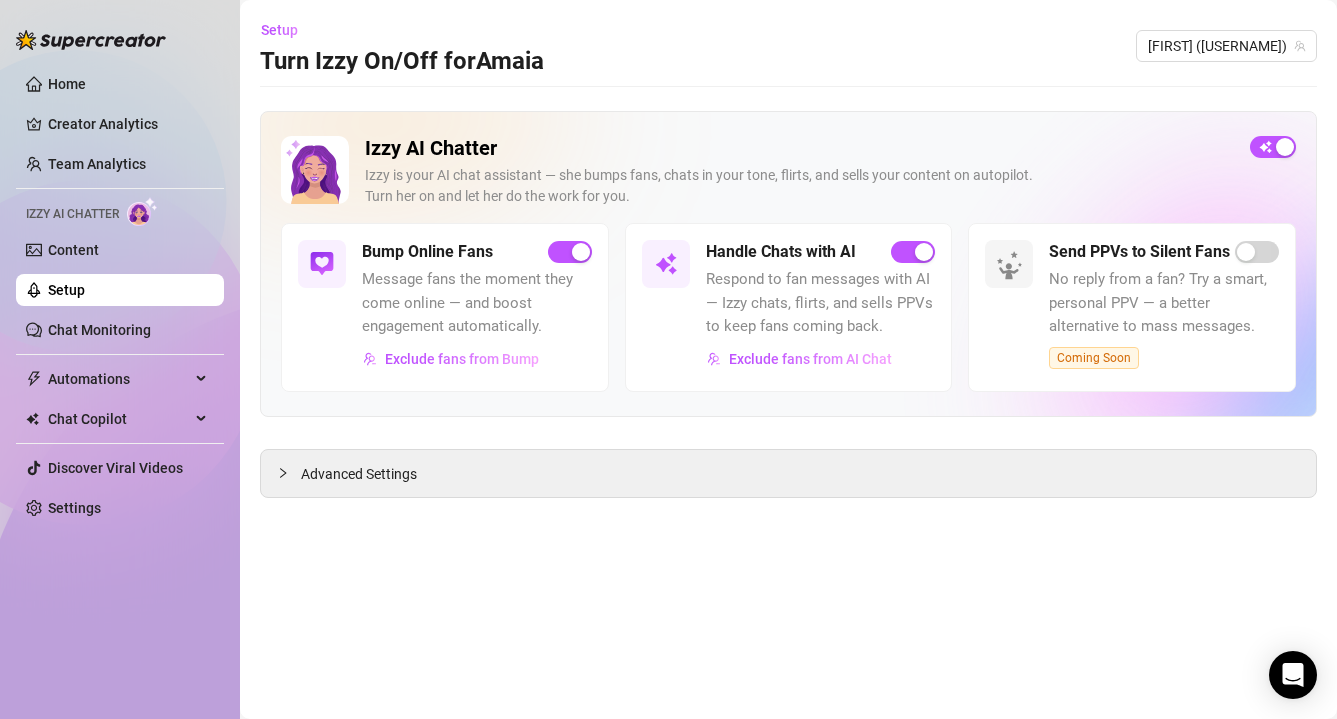 click at bounding box center (91, 40) 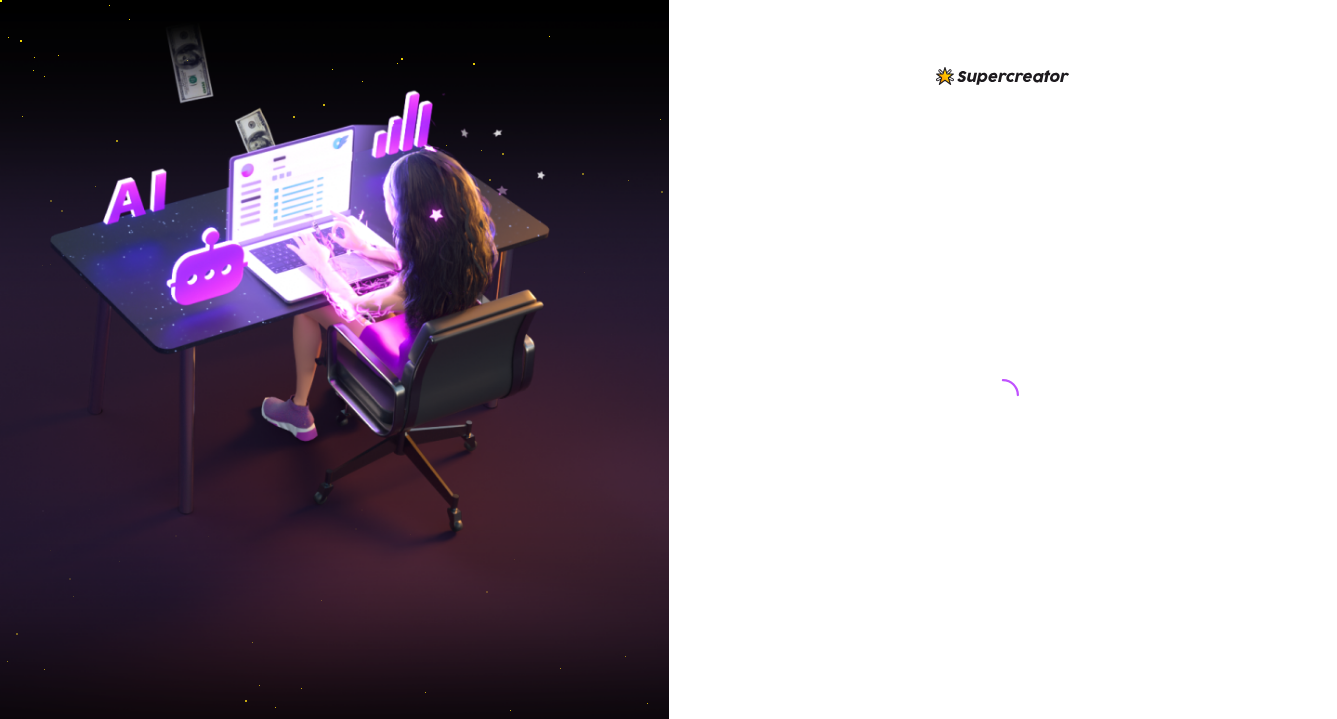 scroll, scrollTop: 0, scrollLeft: 0, axis: both 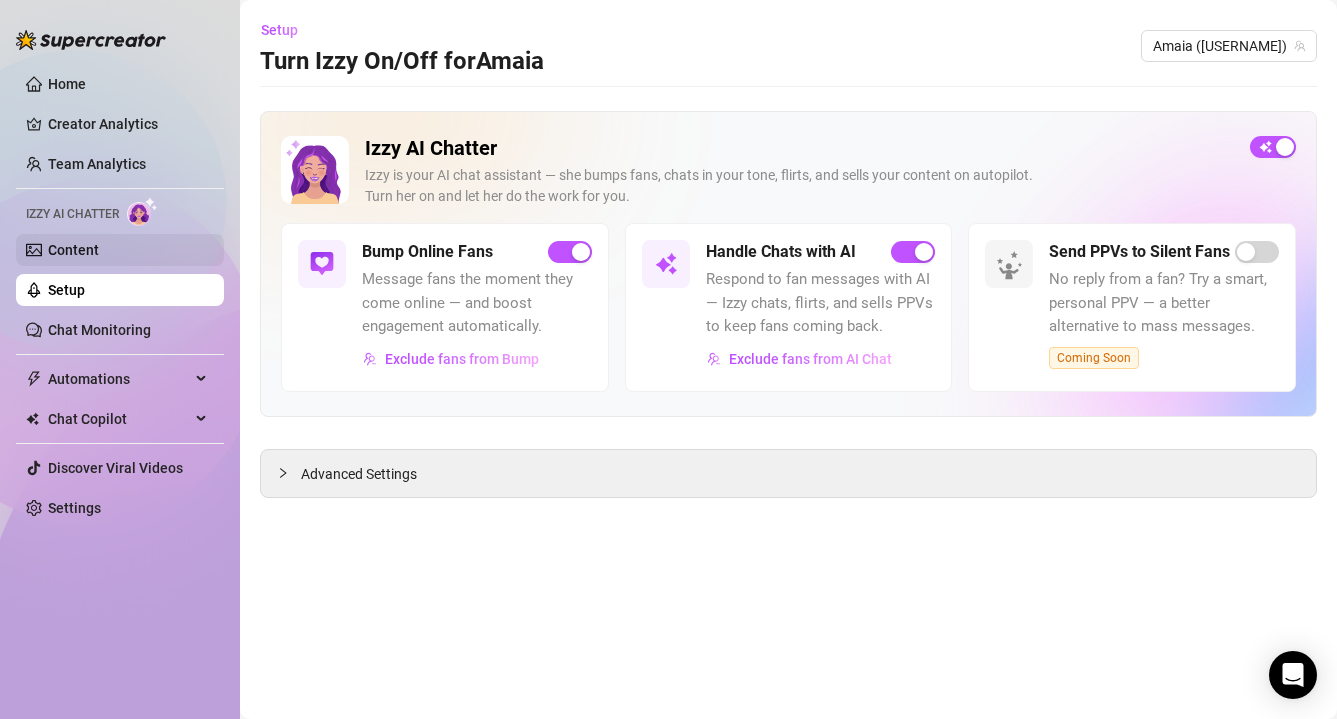 click on "Content" at bounding box center [73, 250] 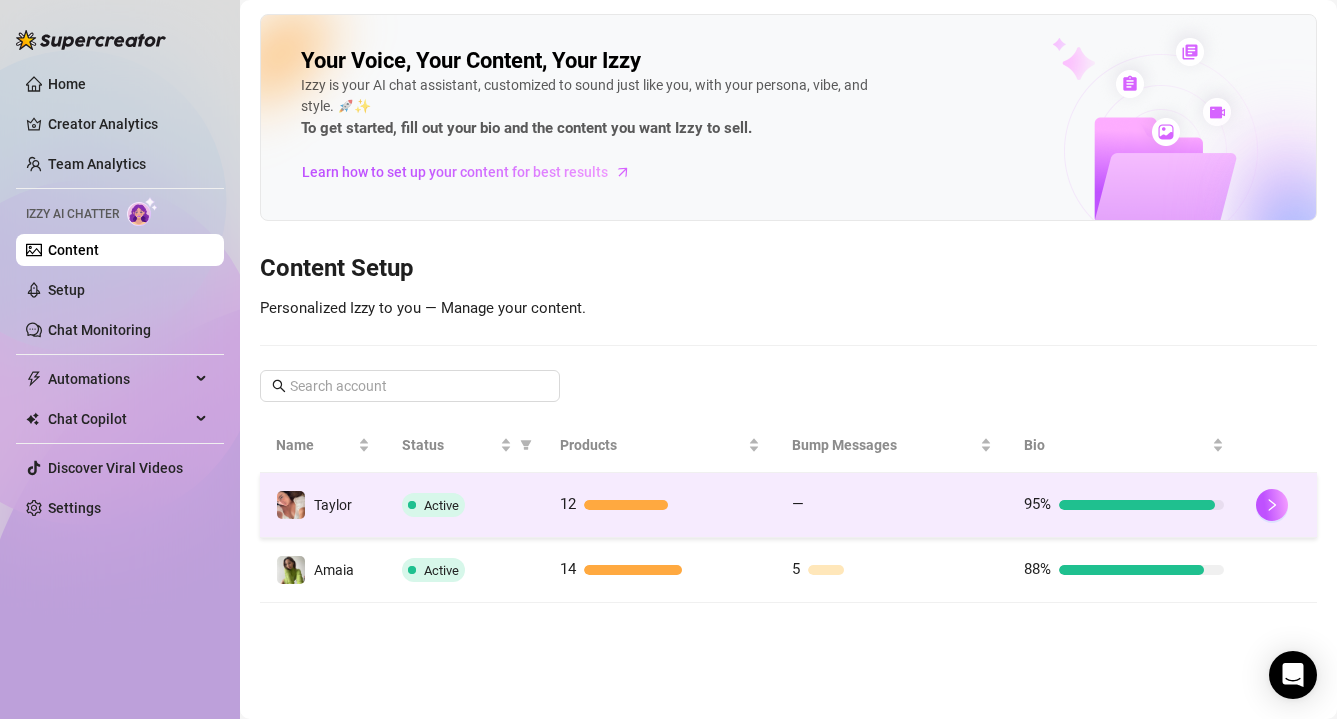 click on "12" at bounding box center (660, 505) 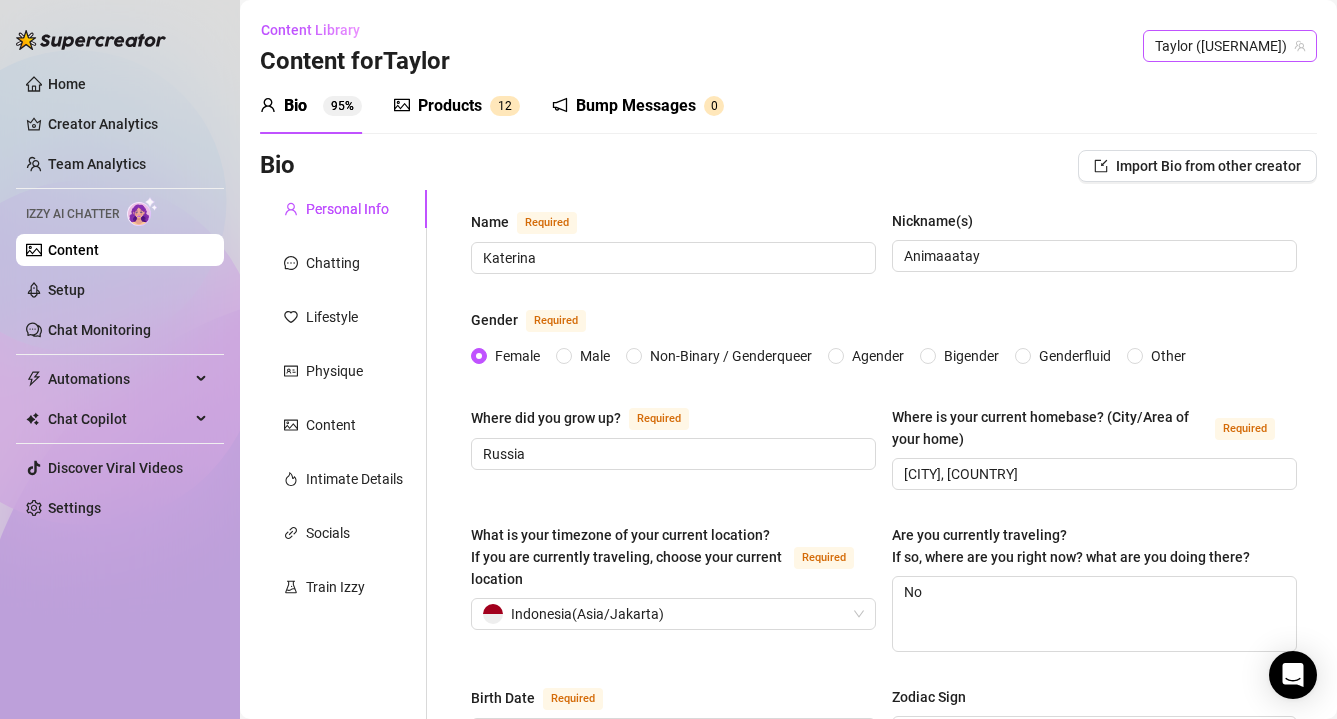click on "Taylor ([USERNAME])" at bounding box center (1230, 46) 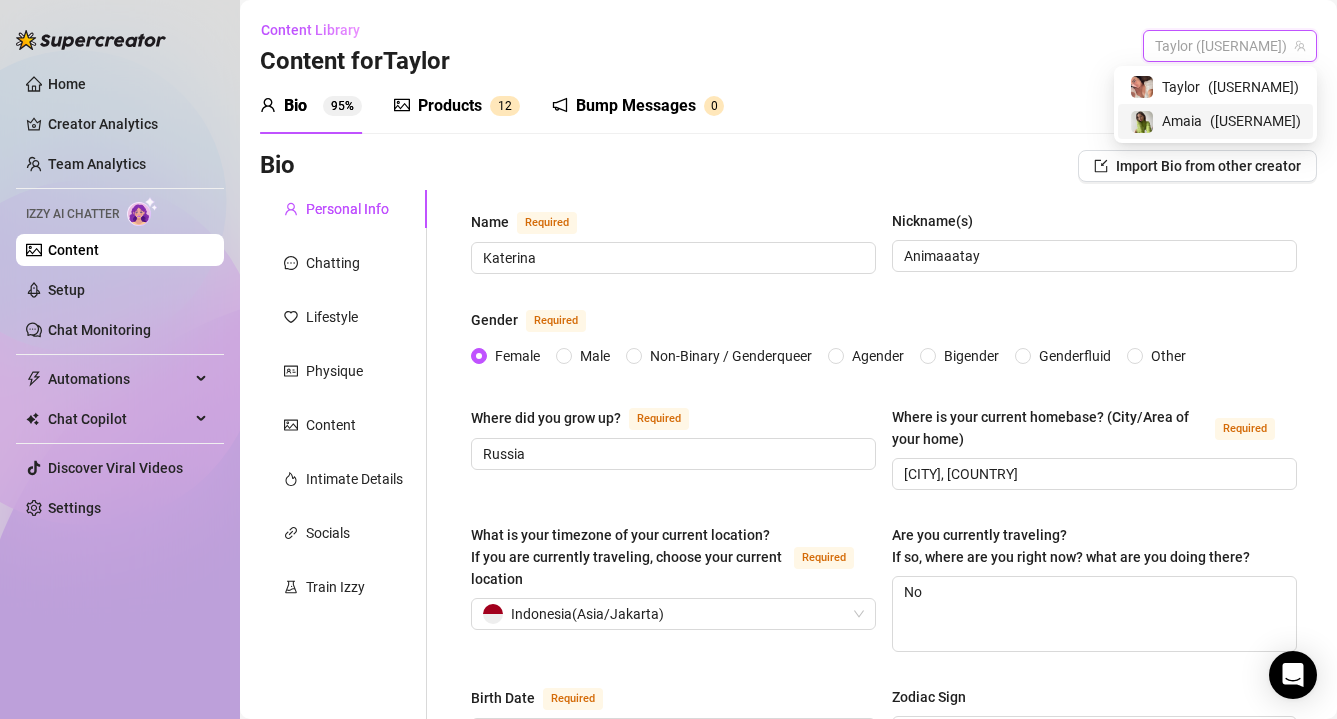 click on "( [USERNAME] )" at bounding box center [1255, 121] 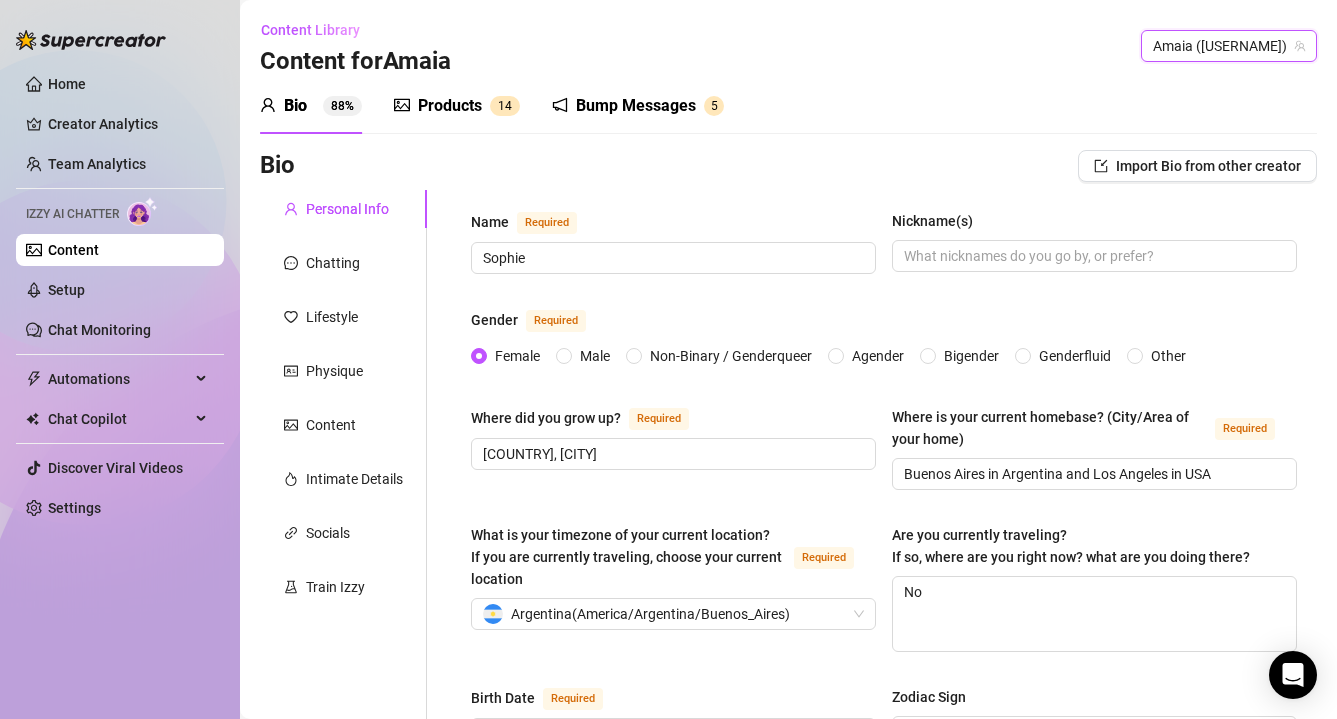 click on "Products" at bounding box center (450, 106) 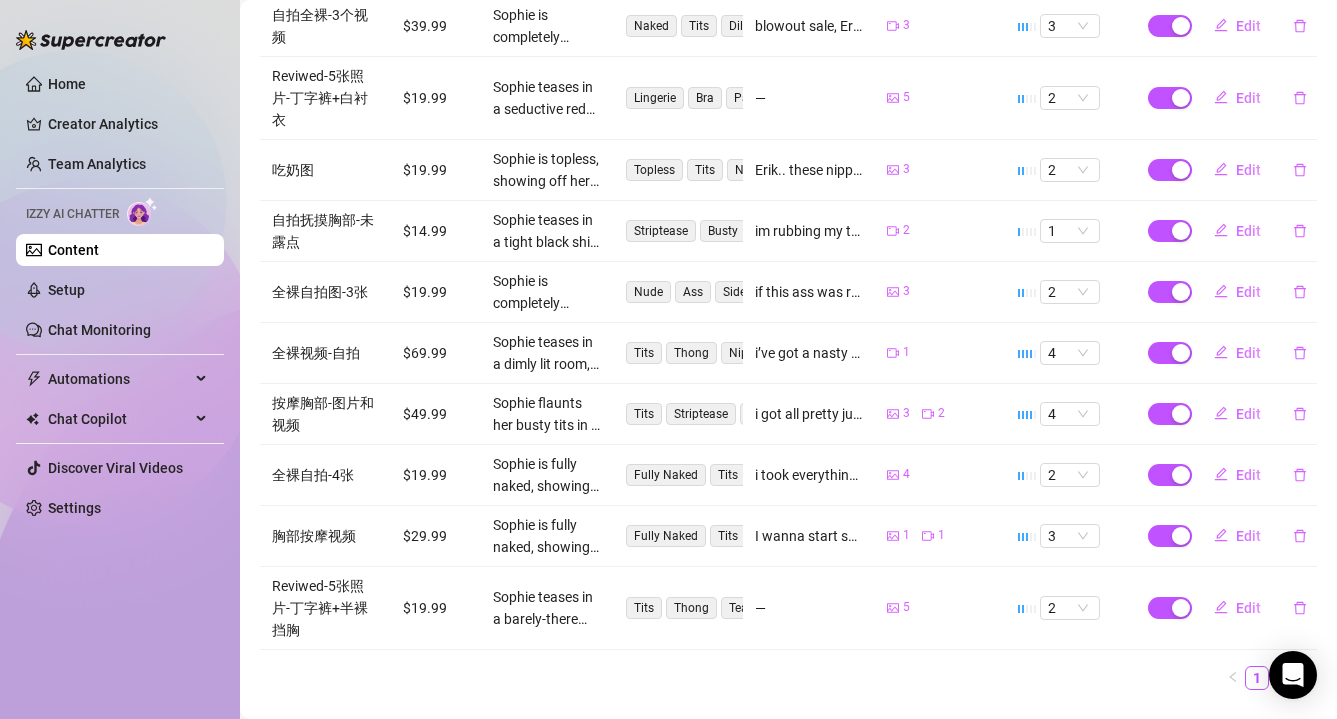 scroll, scrollTop: 491, scrollLeft: 0, axis: vertical 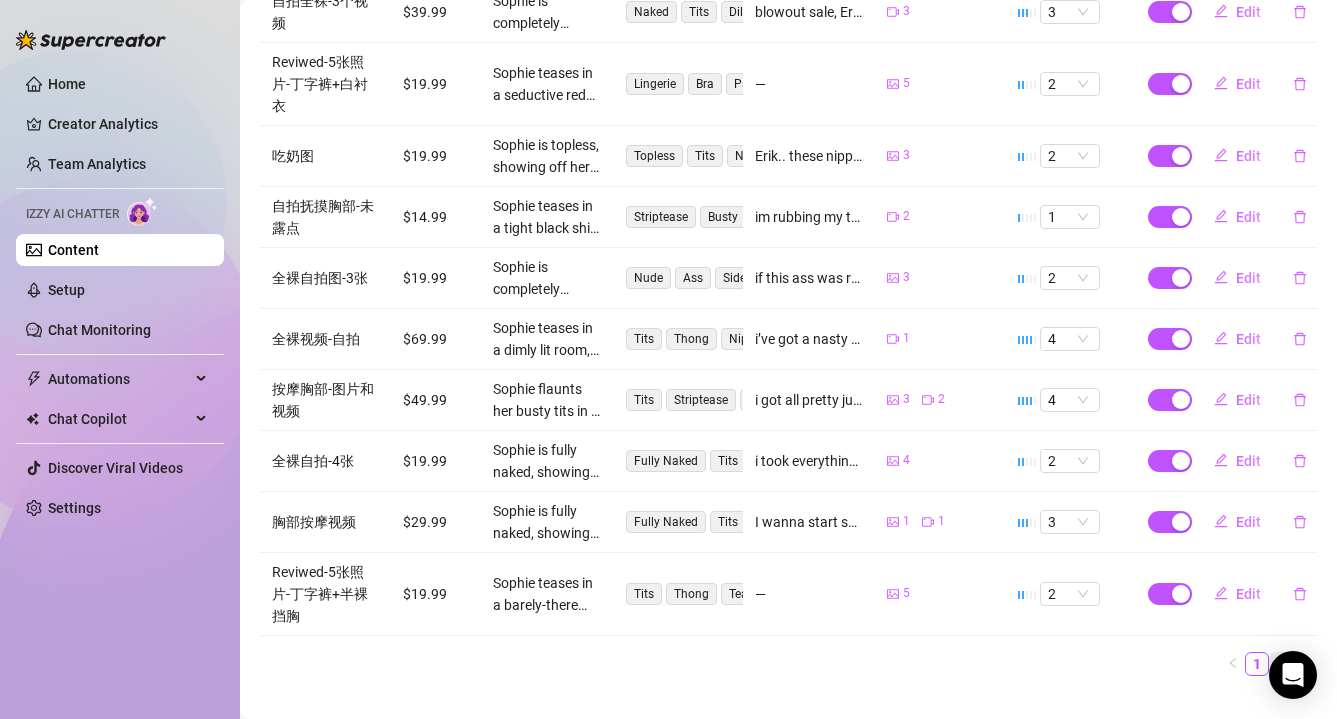 click on "2" at bounding box center [1281, 664] 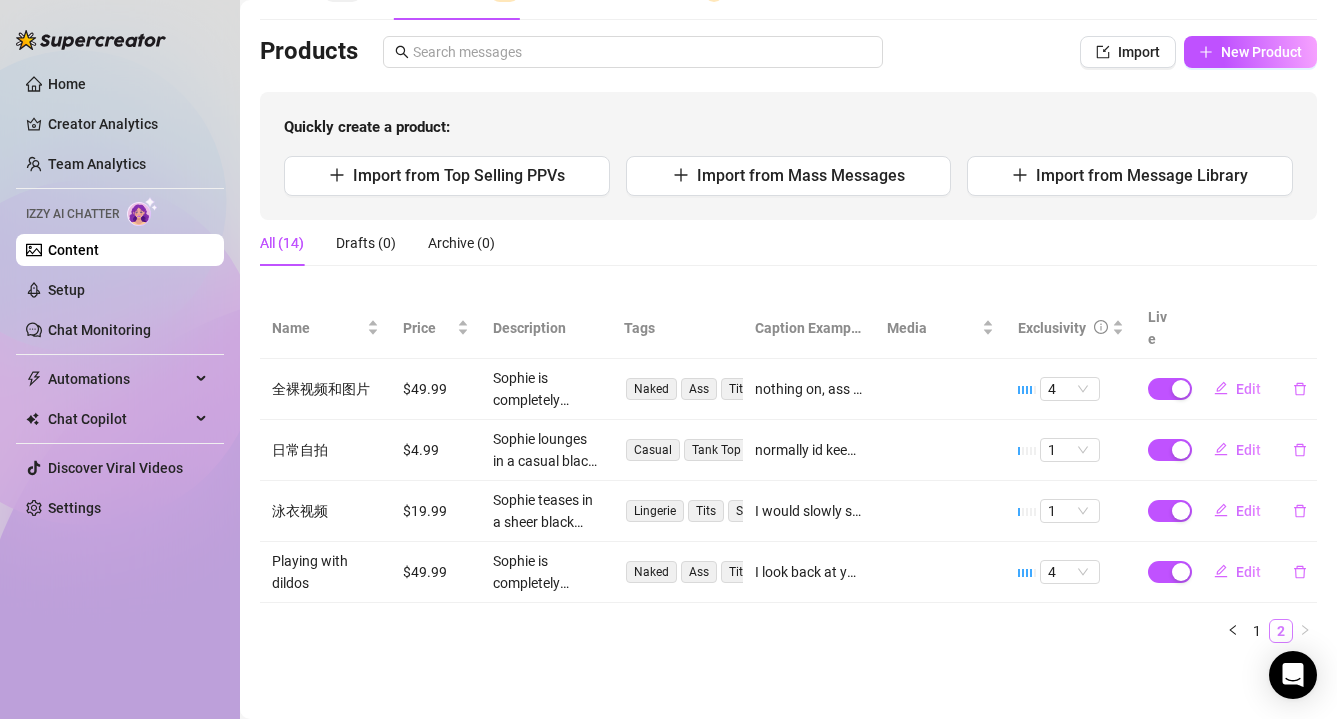 scroll, scrollTop: 91, scrollLeft: 0, axis: vertical 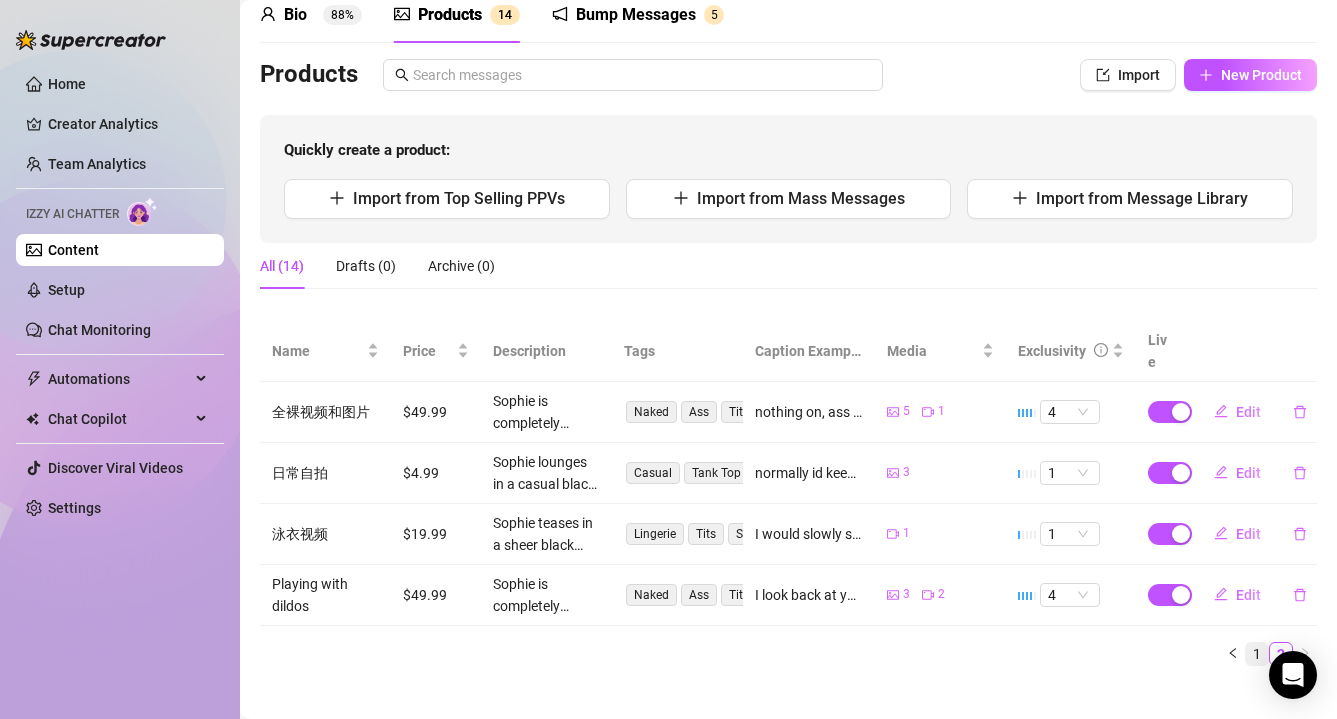 click on "1" at bounding box center (1257, 654) 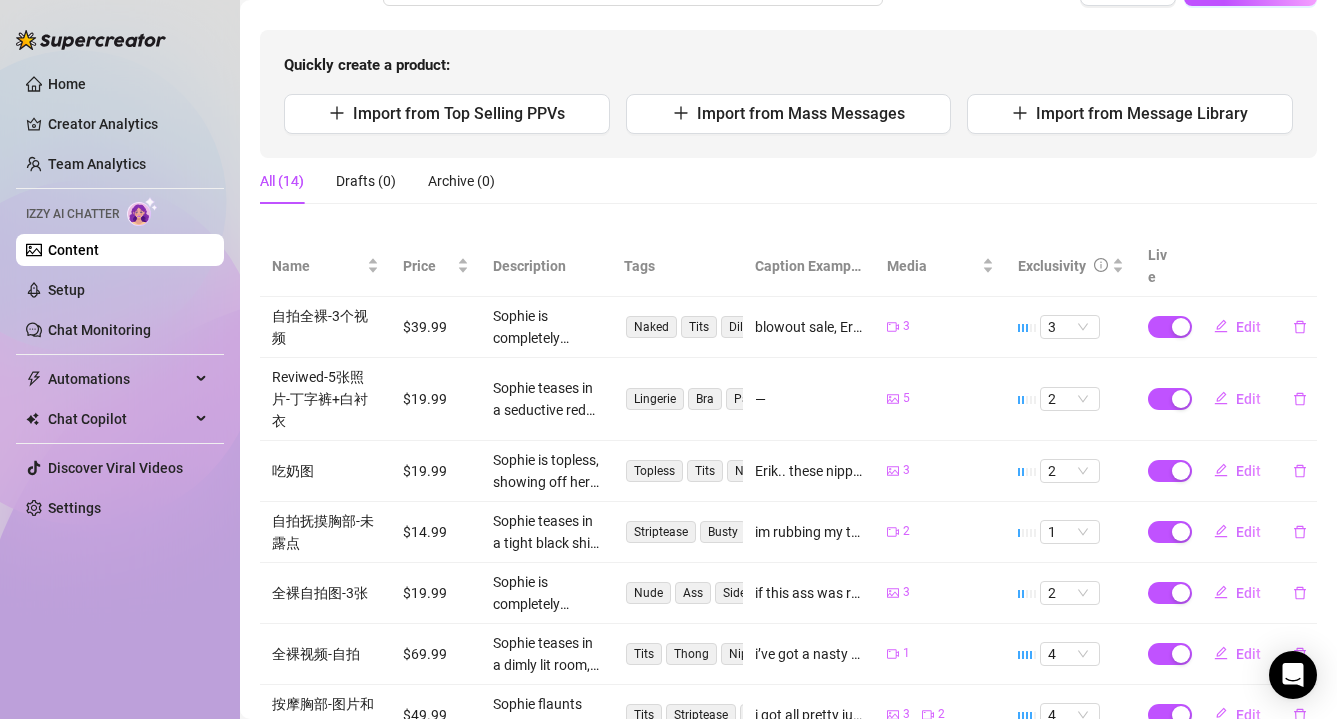 scroll, scrollTop: 501, scrollLeft: 0, axis: vertical 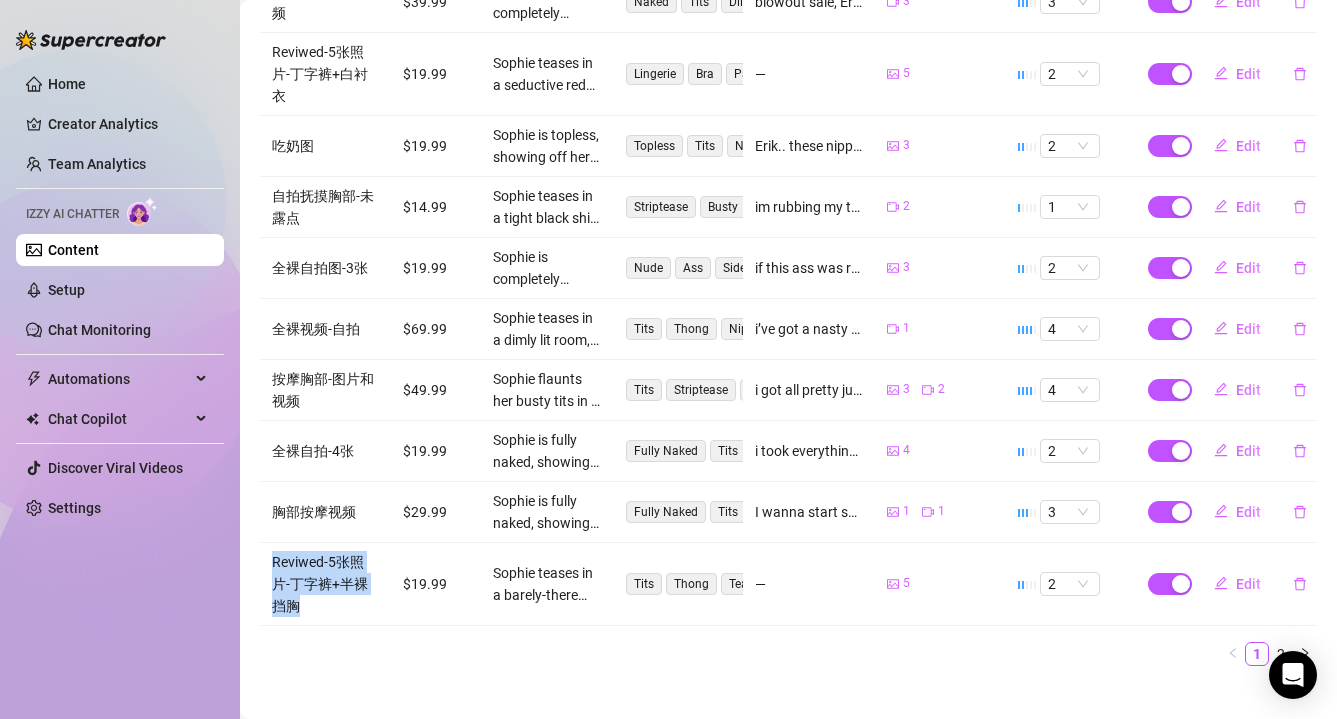 drag, startPoint x: 266, startPoint y: 534, endPoint x: 317, endPoint y: 584, distance: 71.42129 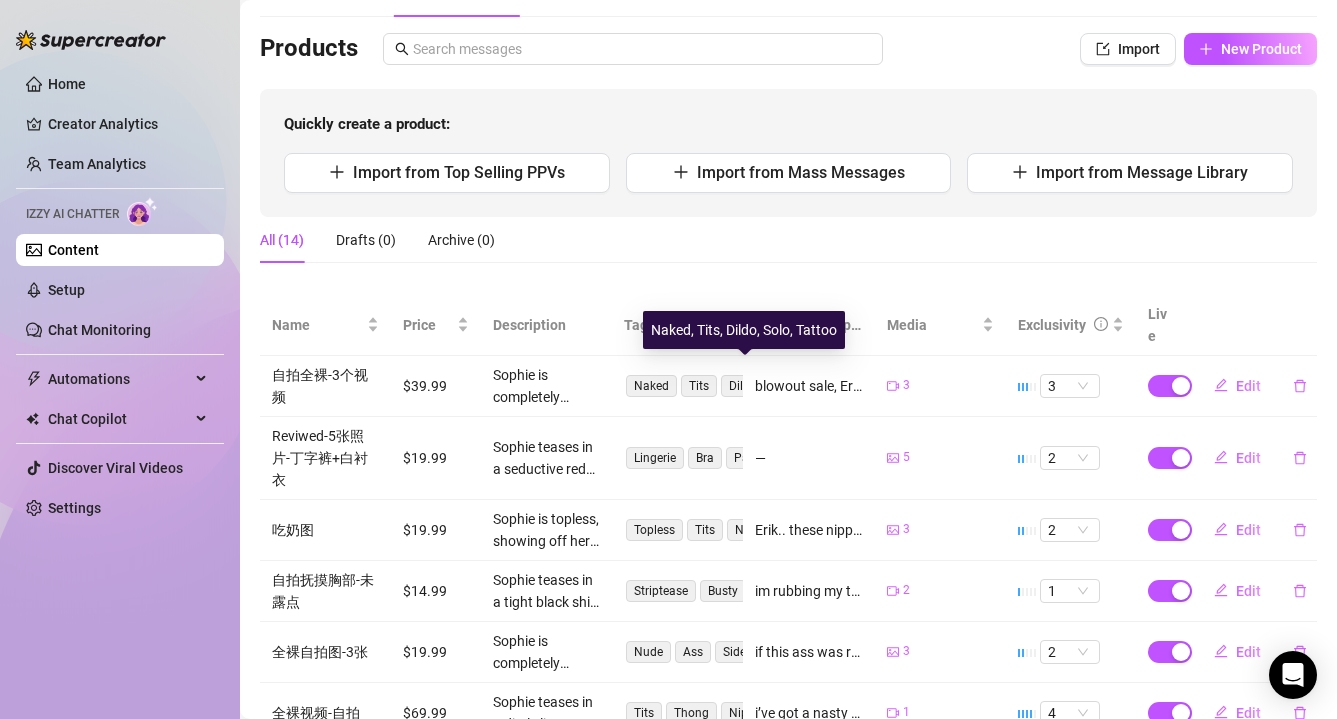 scroll, scrollTop: 106, scrollLeft: 0, axis: vertical 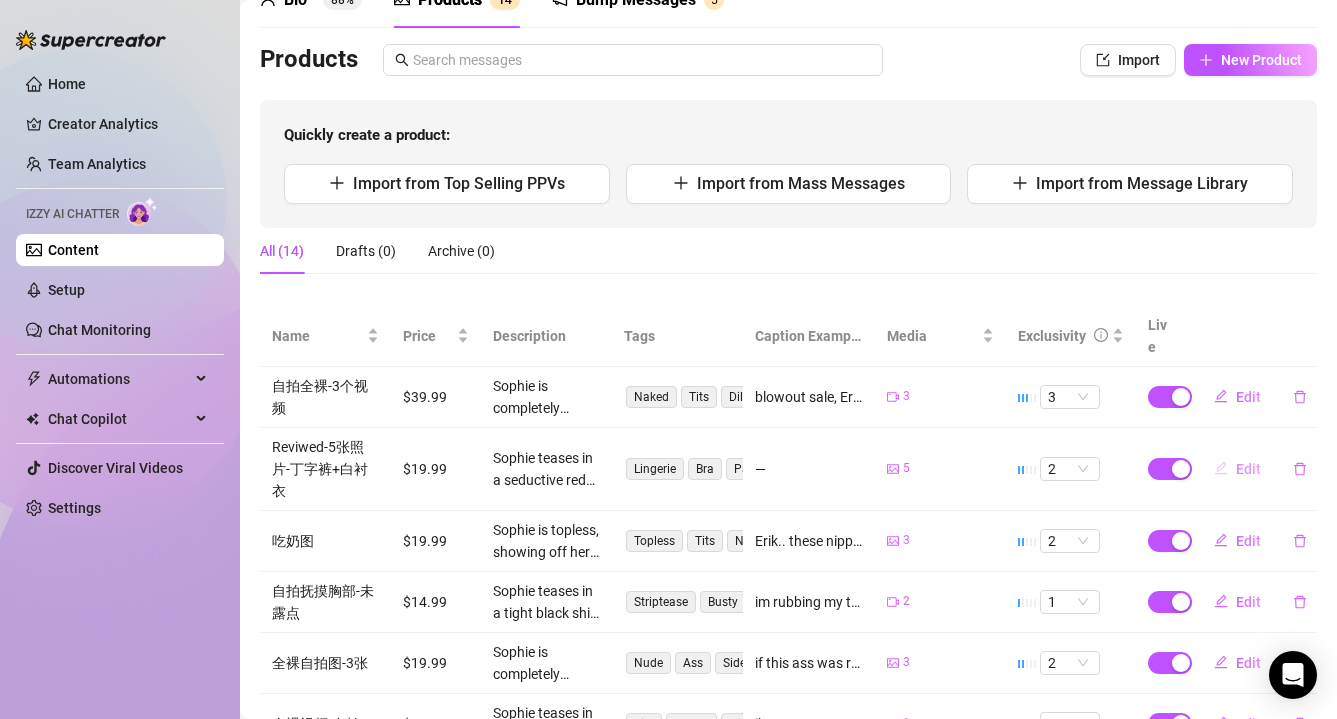 click on "Edit" at bounding box center [1248, 469] 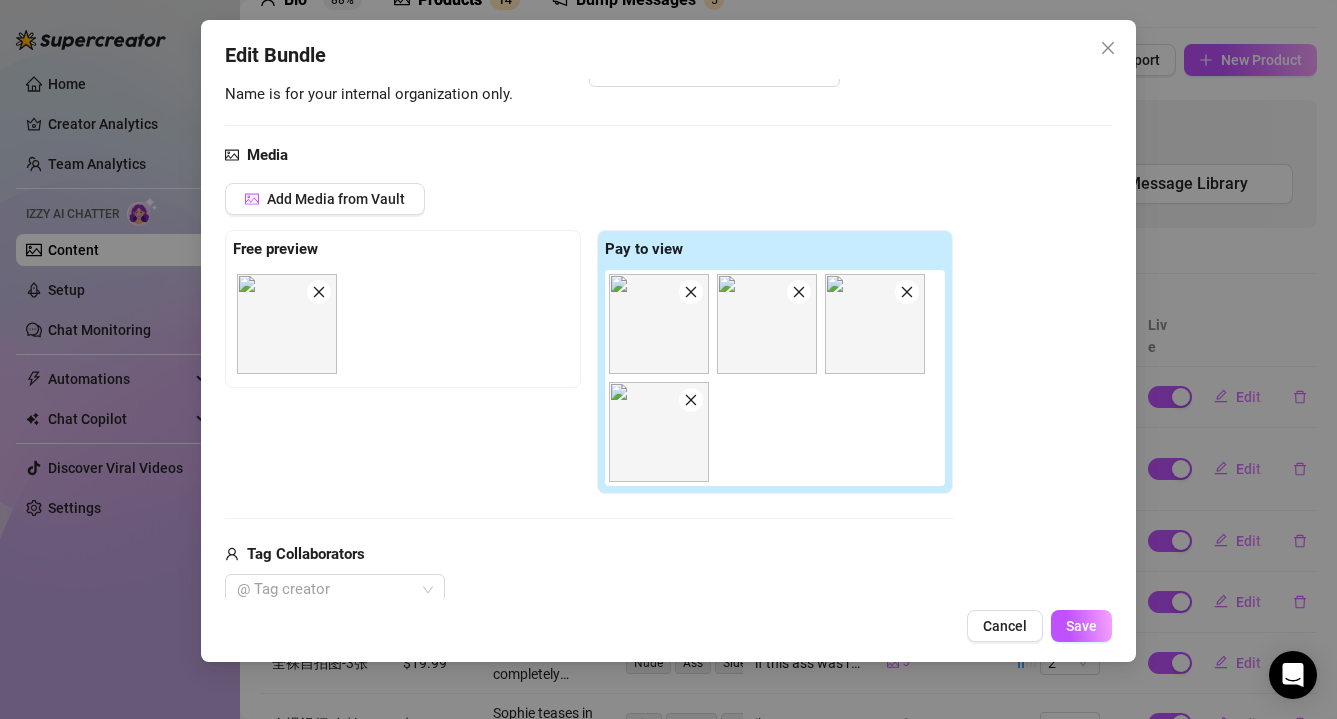scroll, scrollTop: 183, scrollLeft: 0, axis: vertical 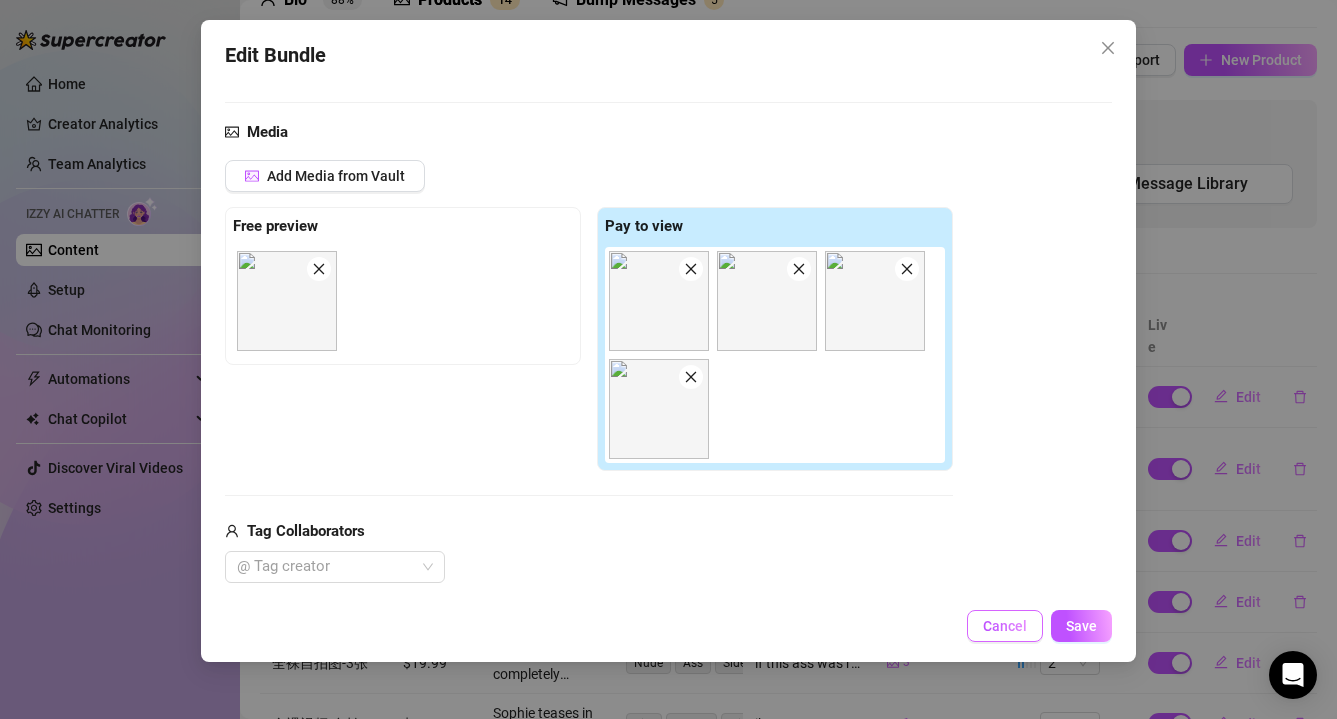 click on "Cancel" at bounding box center (1005, 626) 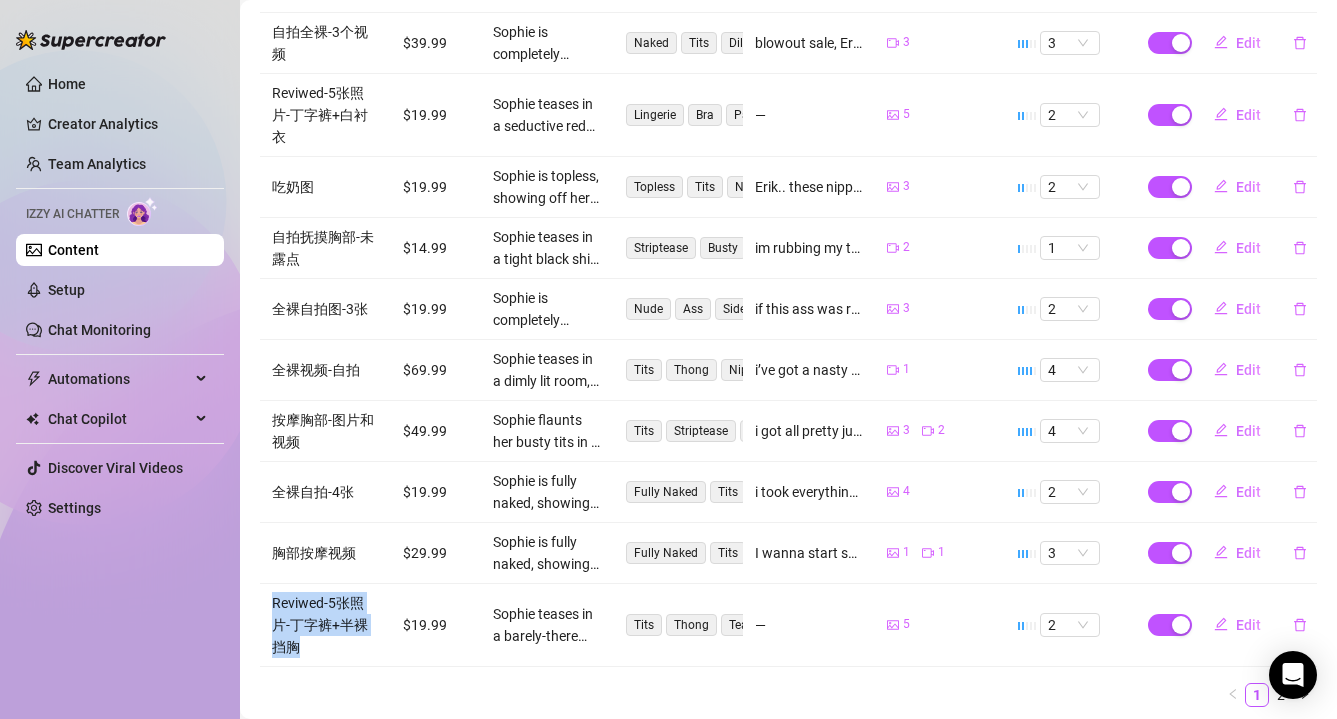 scroll, scrollTop: 466, scrollLeft: 0, axis: vertical 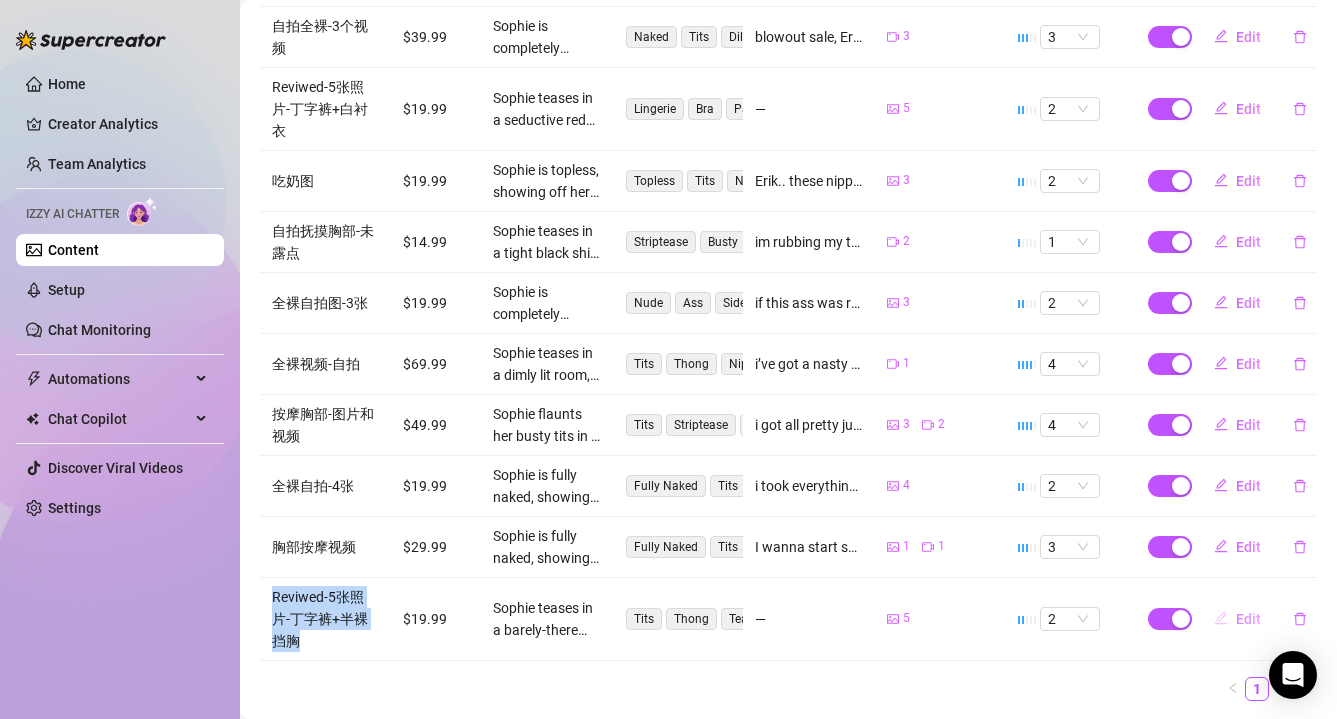 click on "Edit" at bounding box center [1248, 619] 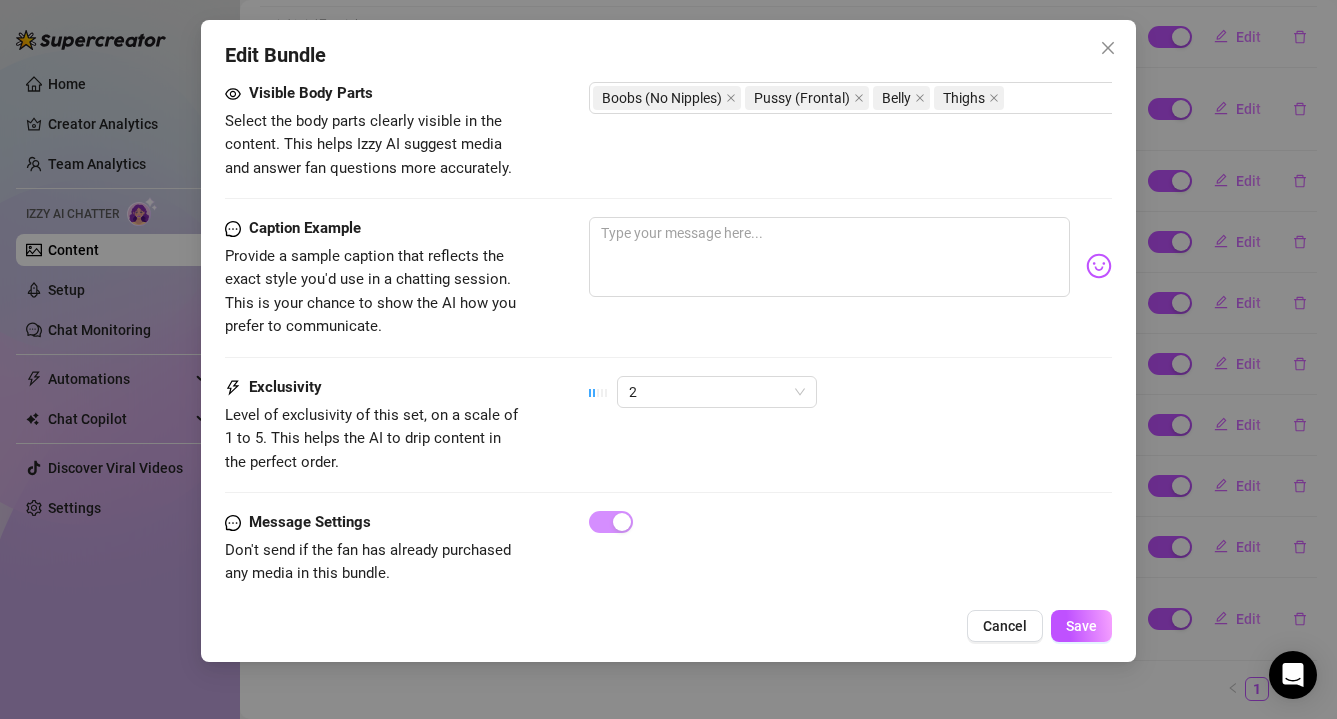 scroll, scrollTop: 1266, scrollLeft: 0, axis: vertical 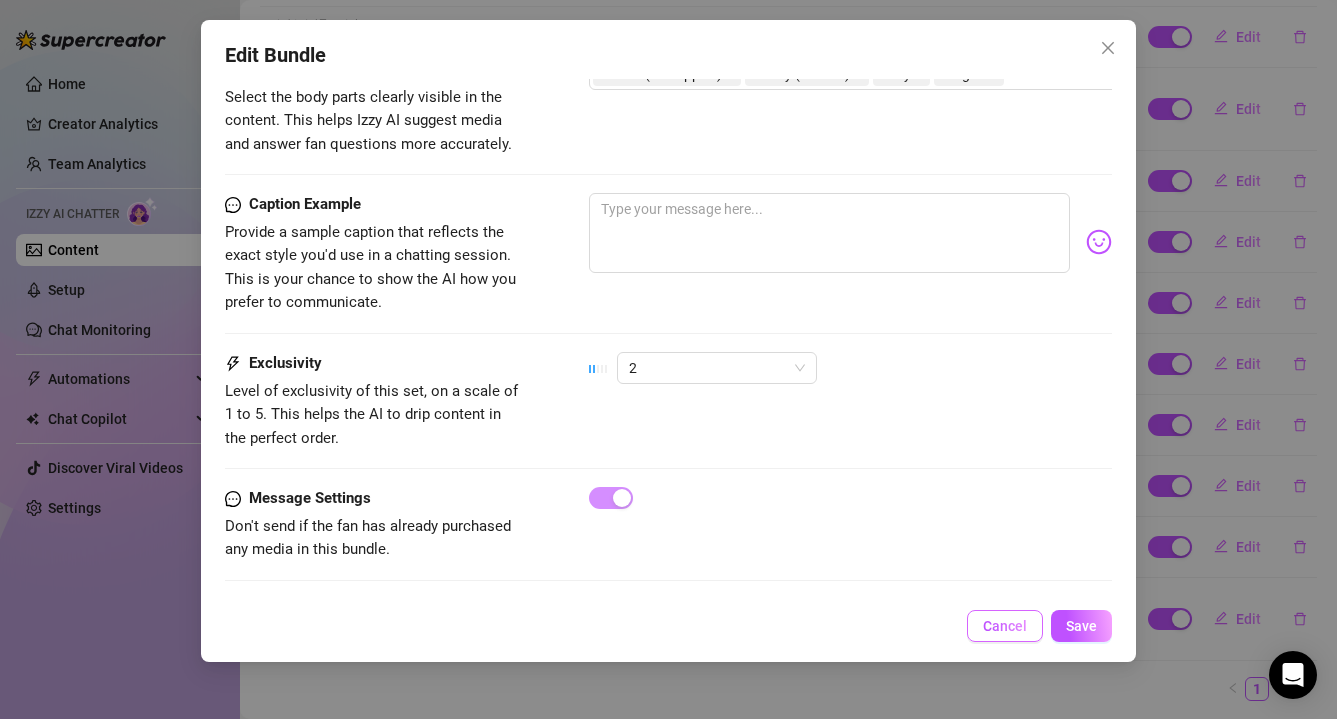 click on "Cancel" at bounding box center (1005, 626) 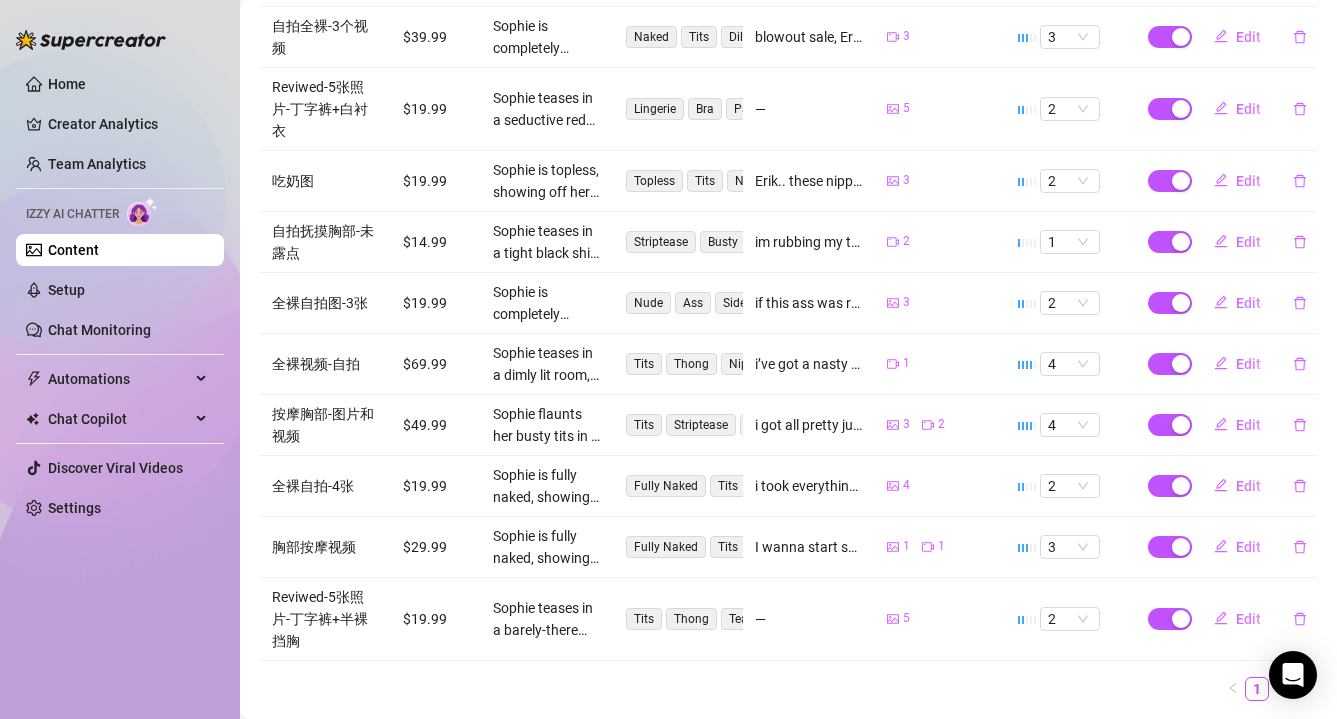 click on "5" at bounding box center (940, 619) 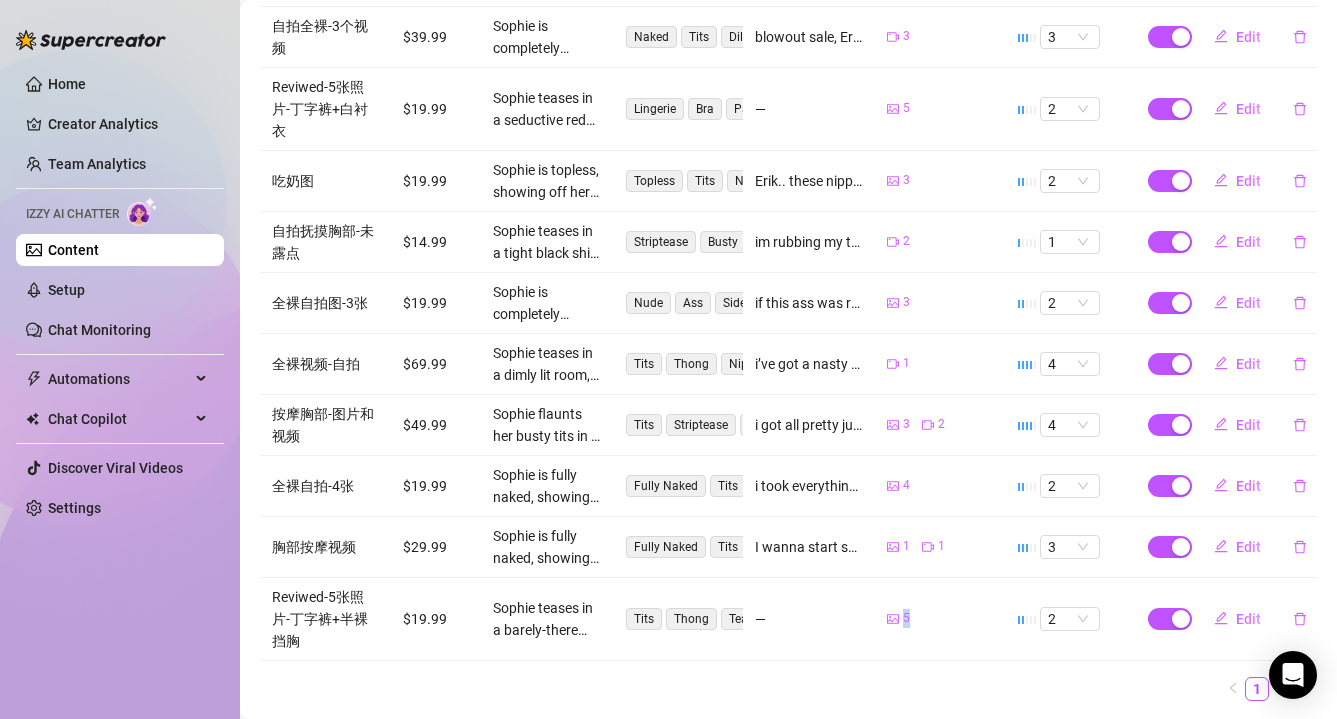 drag, startPoint x: 969, startPoint y: 617, endPoint x: 968, endPoint y: 570, distance: 47.010635 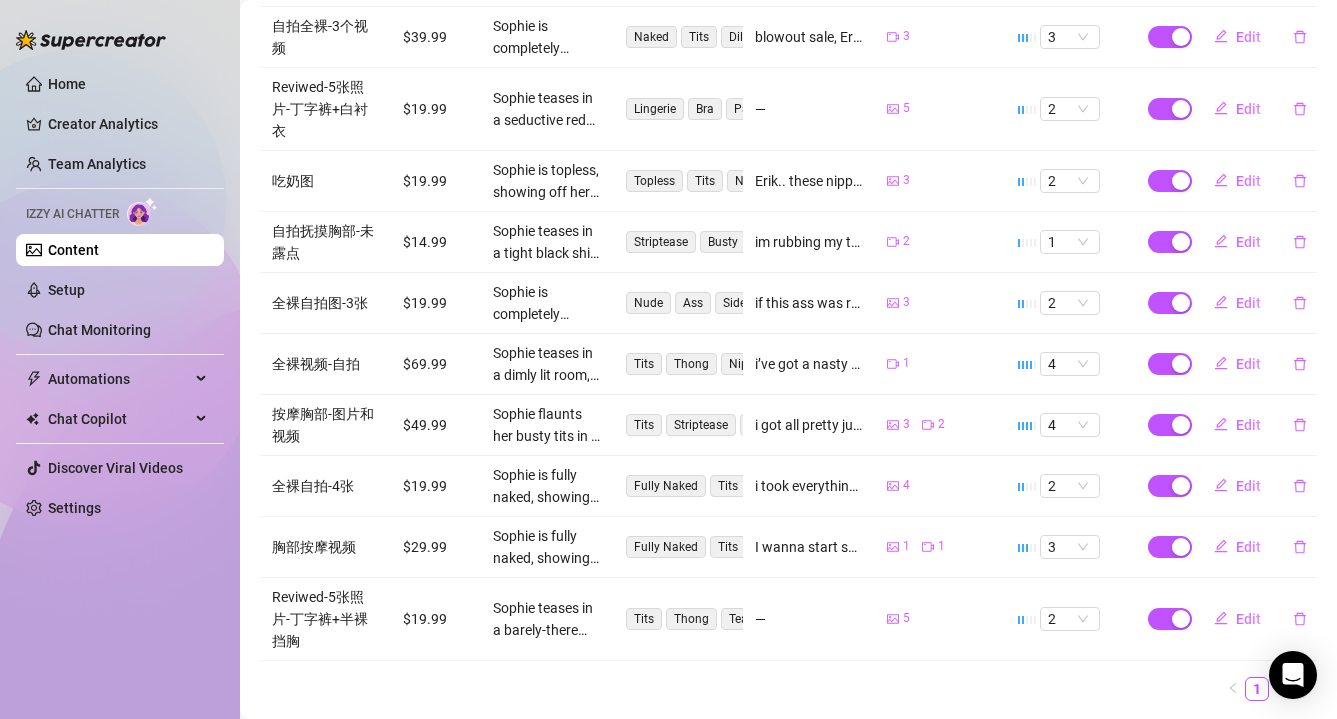 click on "Name Price Description Tags Caption Example Media Exclusivity Live 自拍全裸-3个视频 $39.99 Sophie is completely naked, showing off her perky tits and tattooed side in a series of intimate videos. Her nipples are prominently visible as she teases and plays with a flesh-colored dildo, giving a raw and unfiltered solo performance. The setting is a simple, dimly lit room, adding to the intimate and personal vibe of the content. Naked Tits Dildo Solo Tattoo blowout sale, Erik 😏 my most exclusive solo plays are now just 27 for a limited time only 👀💦 youve been dying to see me dripping, moaning, and playing all by myself… now is your chance to grab it before it’s gone. are you ready to watch me ruin myself for you? 😈💋 3 3 Edit Reviwed-5张照片-丁字裤+白衬衣 $19.99 Lingerie Bra Panties Tease Curves — 5 2 Edit 吃奶图 $19.99 Topless Tits Nipples Sideboob Tease 3 2 Edit 自拍抚摸胸部-未露点 $14.99 Striptease Busty Curvy Nipples Seductive 2 1 Edit 全裸自拍图-3张 $19.99" at bounding box center [788, 323] 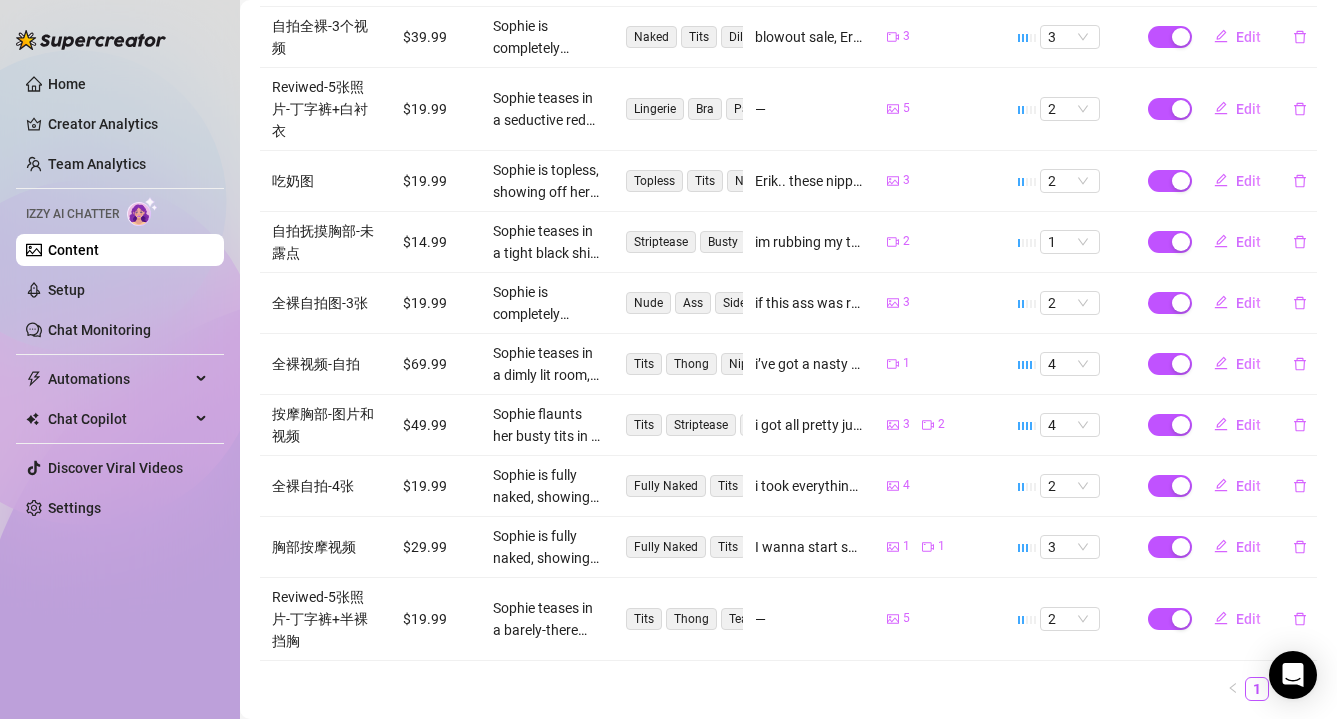 click on "—" at bounding box center [808, 619] 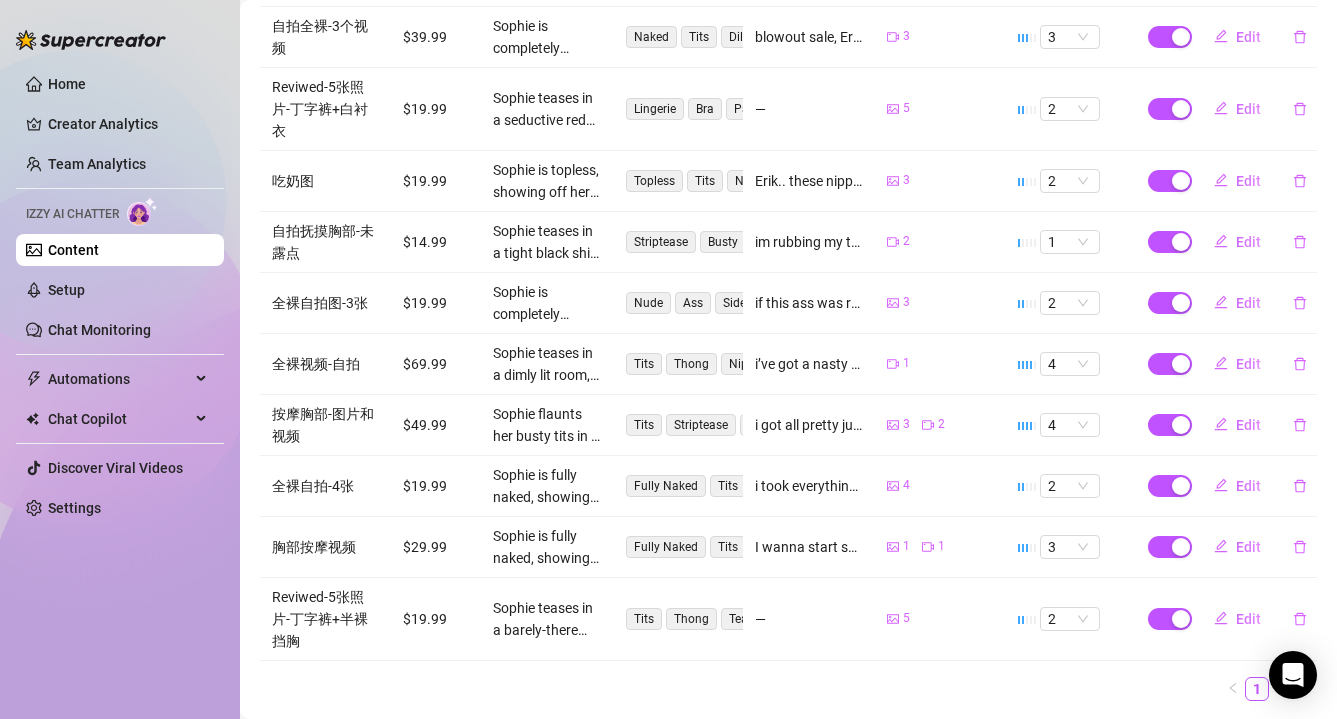 click on "Reviwed-5张照片-丁字裤+半裸挡胸" at bounding box center [325, 619] 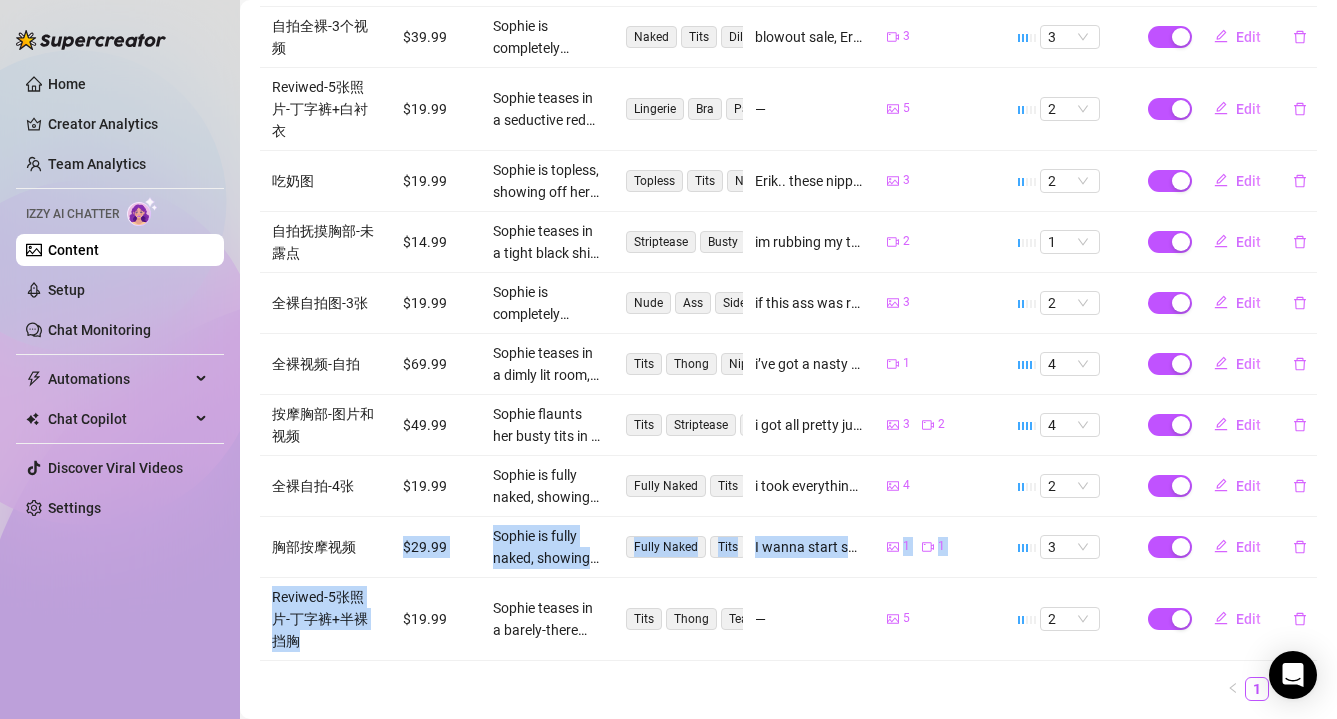 drag, startPoint x: 336, startPoint y: 620, endPoint x: 324, endPoint y: 544, distance: 76.941536 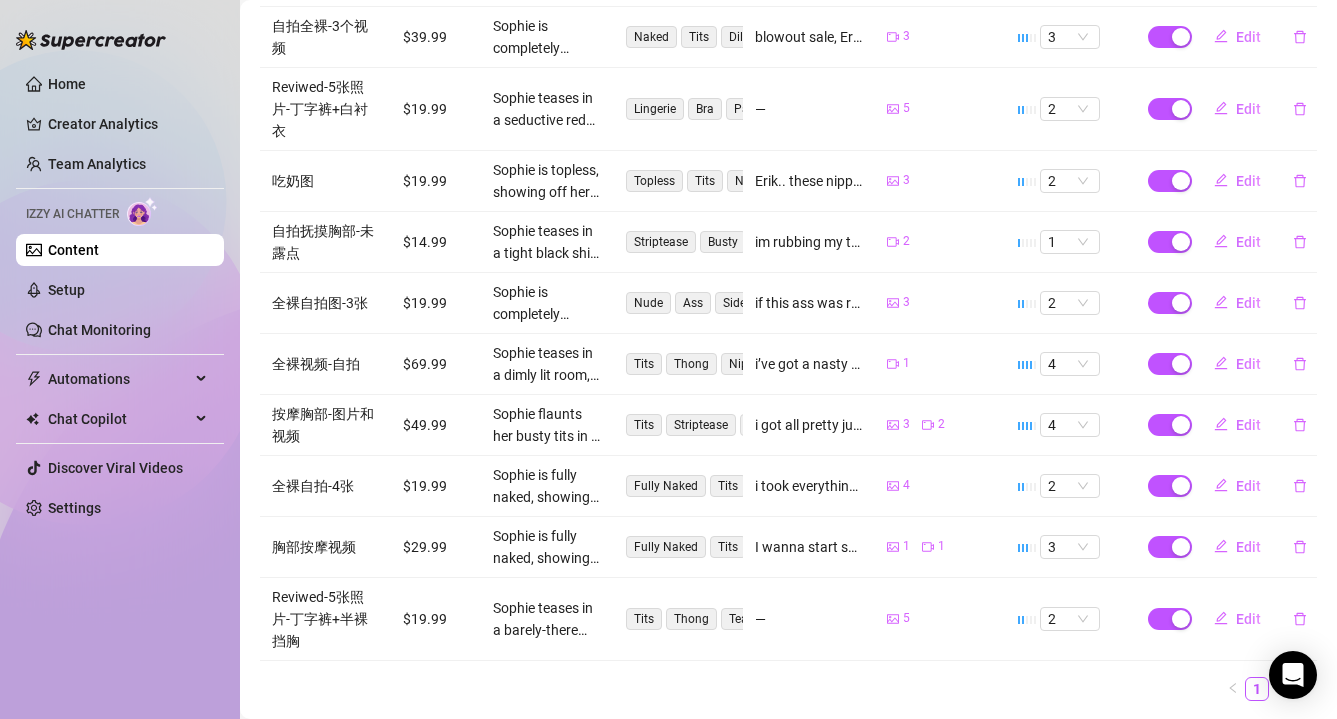 click on "Reviwed-5张照片-丁字裤+半裸挡胸" at bounding box center (325, 619) 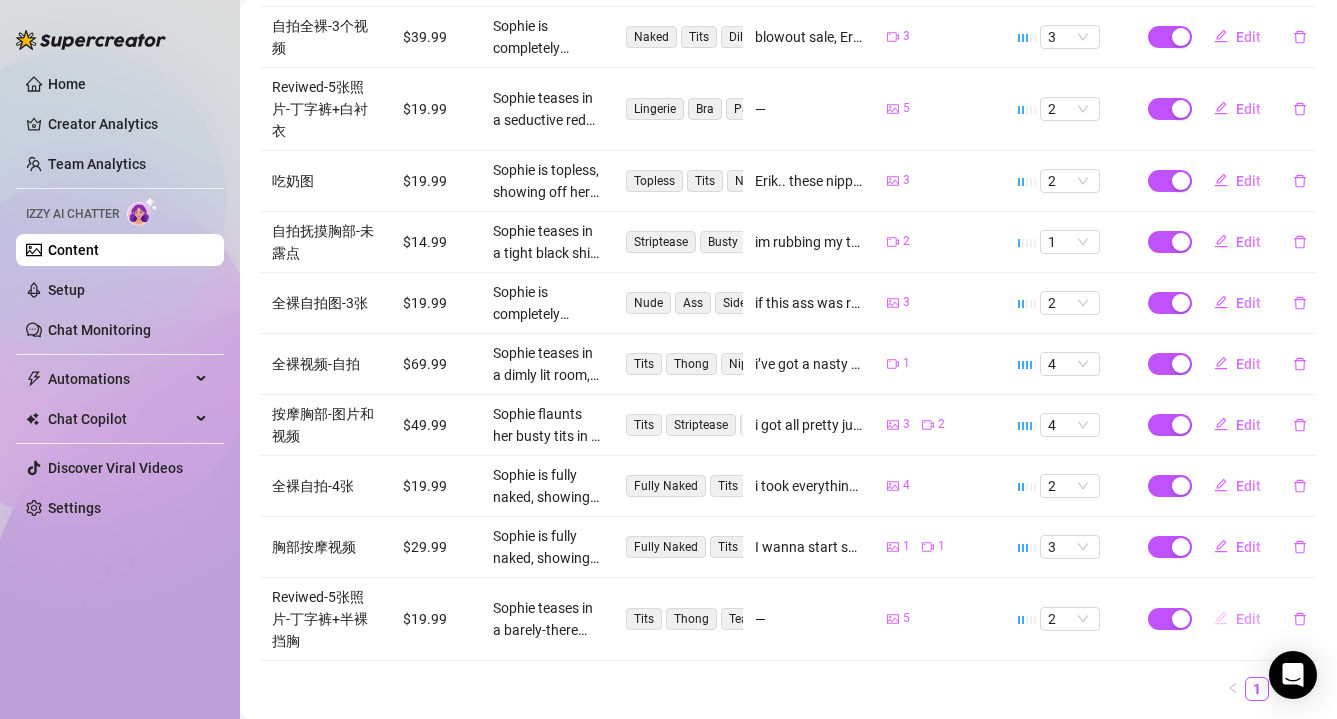 click on "Edit" at bounding box center (1248, 619) 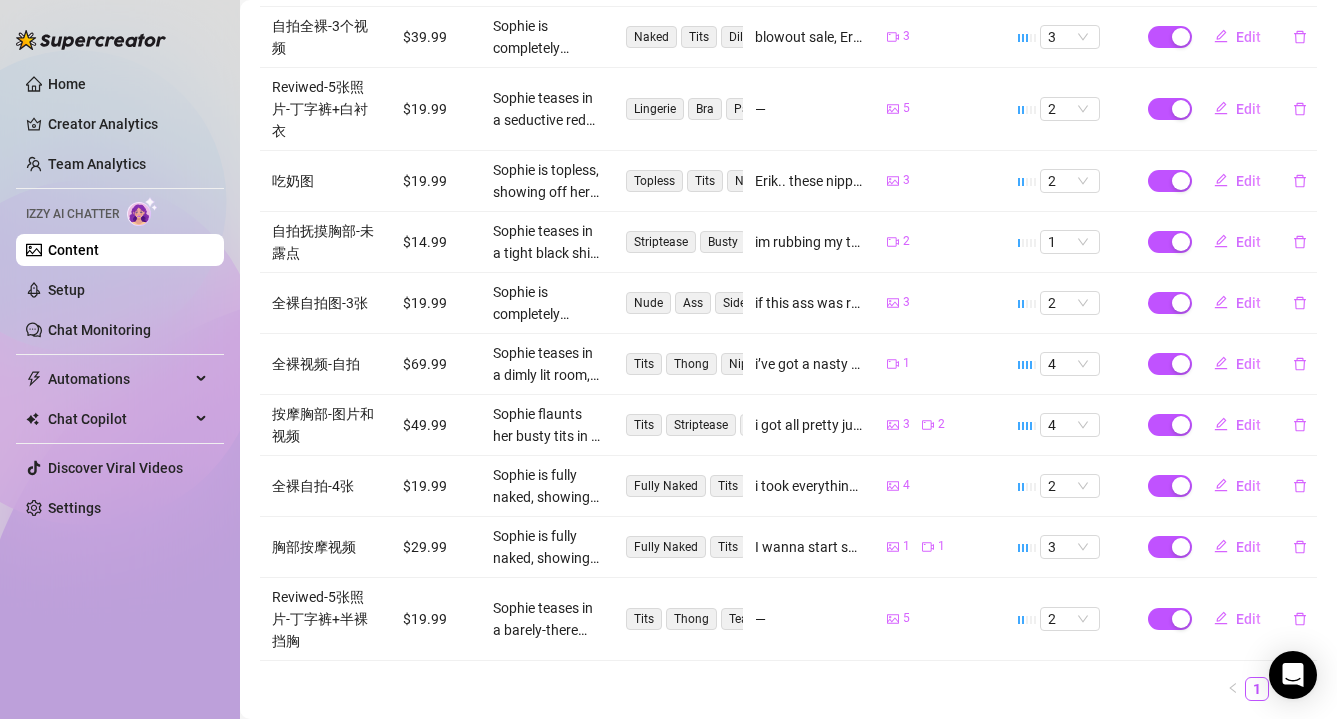 type on "Type your message here..." 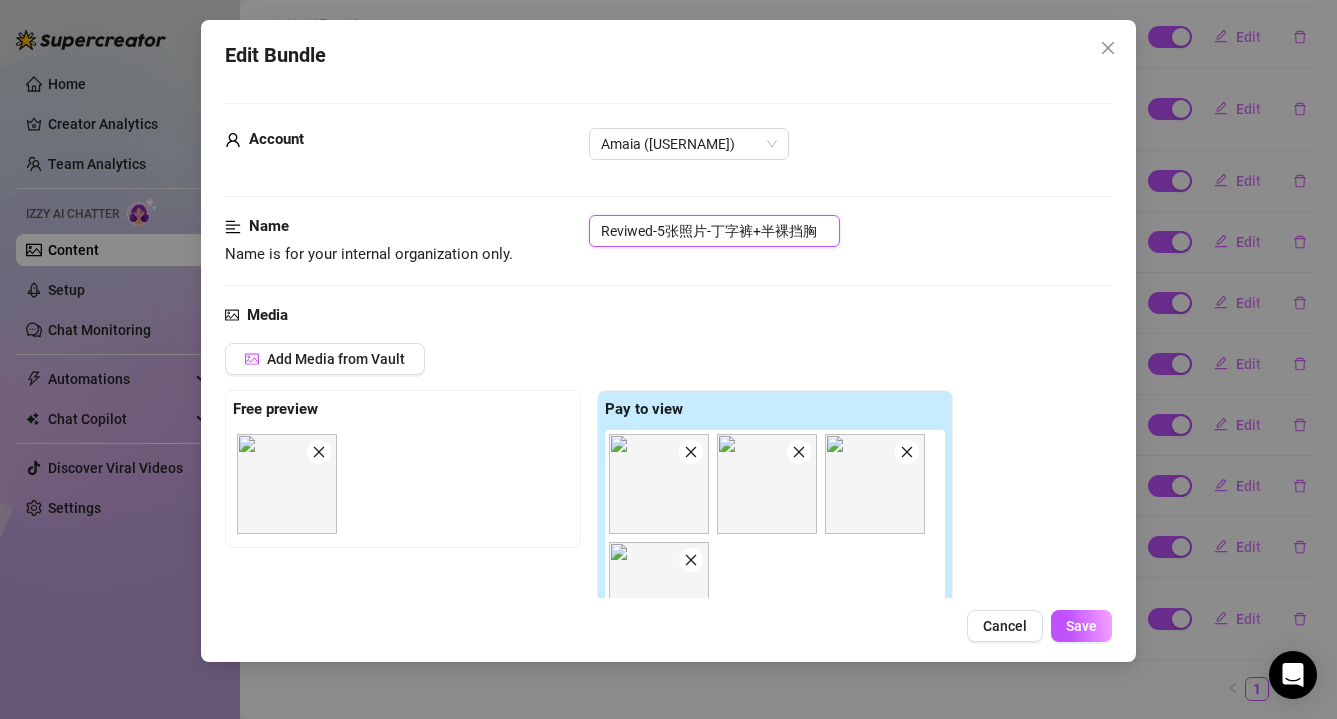 click on "Reviwed-5张照片-丁字裤+半裸挡胸" at bounding box center (714, 231) 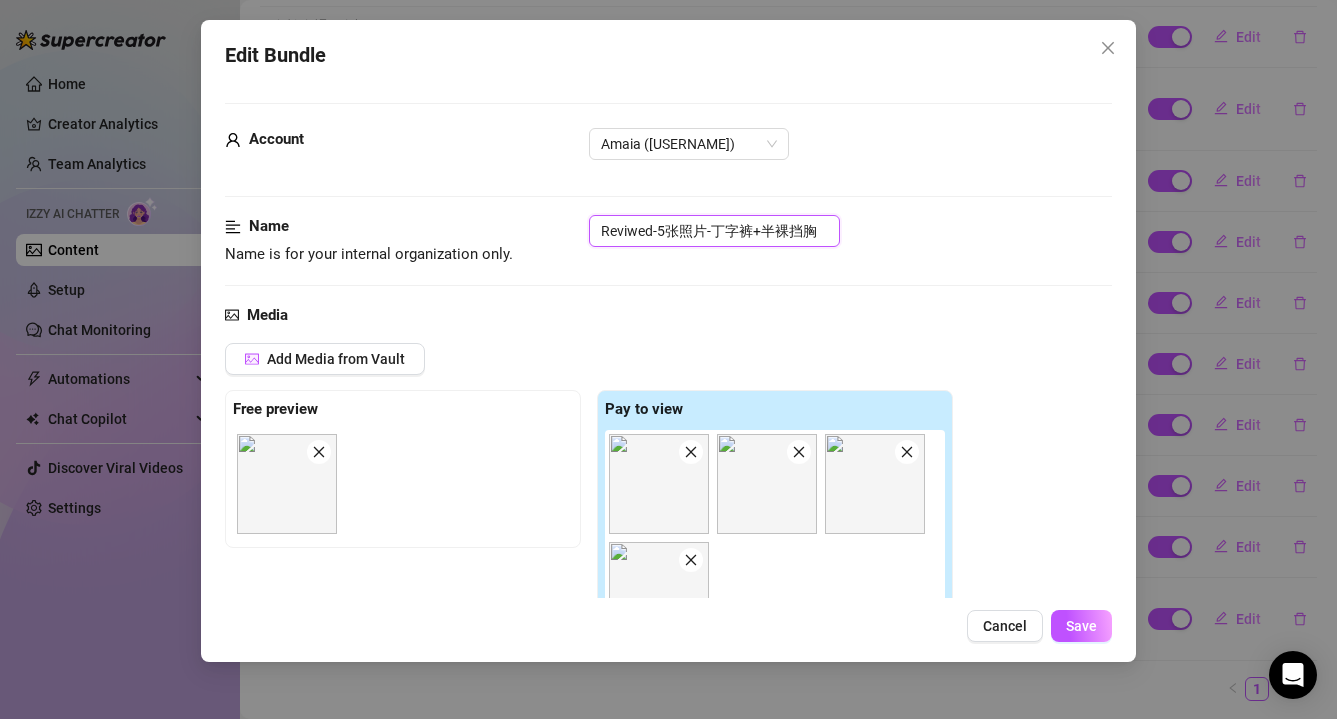 drag, startPoint x: 818, startPoint y: 231, endPoint x: 385, endPoint y: 209, distance: 433.55853 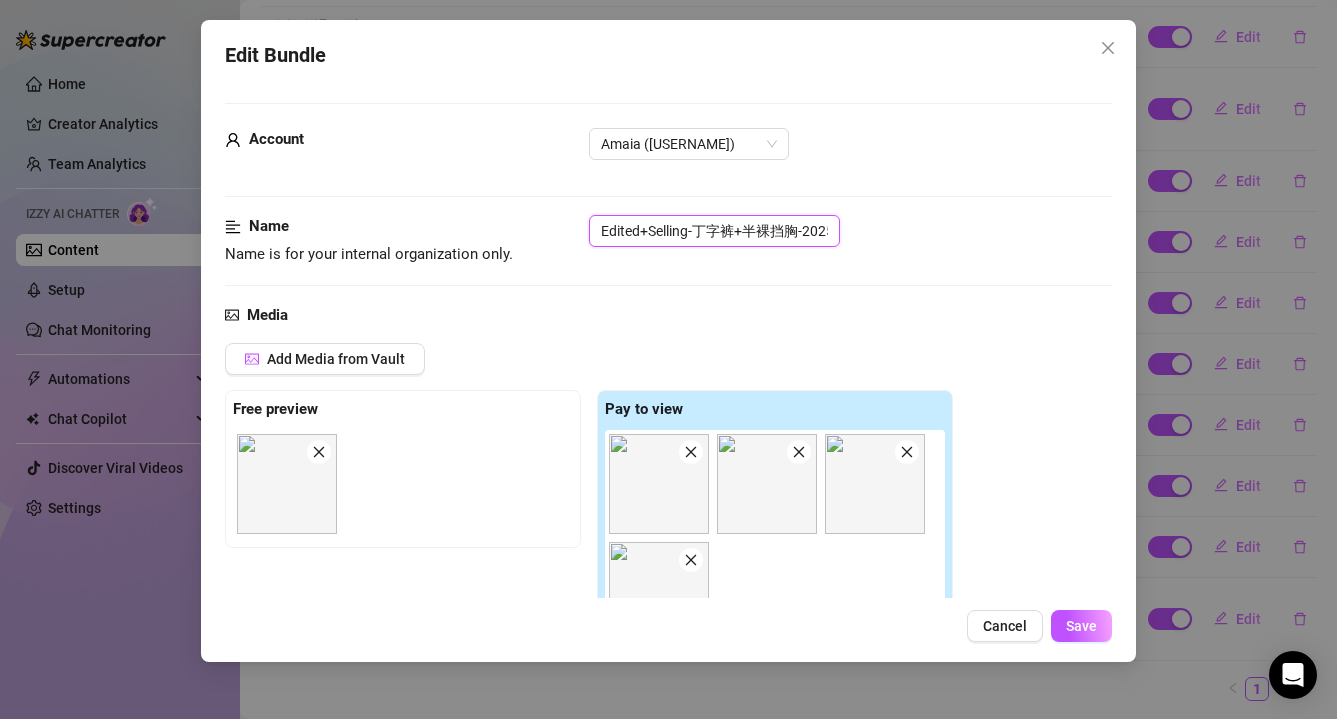 scroll, scrollTop: 0, scrollLeft: 38, axis: horizontal 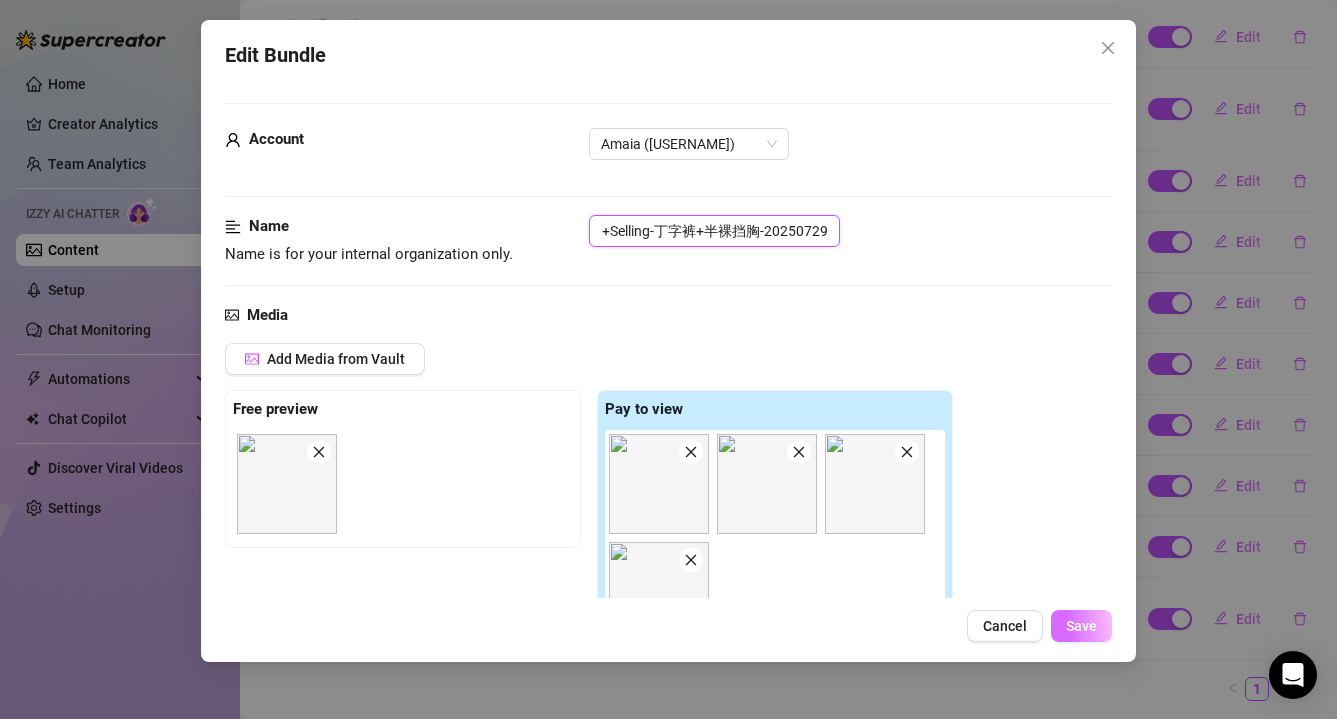 type on "Edited+Selling-丁字裤+半裸挡胸-20250729" 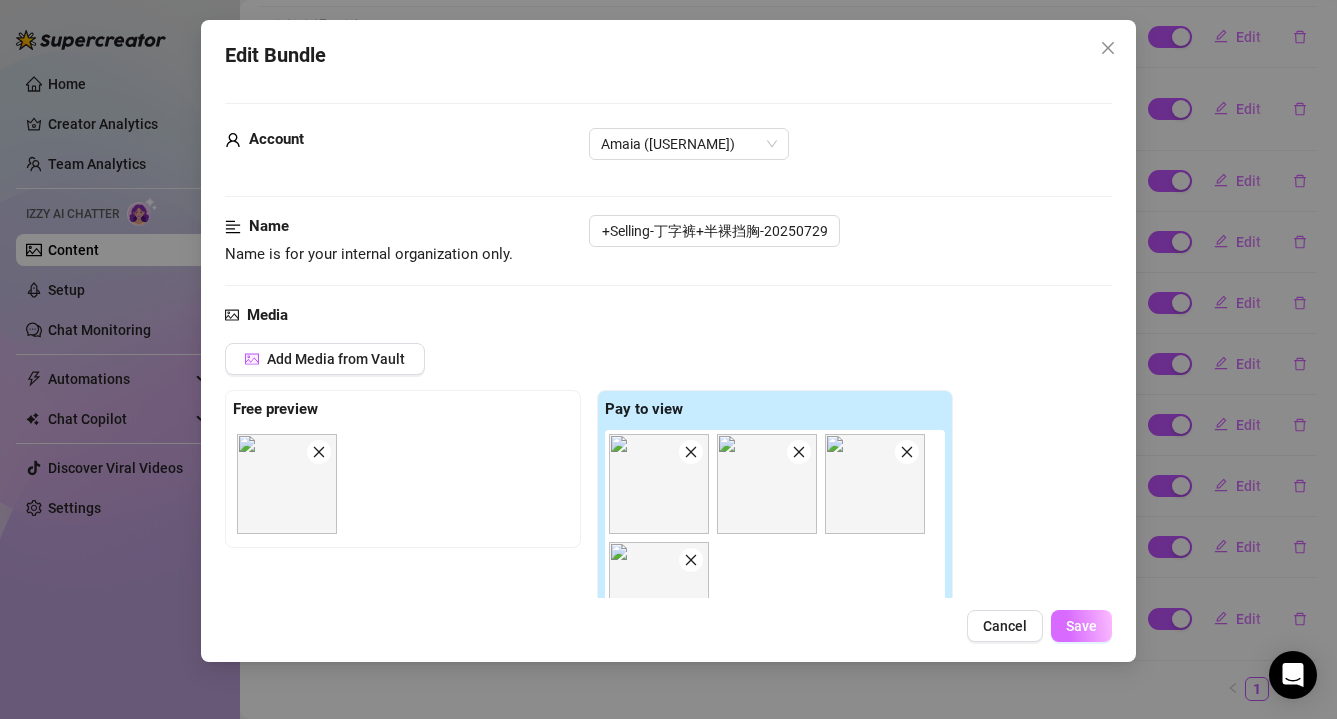 scroll, scrollTop: 0, scrollLeft: 0, axis: both 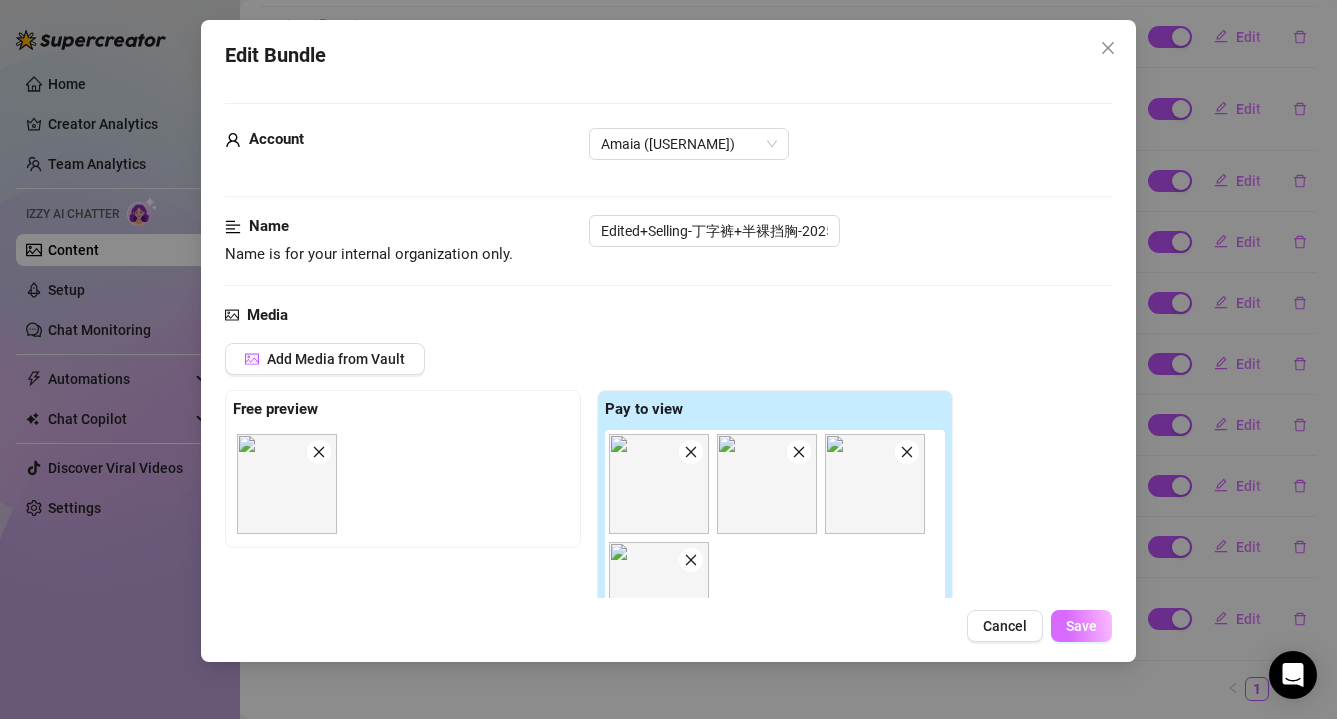 click on "Save" at bounding box center (1081, 626) 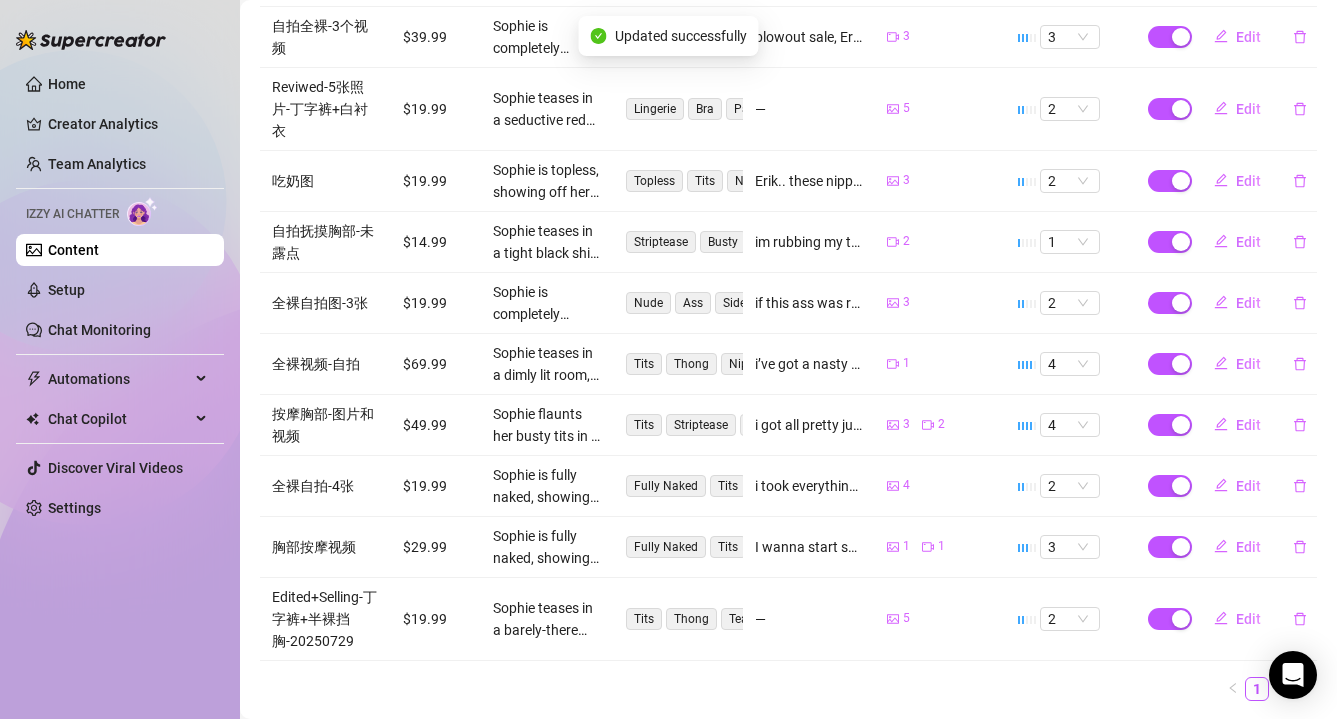 click on "1 2" at bounding box center (788, 689) 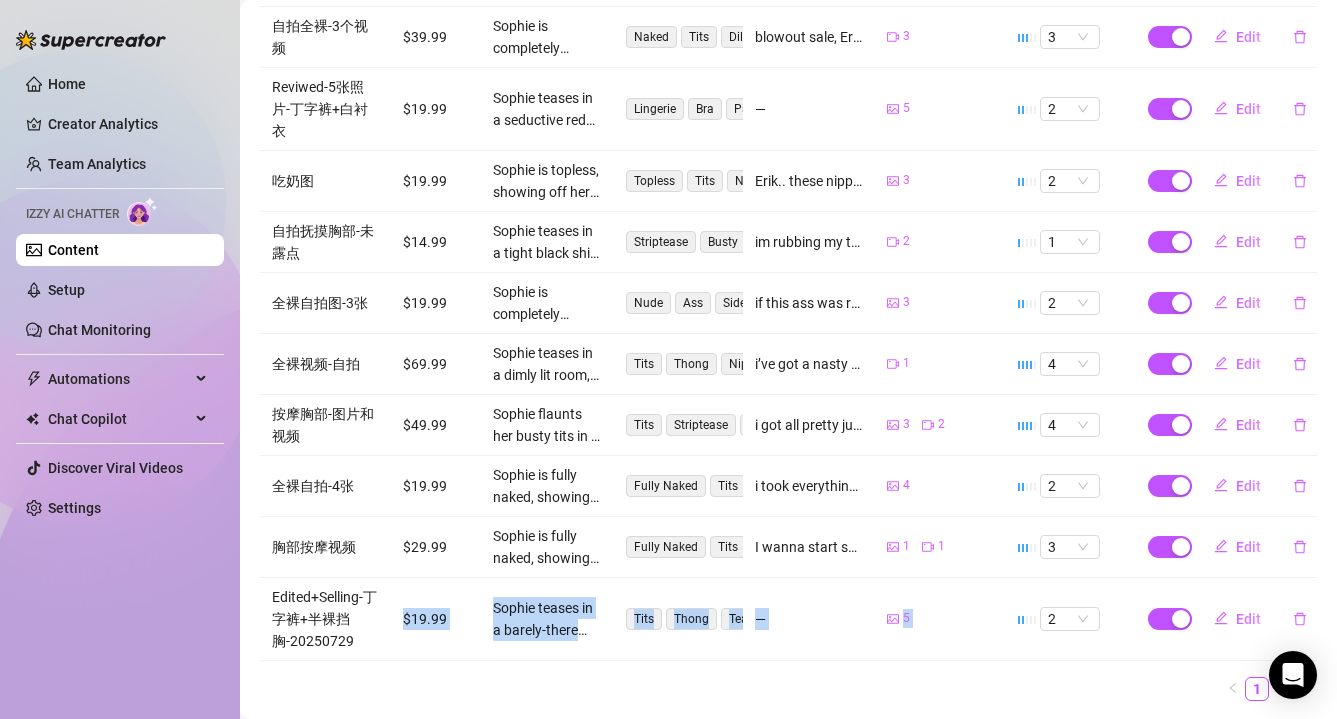 drag, startPoint x: 454, startPoint y: 559, endPoint x: 439, endPoint y: 640, distance: 82.37718 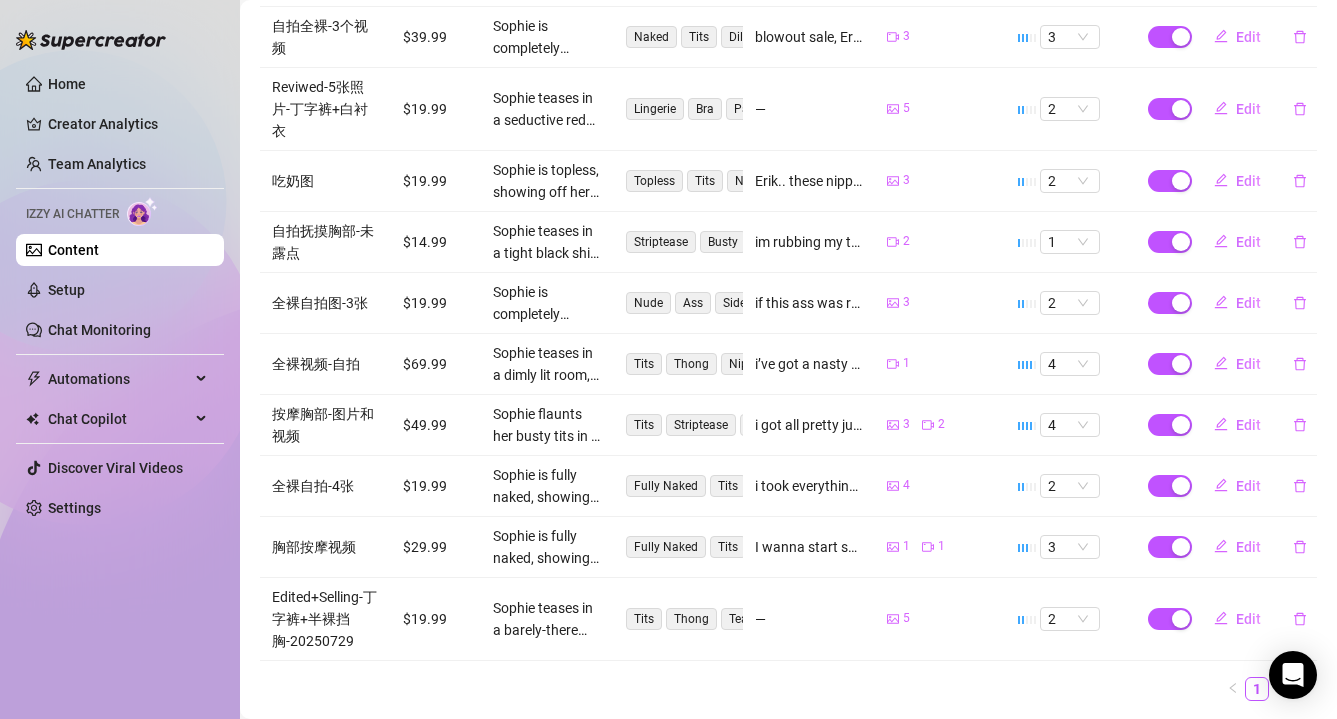 click on "Name Price Description Tags Caption Example Media Exclusivity Live 自拍全裸-3个视频 $39.99 Sophie is completely naked, showing off her perky tits and tattooed side in a series of intimate videos. Her nipples are prominently visible as she teases and plays with a flesh-colored dildo, giving a raw and unfiltered solo performance. The setting is a simple, dimly lit room, adding to the intimate and personal vibe of the content. Naked Tits Dildo Solo Tattoo blowout sale, Erik 😏 my most exclusive solo plays are now just 27 for a limited time only 👀💦 youve been dying to see me dripping, moaning, and playing all by myself… now is your chance to grab it before it’s gone. are you ready to watch me ruin myself for you? 😈💋 3 3 Edit Reviwed-5张照片-丁字裤+白衬衣 $19.99 Lingerie Bra Panties Tease Curves — 5 2 Edit 吃奶图 $19.99 Topless Tits Nipples Sideboob Tease 3 2 Edit 自拍抚摸胸部-未露点 $14.99 Striptease Busty Curvy Nipples Seductive 2 1 Edit 全裸自拍图-3张 $19.99" at bounding box center (788, 323) 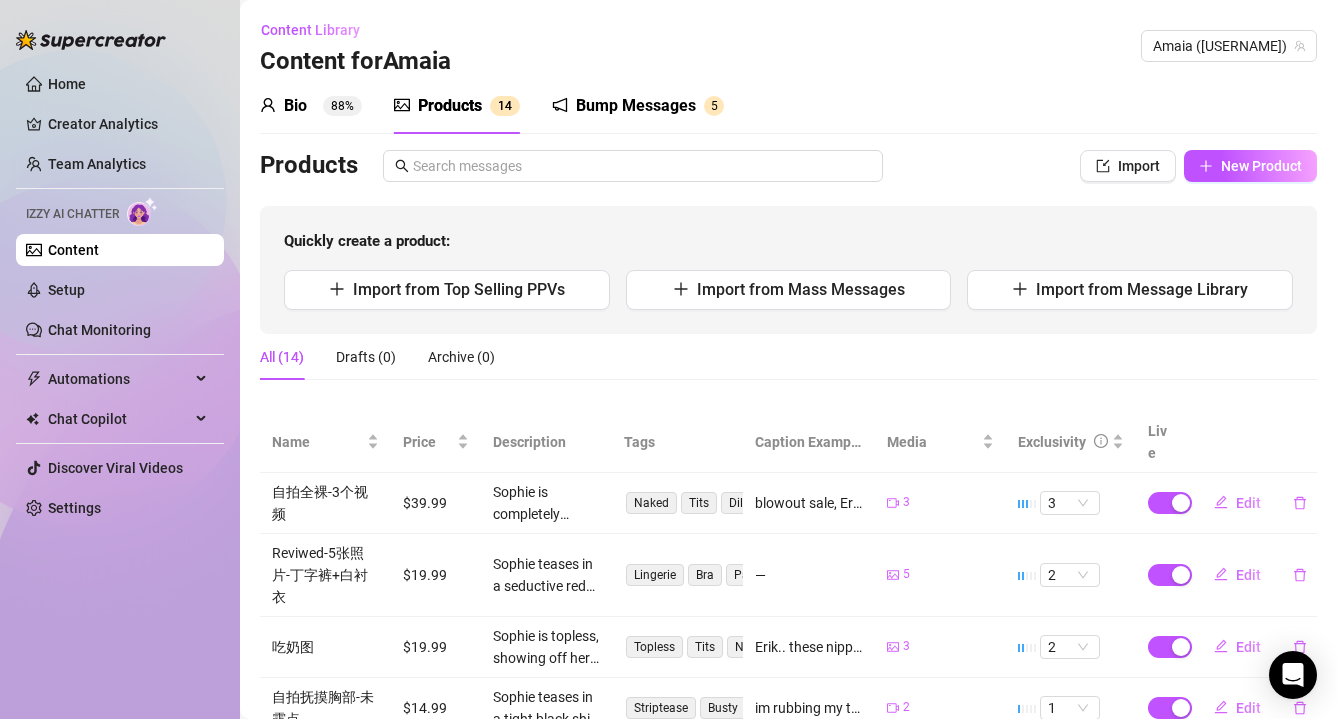 scroll, scrollTop: 98, scrollLeft: 0, axis: vertical 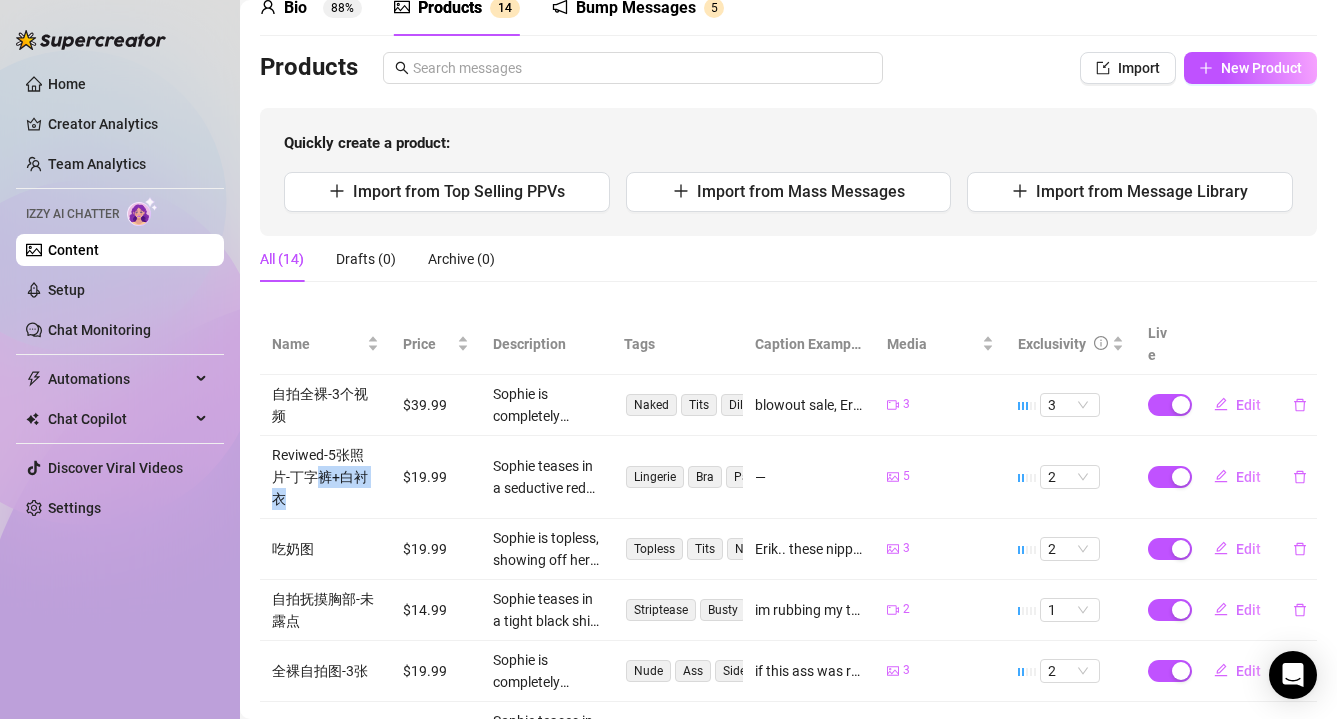 drag, startPoint x: 321, startPoint y: 470, endPoint x: 320, endPoint y: 446, distance: 24.020824 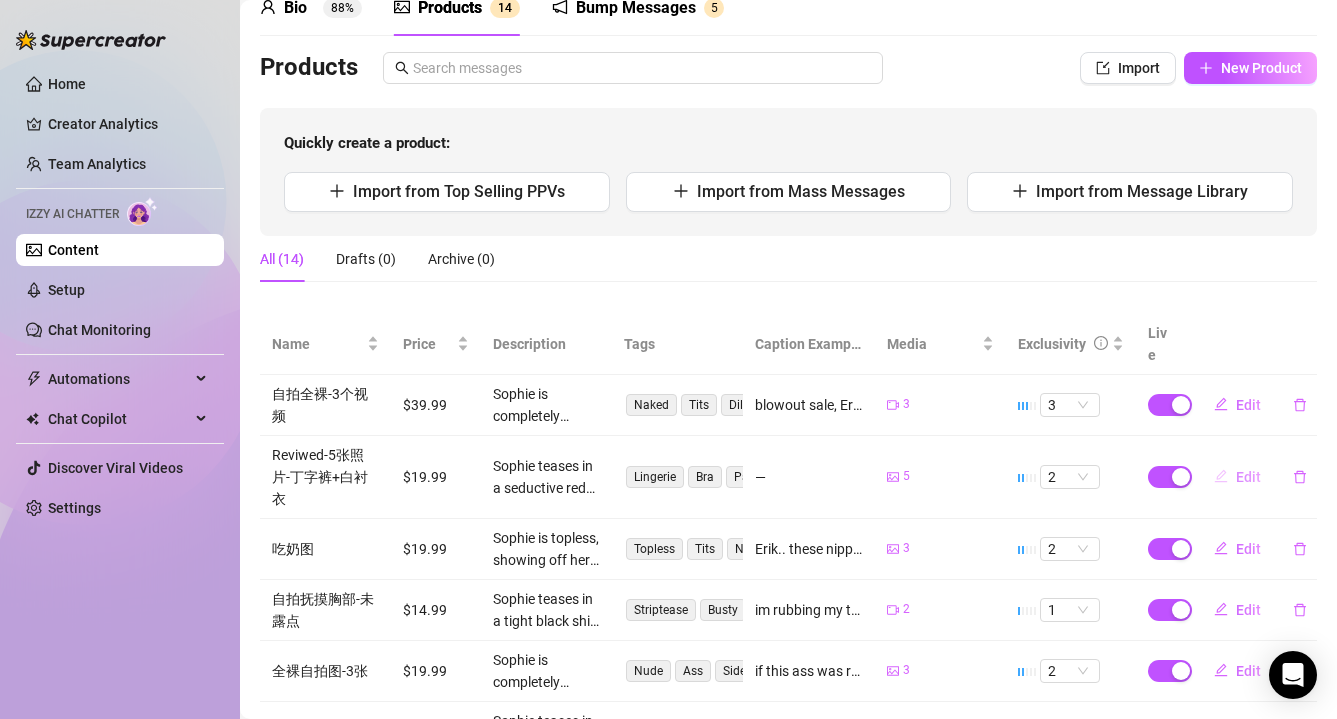 click on "Edit" at bounding box center (1248, 477) 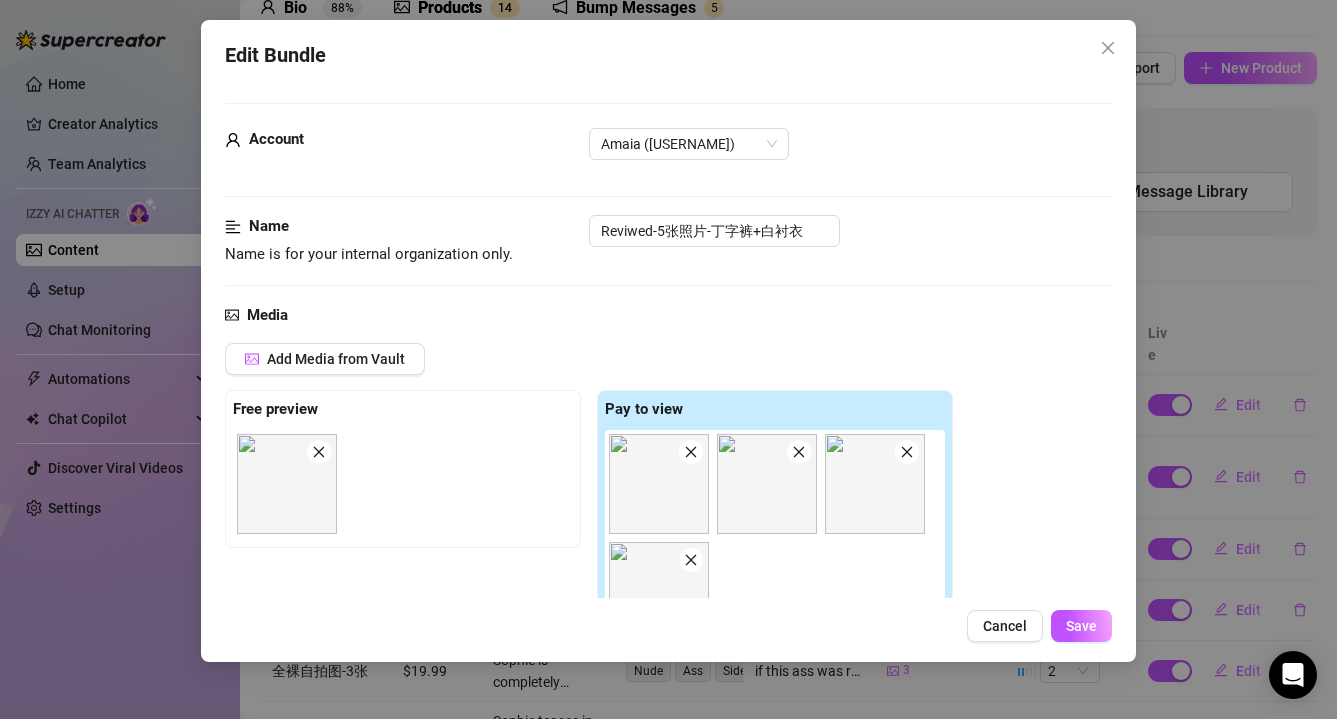 click at bounding box center (659, 484) 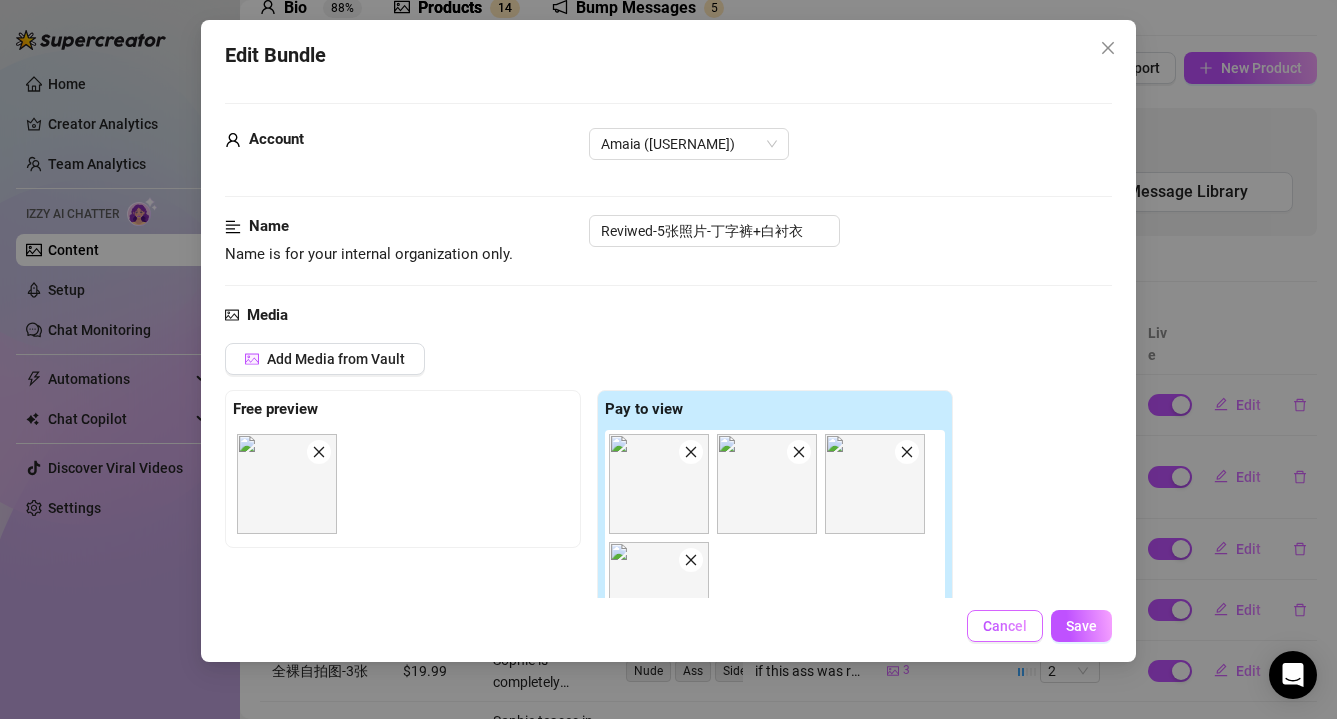 click on "Cancel" at bounding box center (1005, 626) 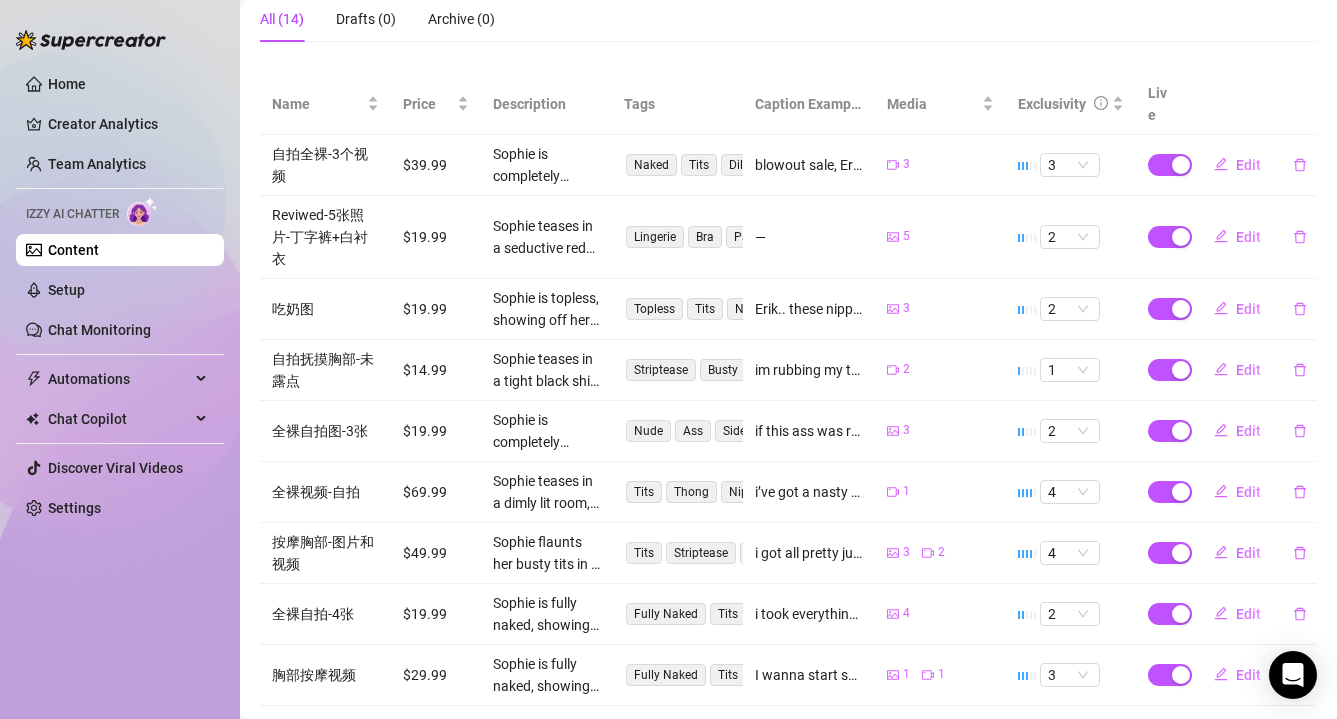 scroll, scrollTop: 334, scrollLeft: 0, axis: vertical 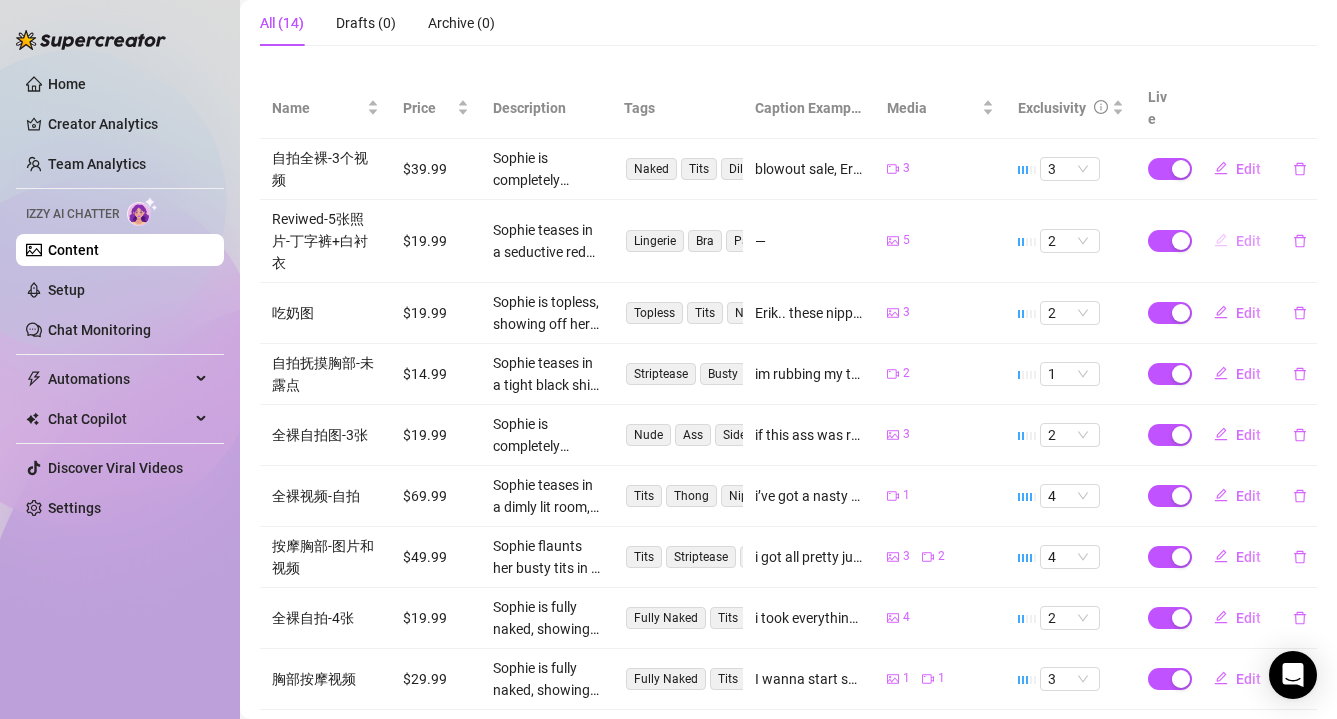 click on "Edit" at bounding box center (1248, 241) 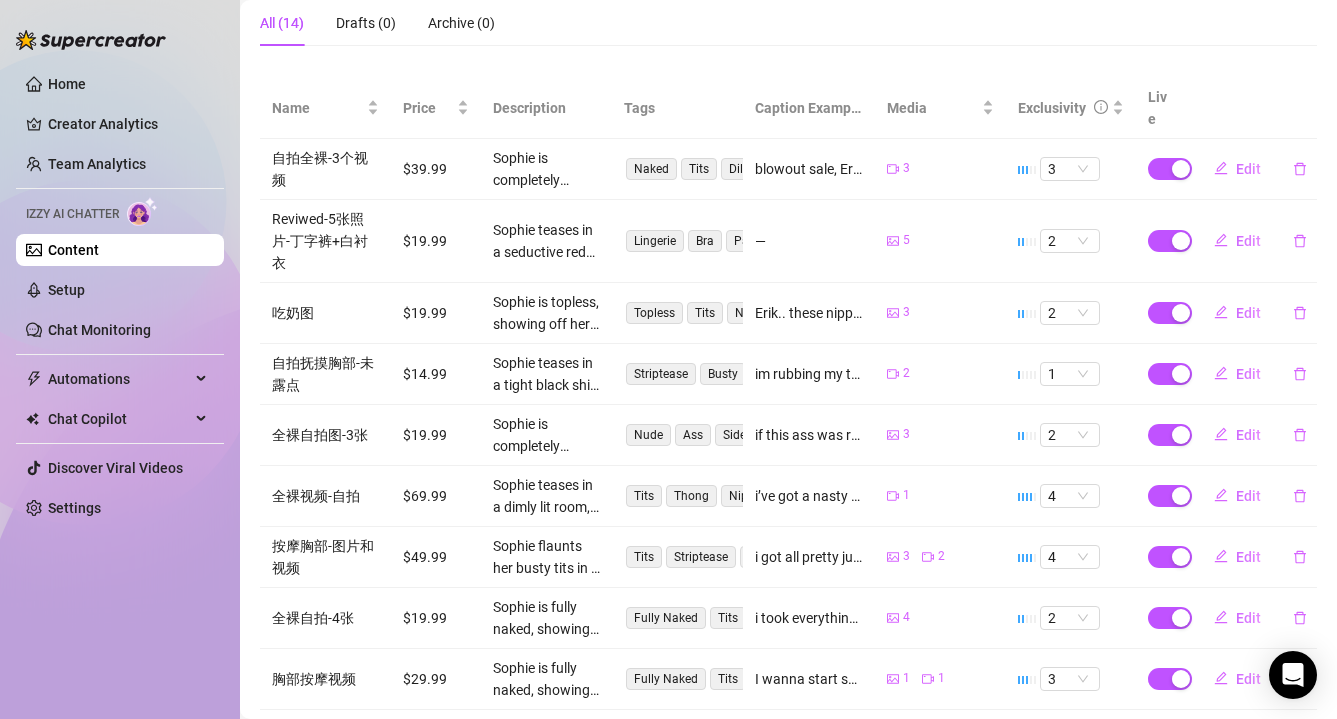 type on "Type your message here..." 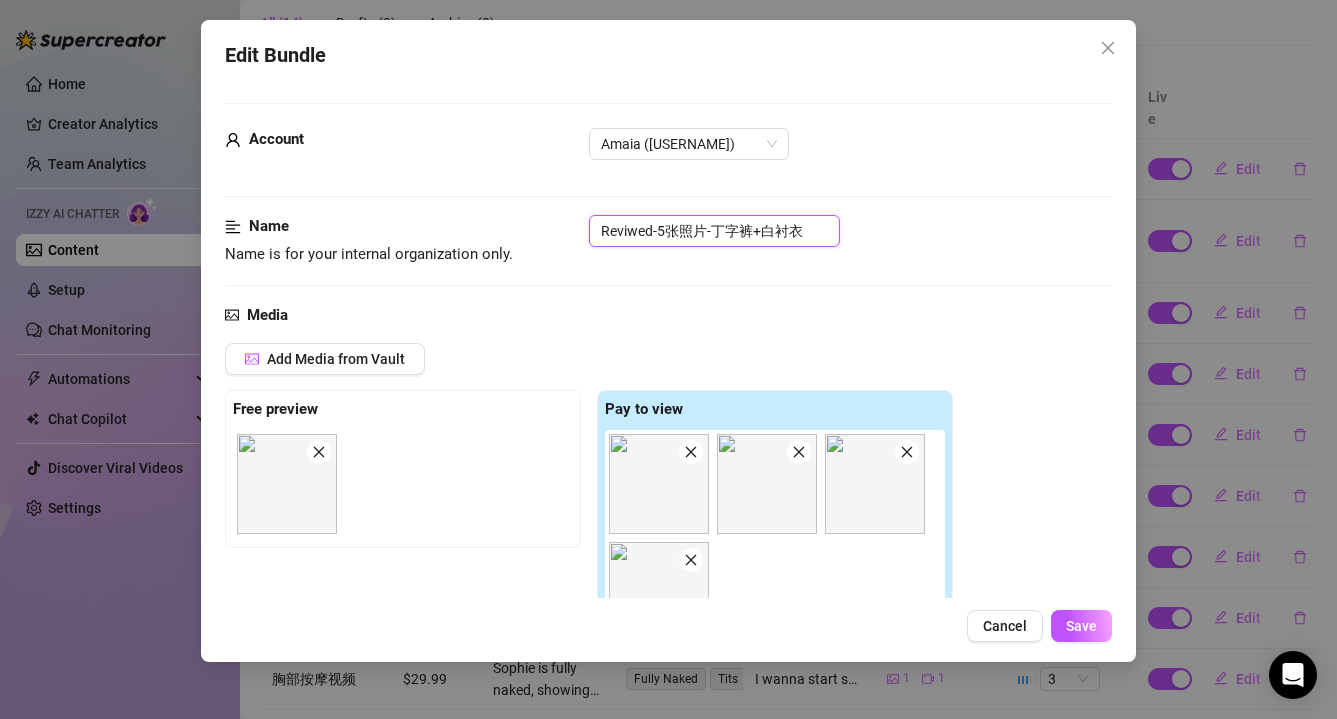 drag, startPoint x: 819, startPoint y: 223, endPoint x: 531, endPoint y: 224, distance: 288.00174 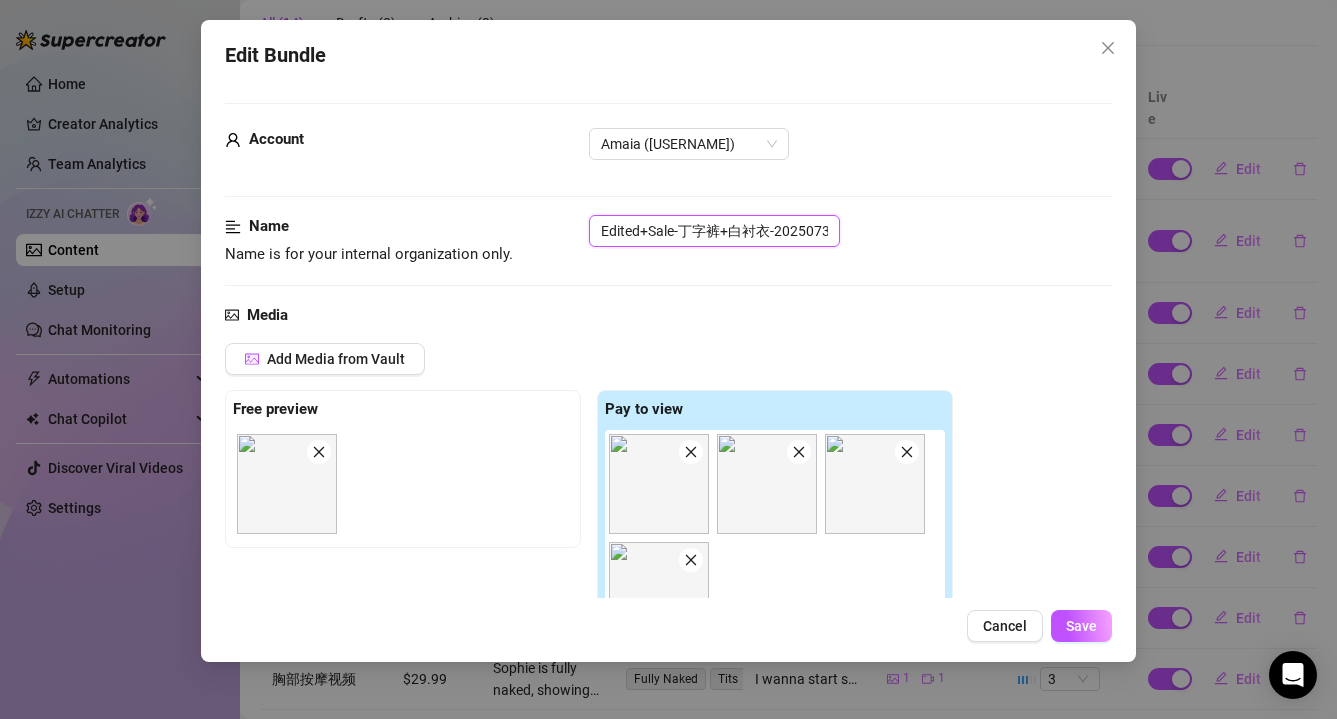 scroll, scrollTop: 0, scrollLeft: 9, axis: horizontal 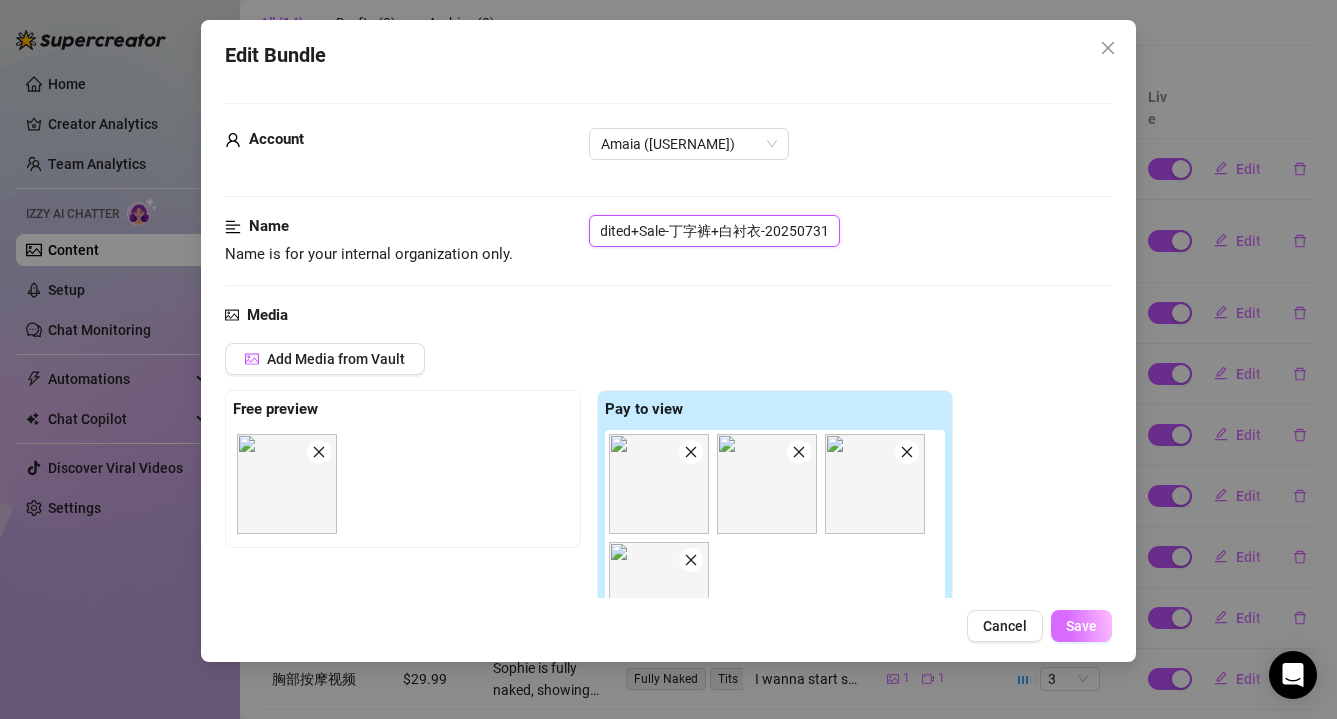 type on "Edited+Sale-丁字裤+白衬衣-20250731" 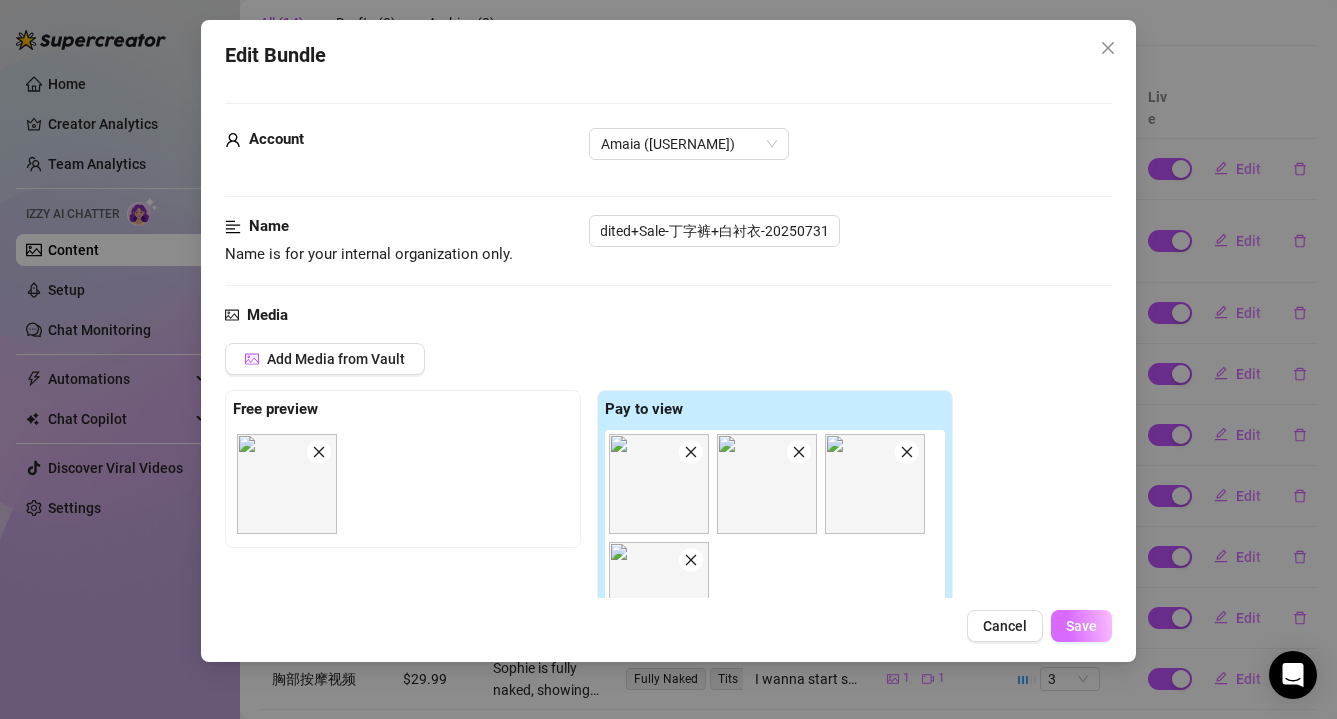 scroll, scrollTop: 0, scrollLeft: 0, axis: both 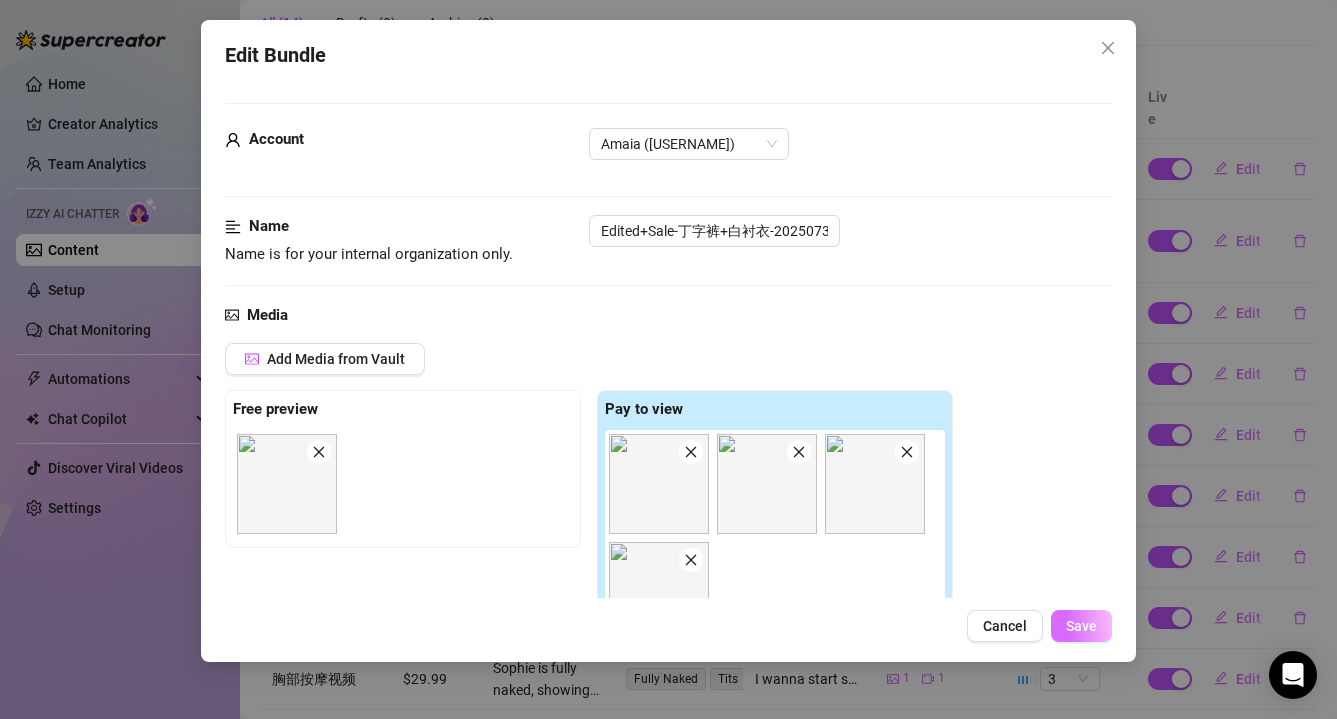 click on "Save" at bounding box center [1081, 626] 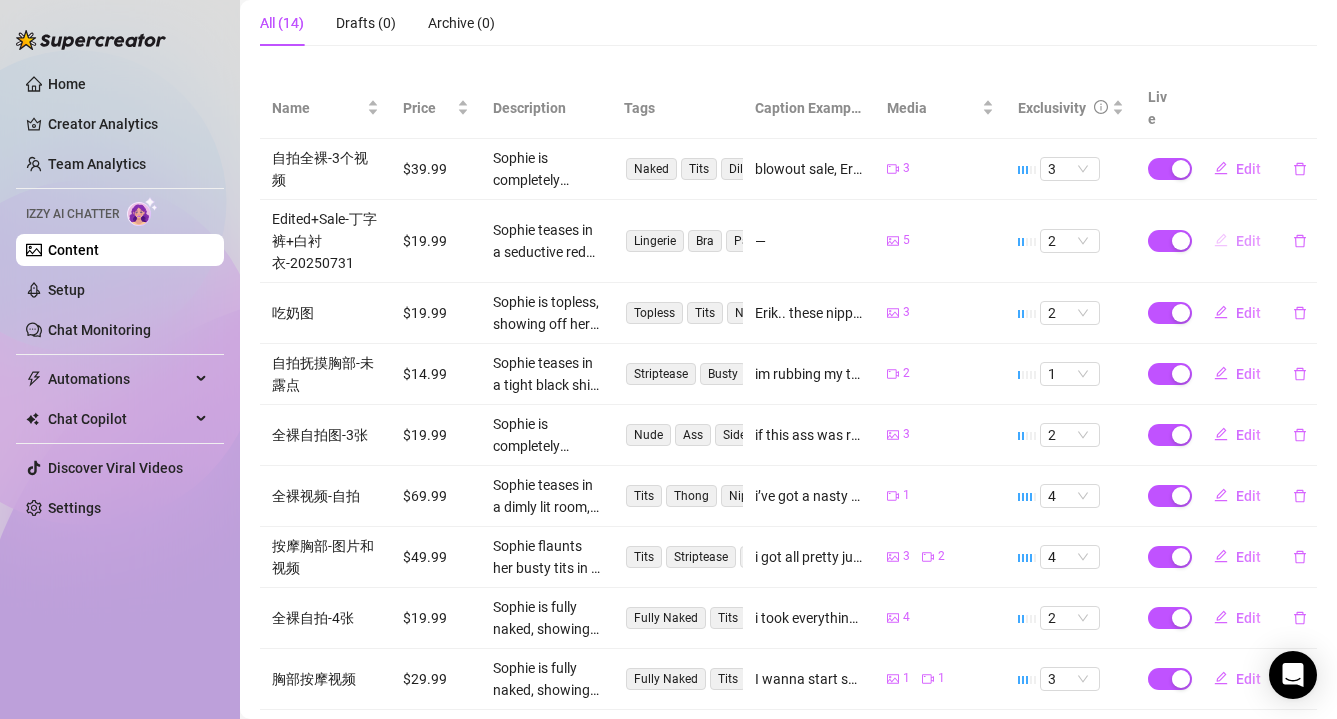 click on "Edit" at bounding box center [1248, 241] 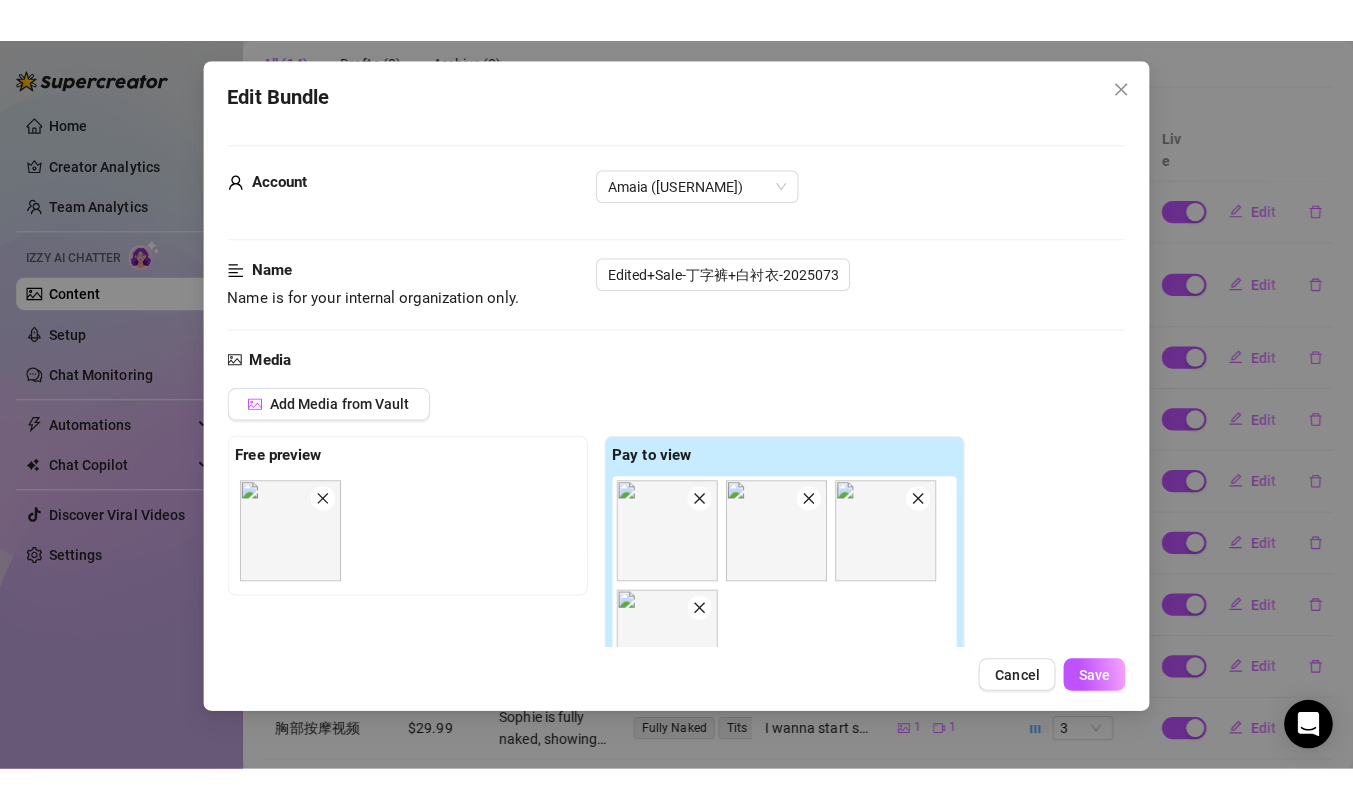 scroll, scrollTop: 201, scrollLeft: 0, axis: vertical 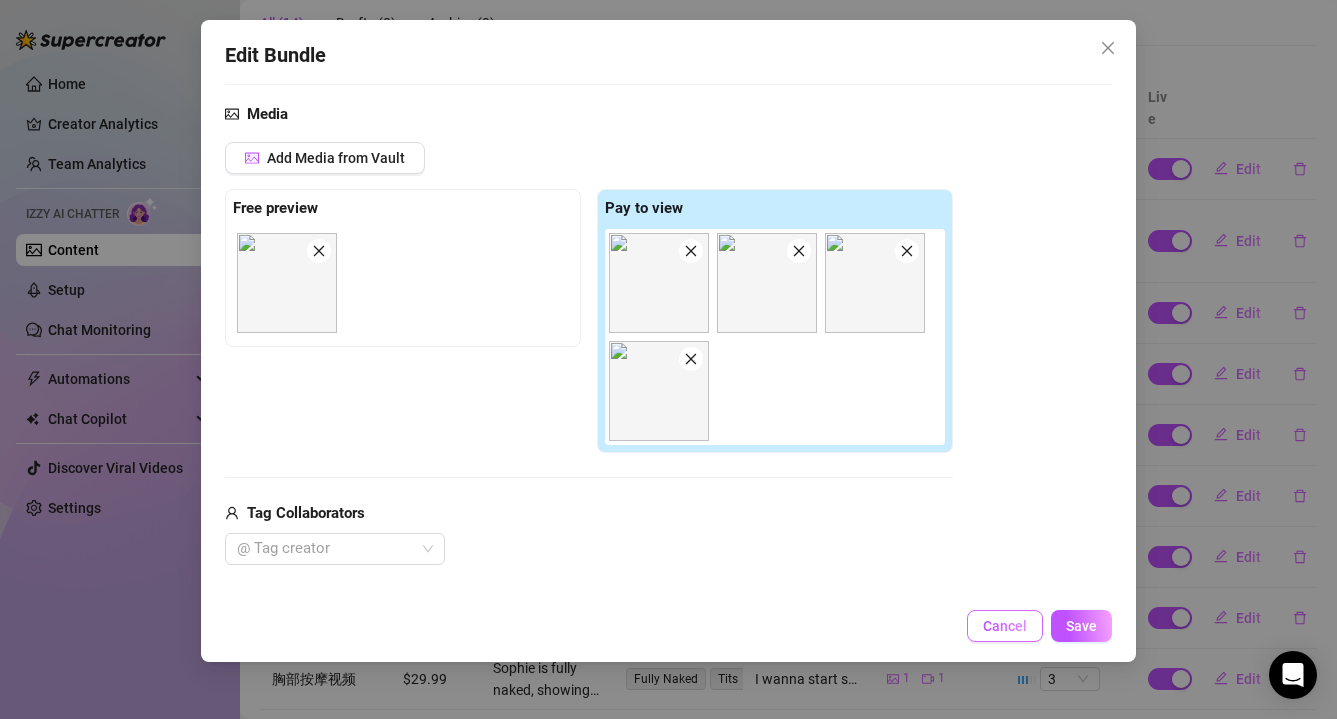 click on "Cancel" at bounding box center [1005, 626] 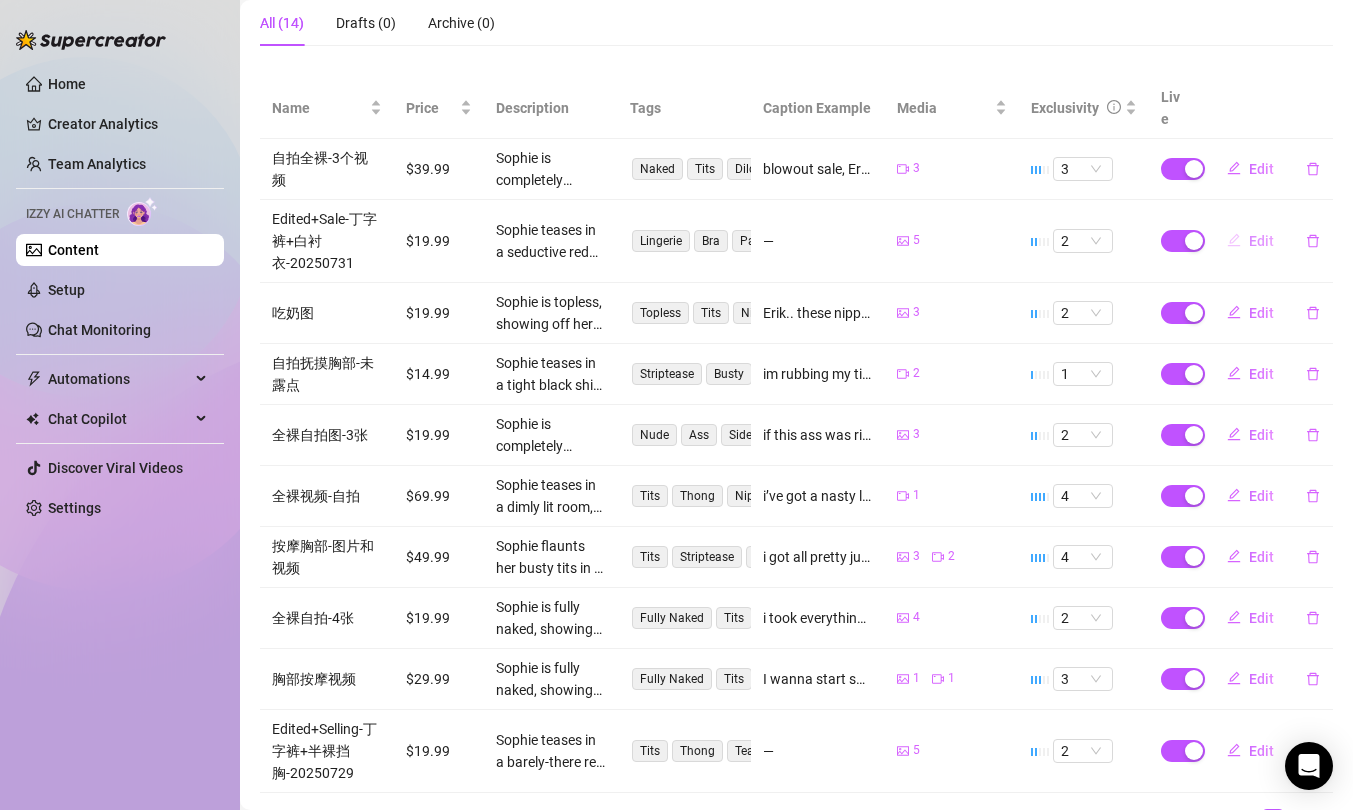 click on "Edit" at bounding box center (1261, 241) 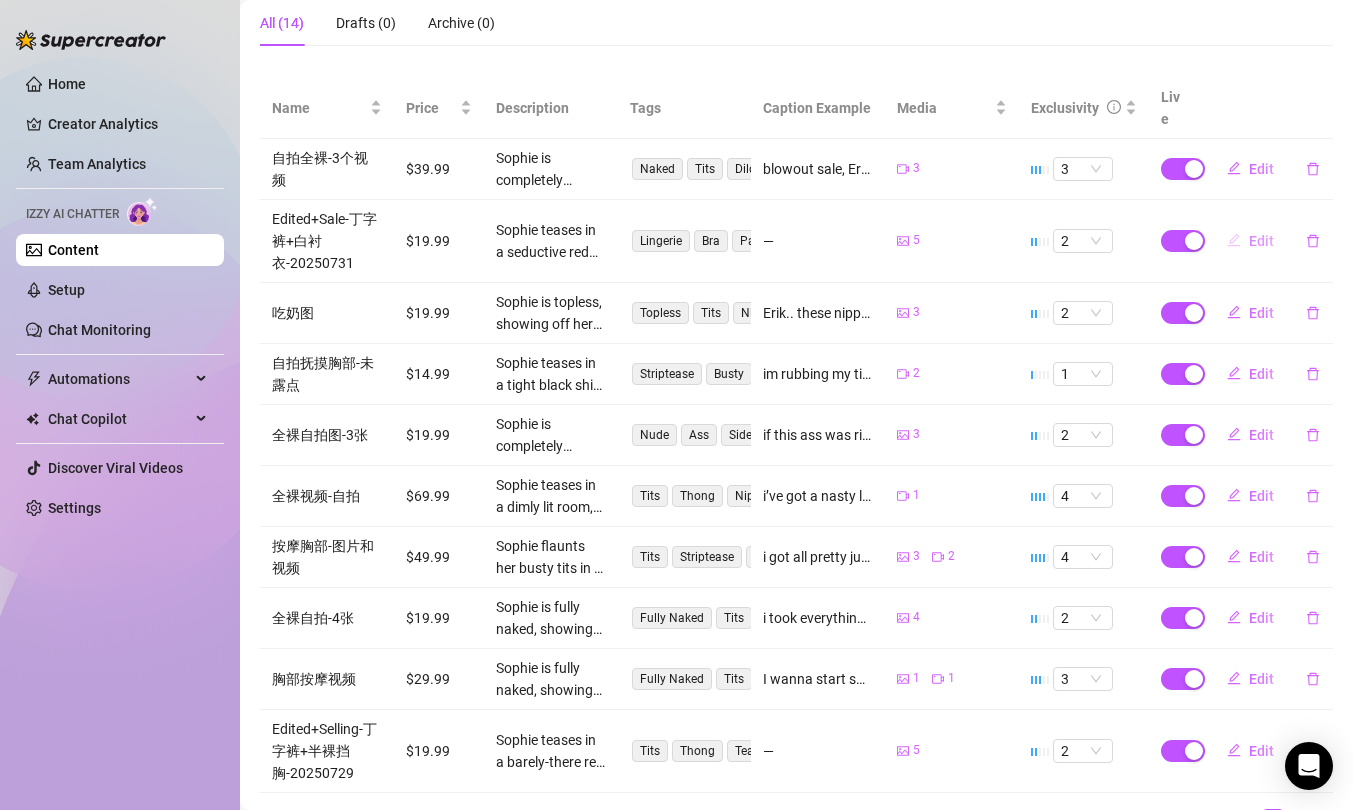 type on "Type your message here..." 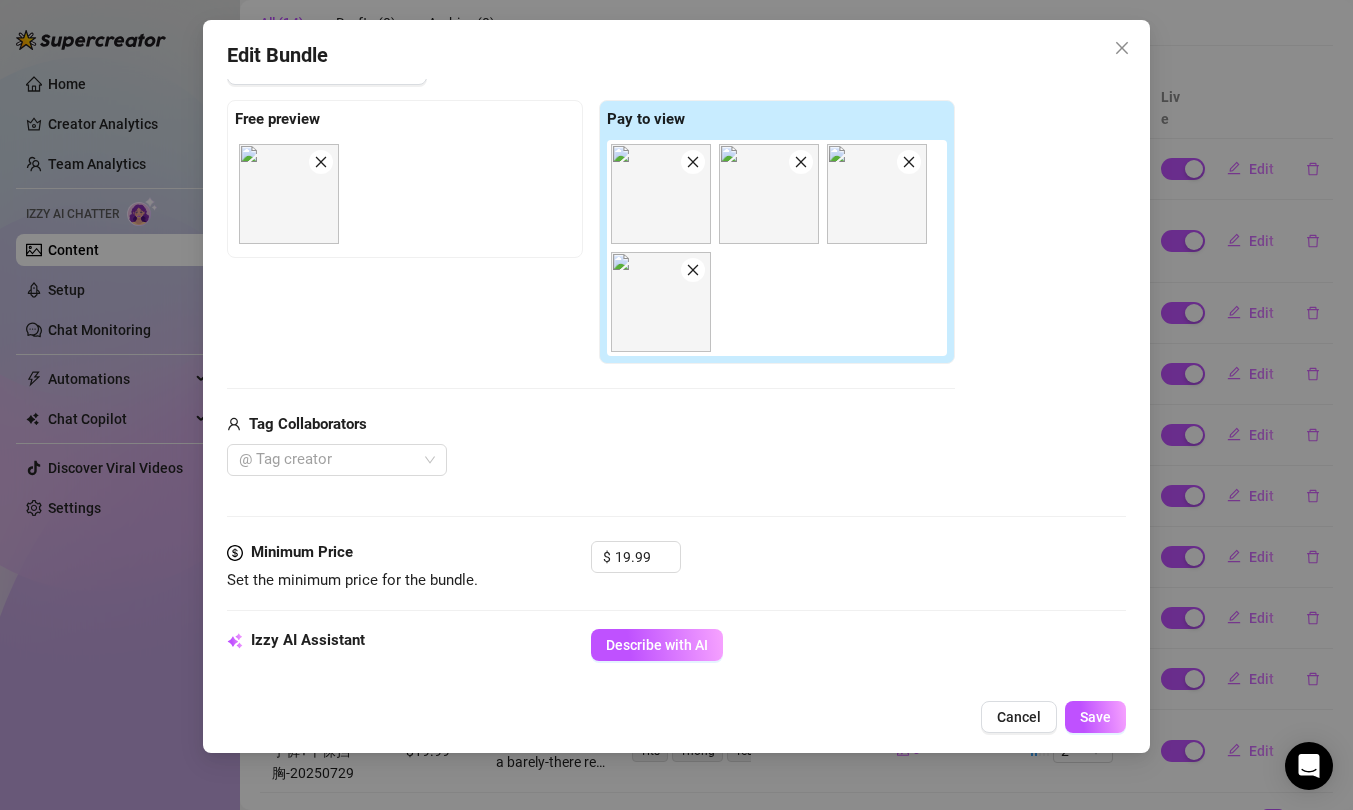 scroll, scrollTop: 489, scrollLeft: 0, axis: vertical 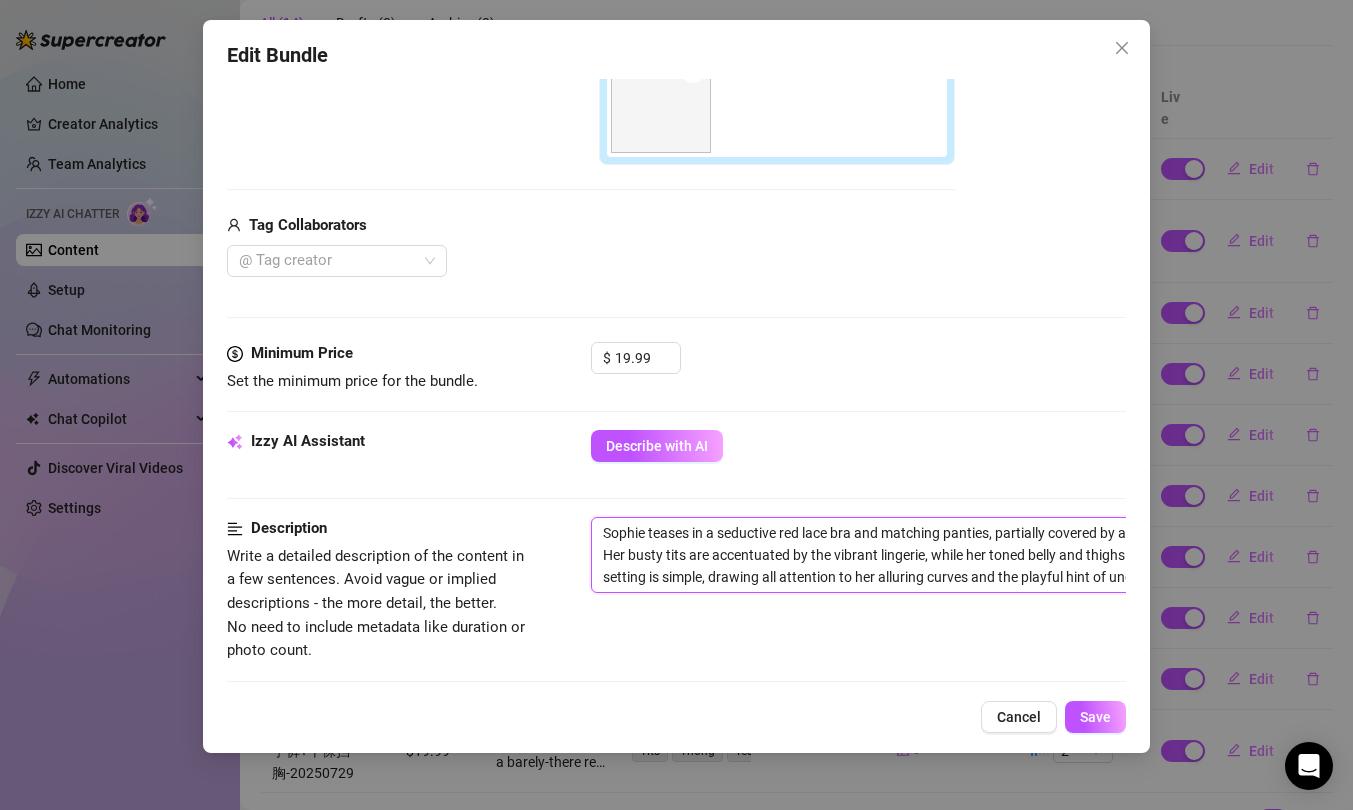 click on "Sophie teases in a seductive red lace bra and matching panties, partially covered by an oversized white shirt. Her busty tits are accentuated by the vibrant lingerie, while her toned belly and thighs are on full display. The setting is simple, drawing all attention to her alluring curves and the playful hint of undressing." at bounding box center [941, 555] 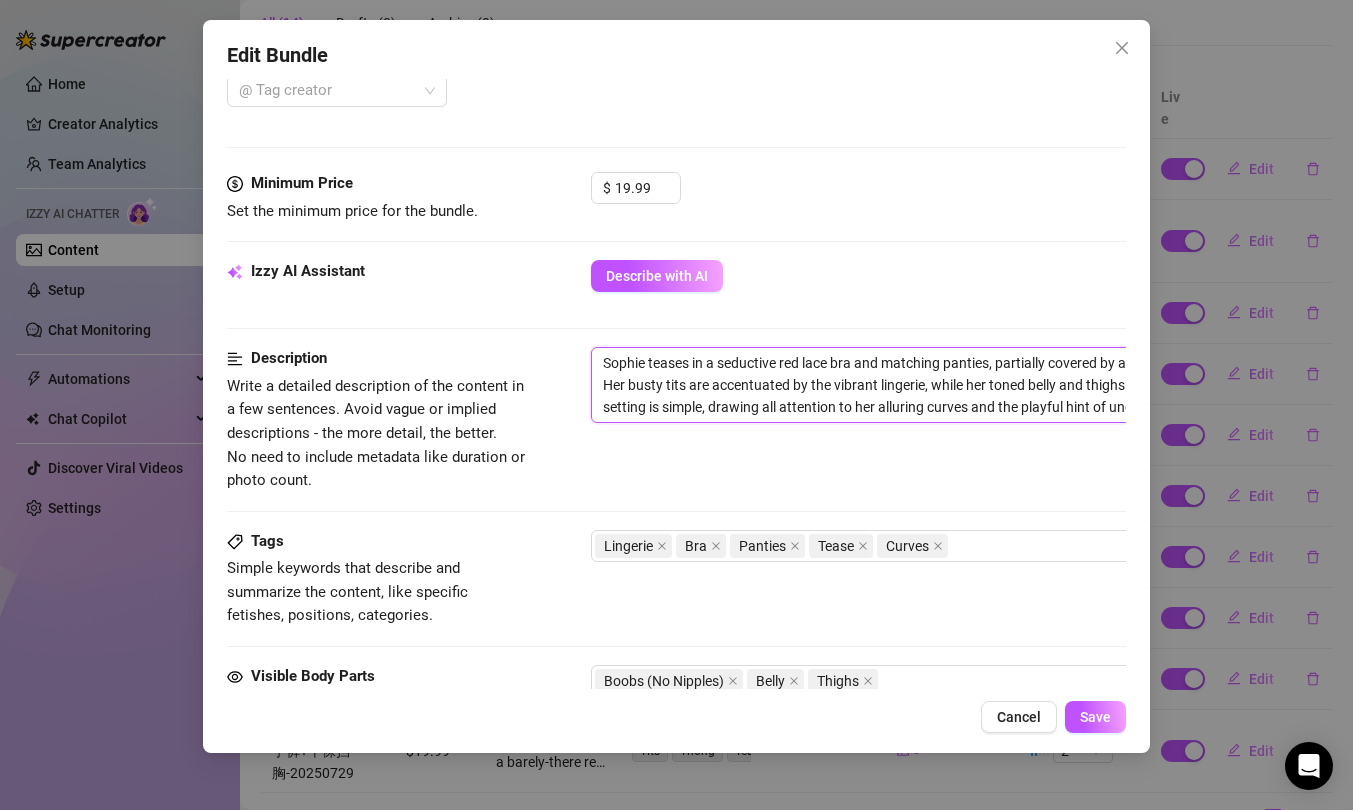 scroll, scrollTop: 661, scrollLeft: 0, axis: vertical 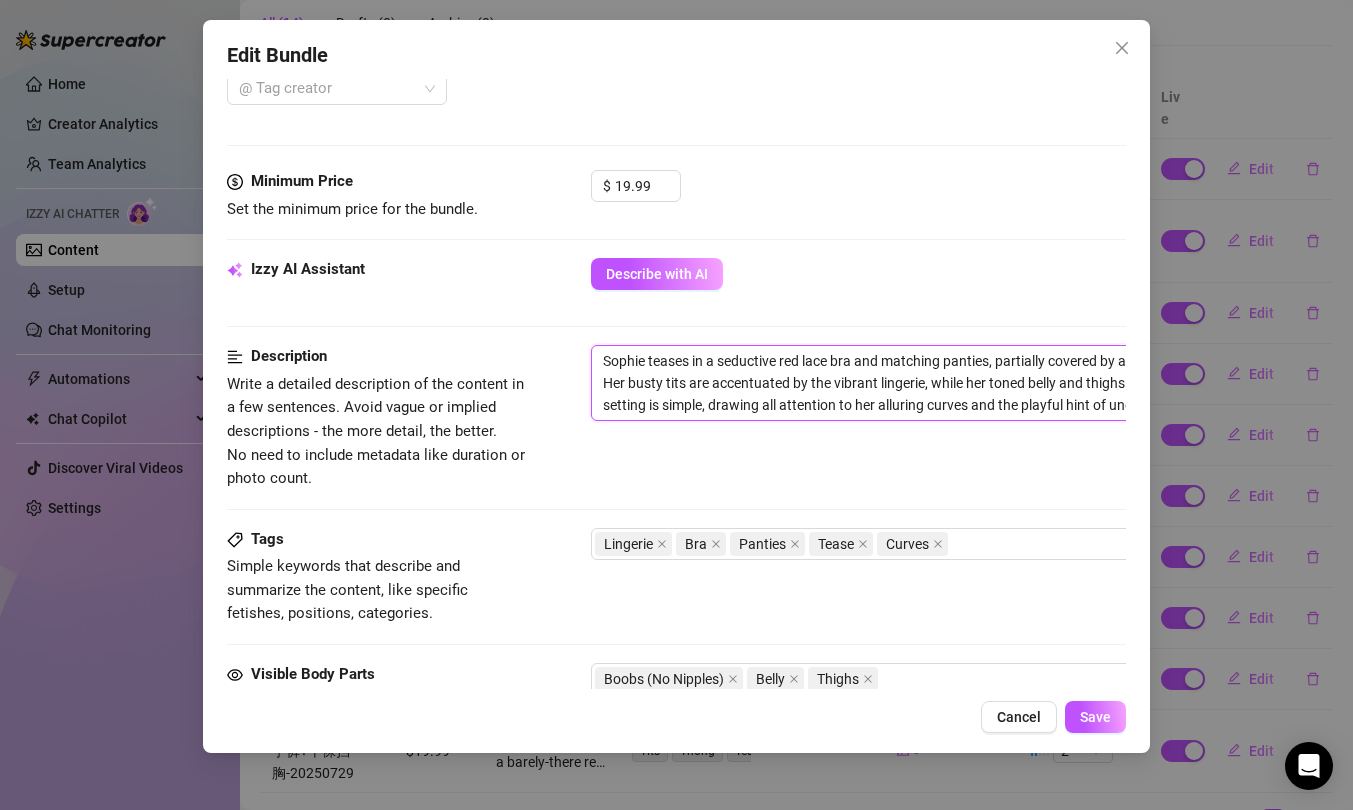 drag, startPoint x: 868, startPoint y: 367, endPoint x: 888, endPoint y: 496, distance: 130.54118 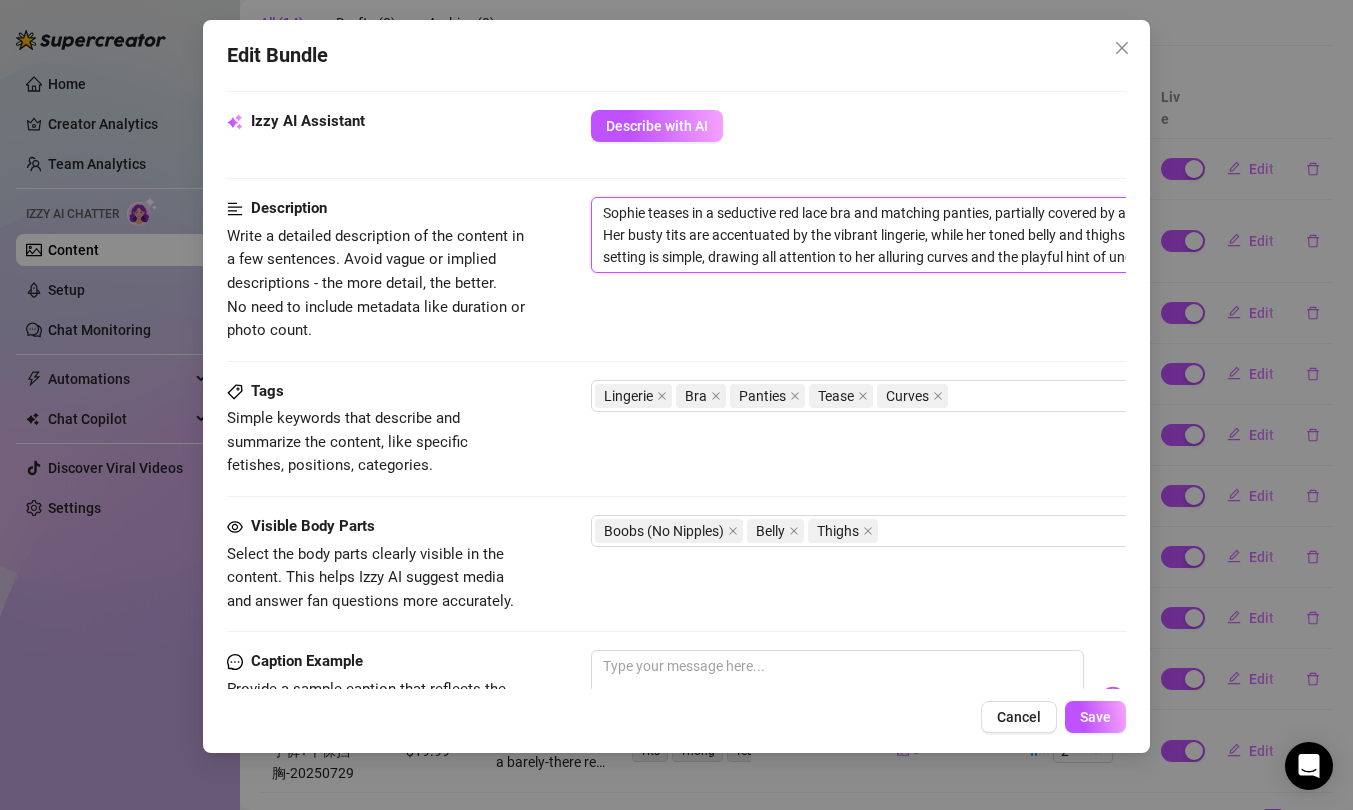 scroll, scrollTop: 1105, scrollLeft: 0, axis: vertical 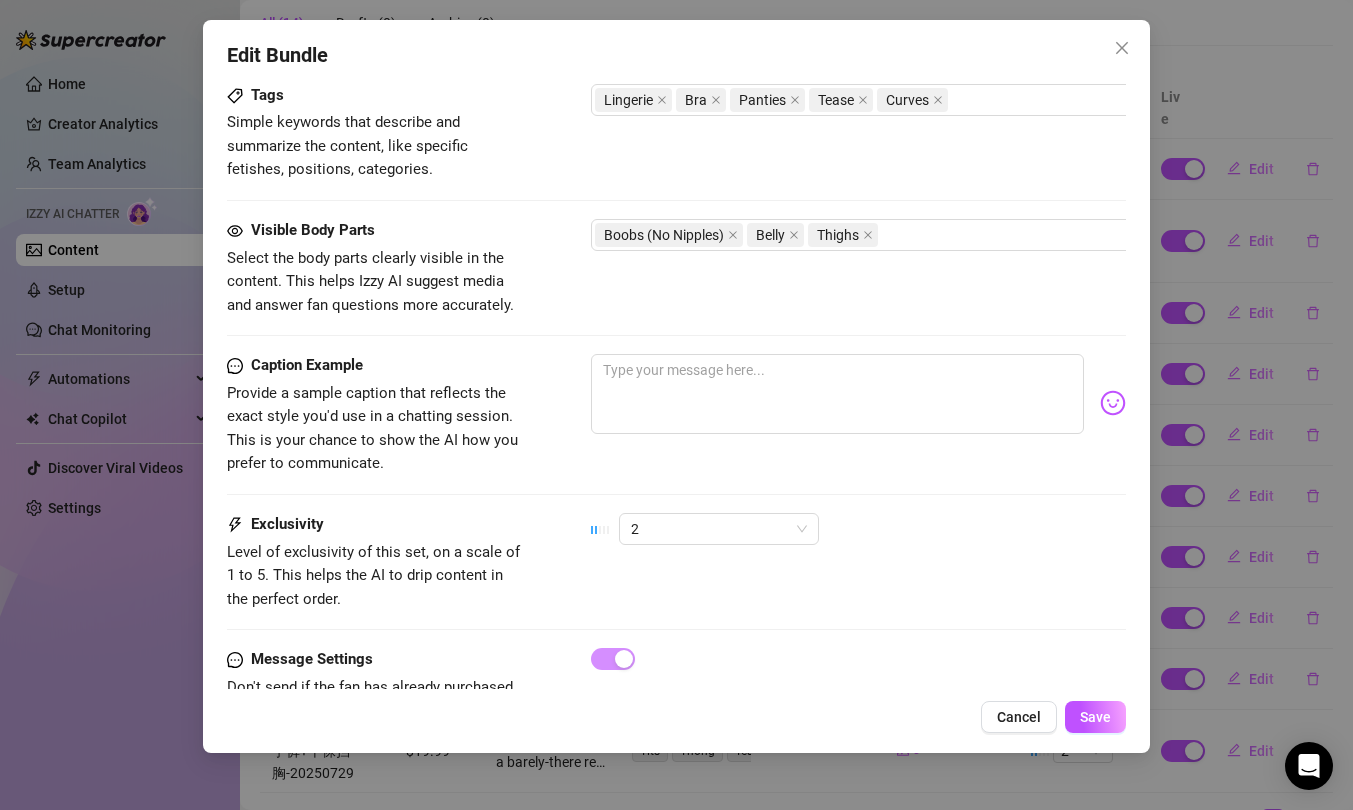 click on "Caption Example Provide a sample caption that reflects the exact style you'd use in a chatting session. This is your chance to show the AI how you prefer to communicate." at bounding box center [676, 433] 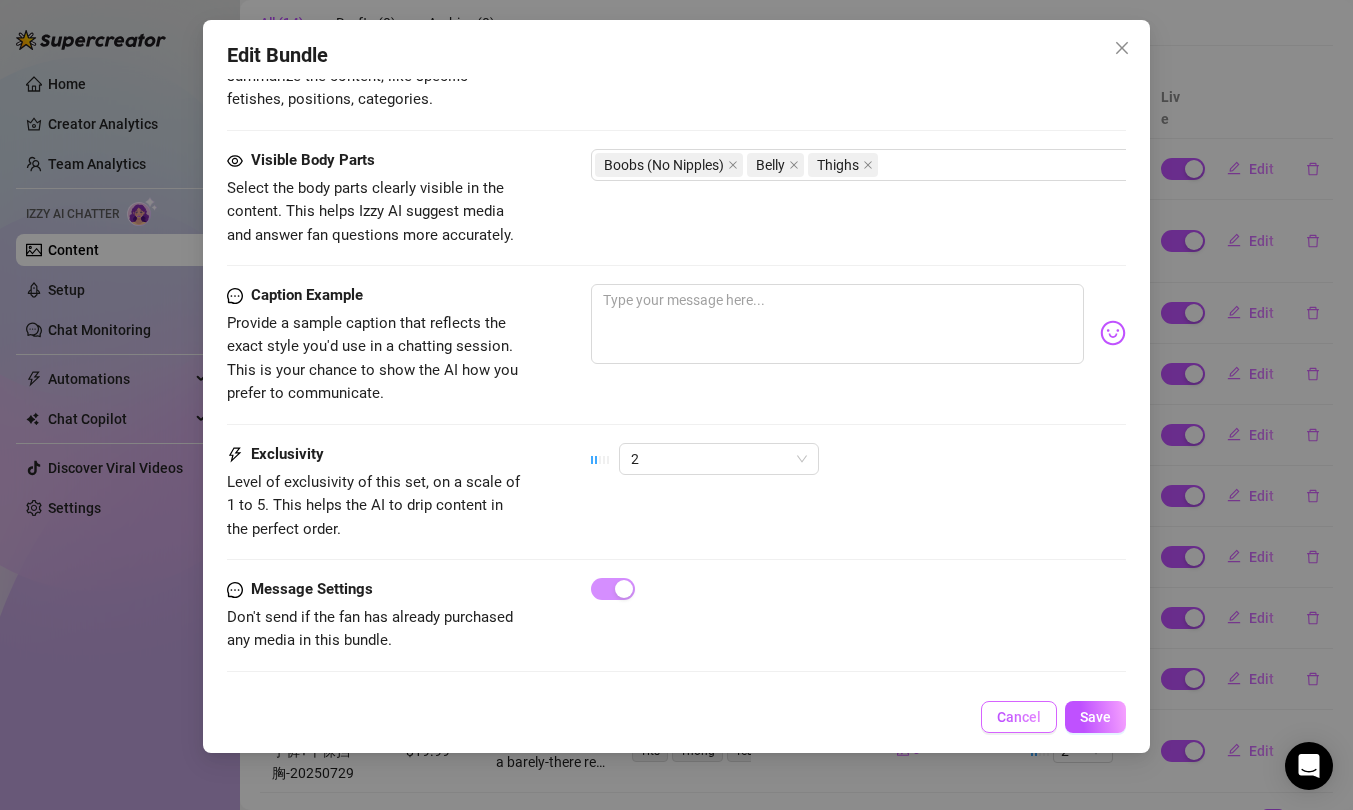 click on "Cancel" at bounding box center (1019, 717) 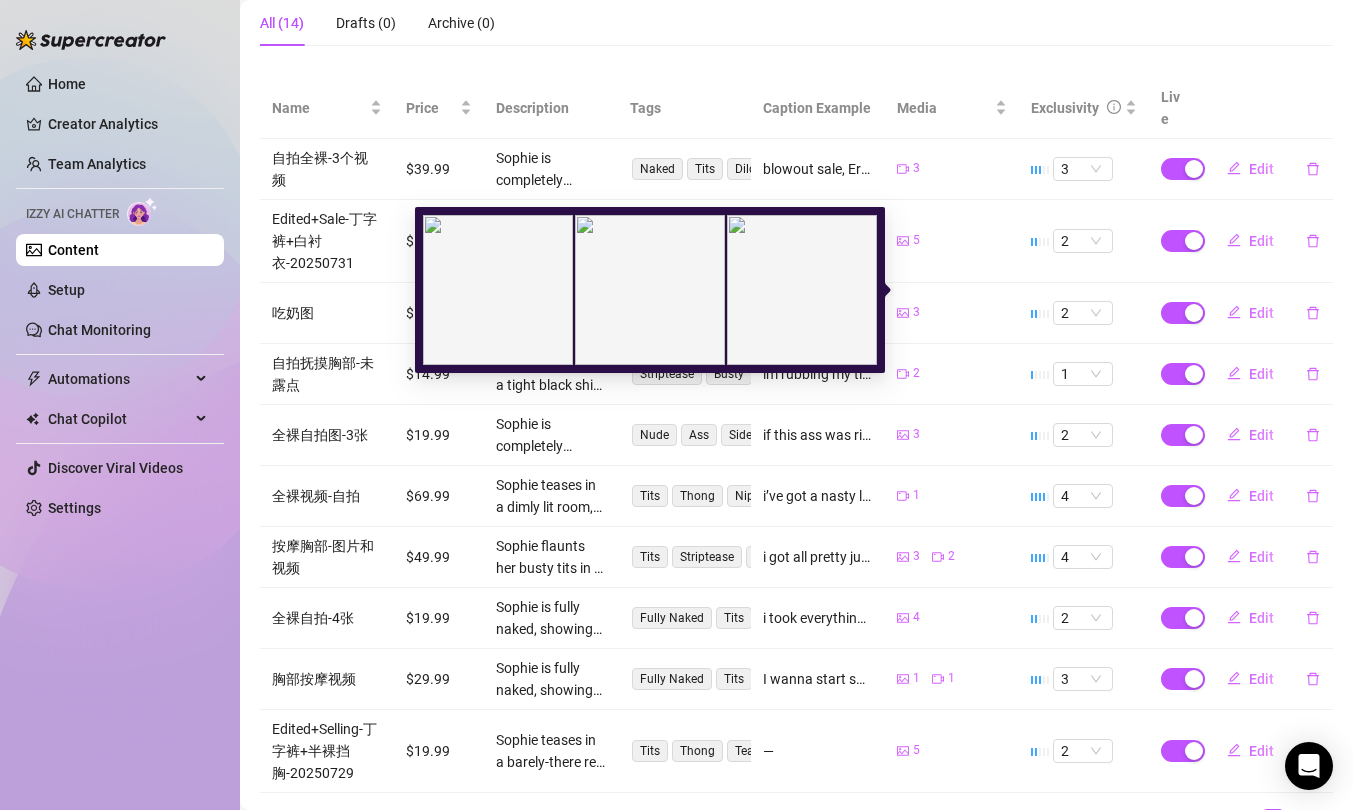 click 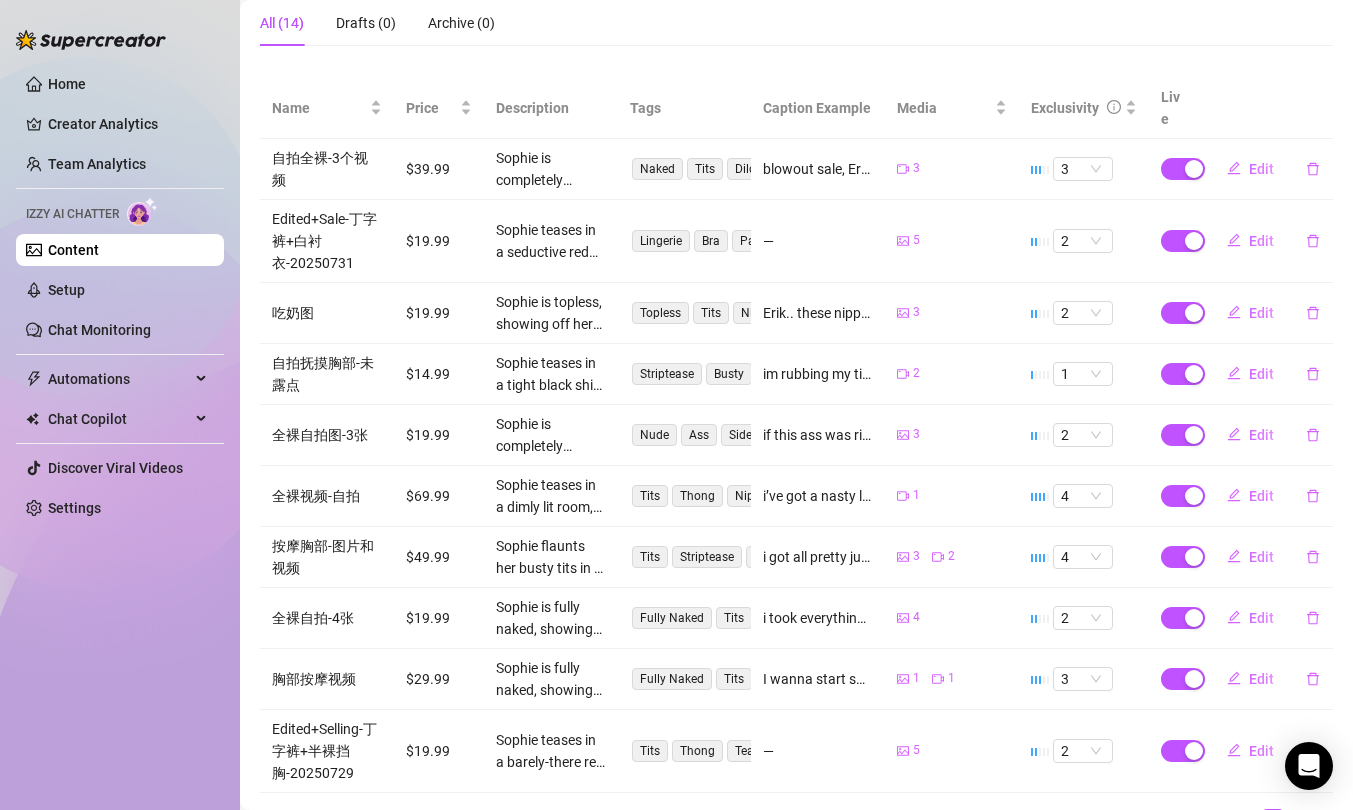 scroll, scrollTop: 410, scrollLeft: 0, axis: vertical 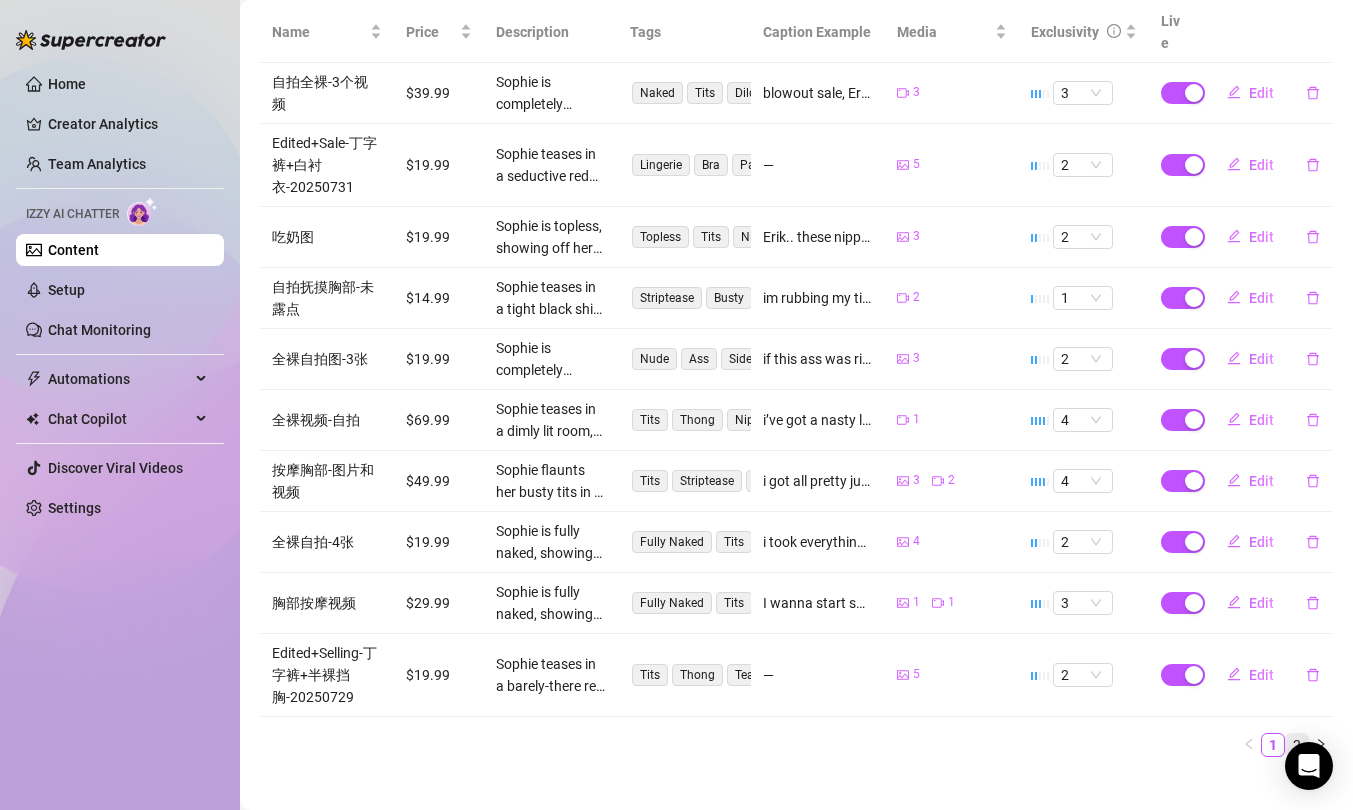 click on "2" at bounding box center [1297, 745] 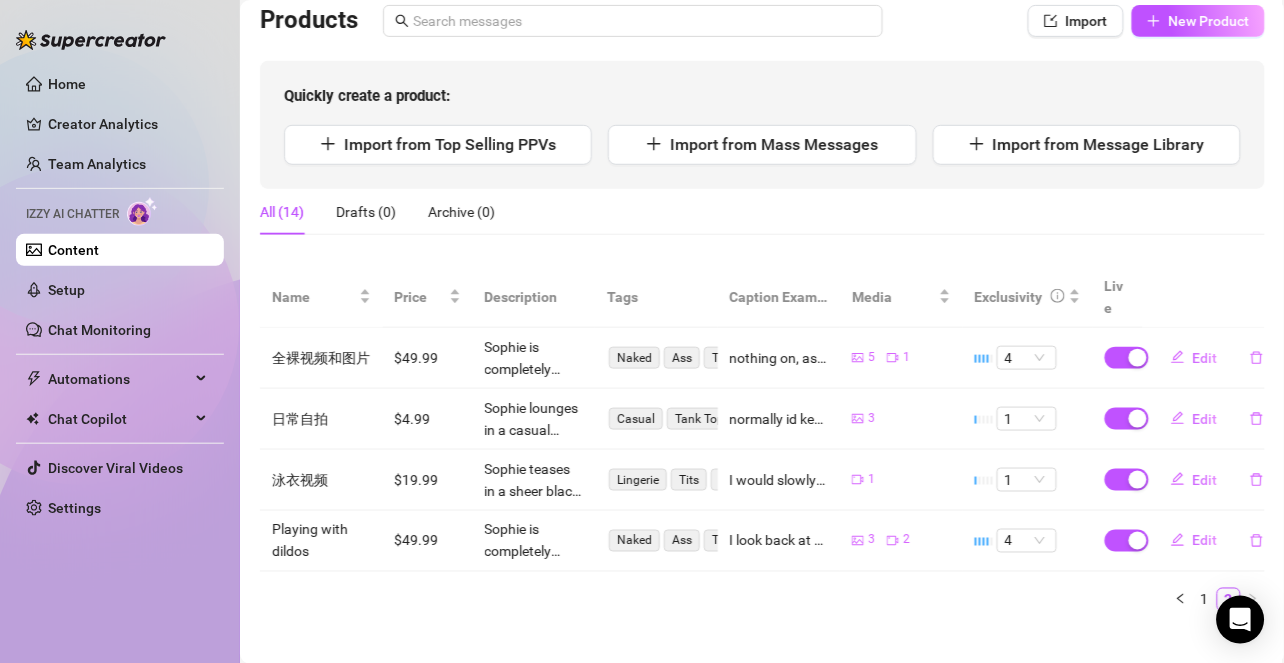 scroll, scrollTop: 147, scrollLeft: 0, axis: vertical 